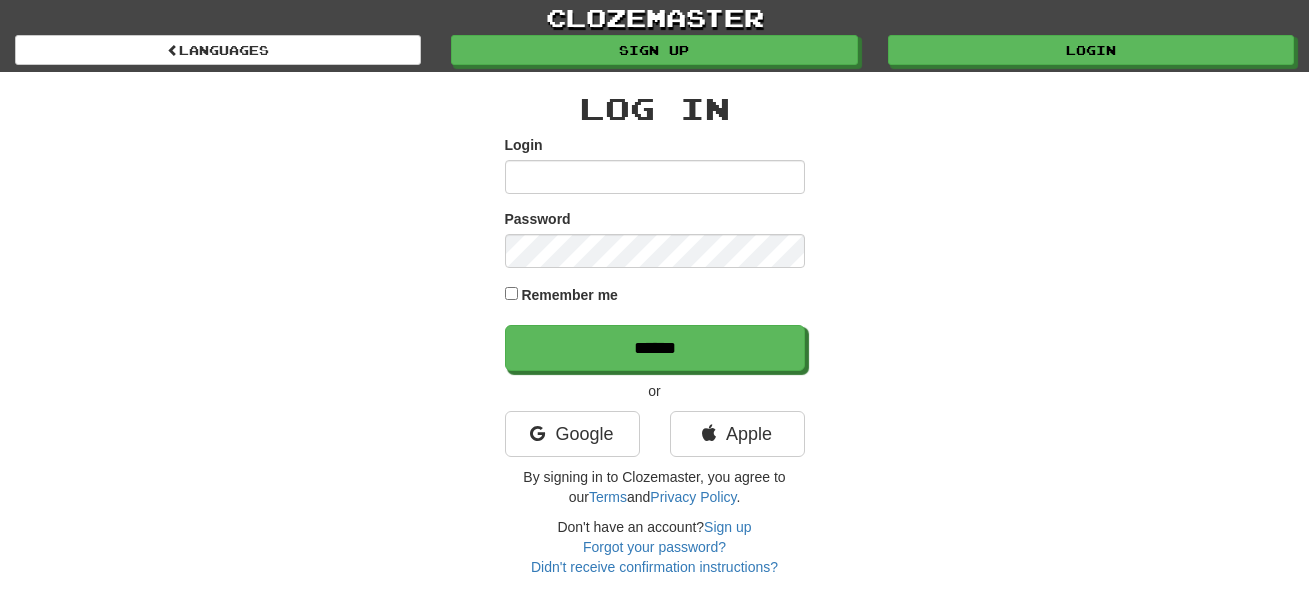 scroll, scrollTop: 0, scrollLeft: 0, axis: both 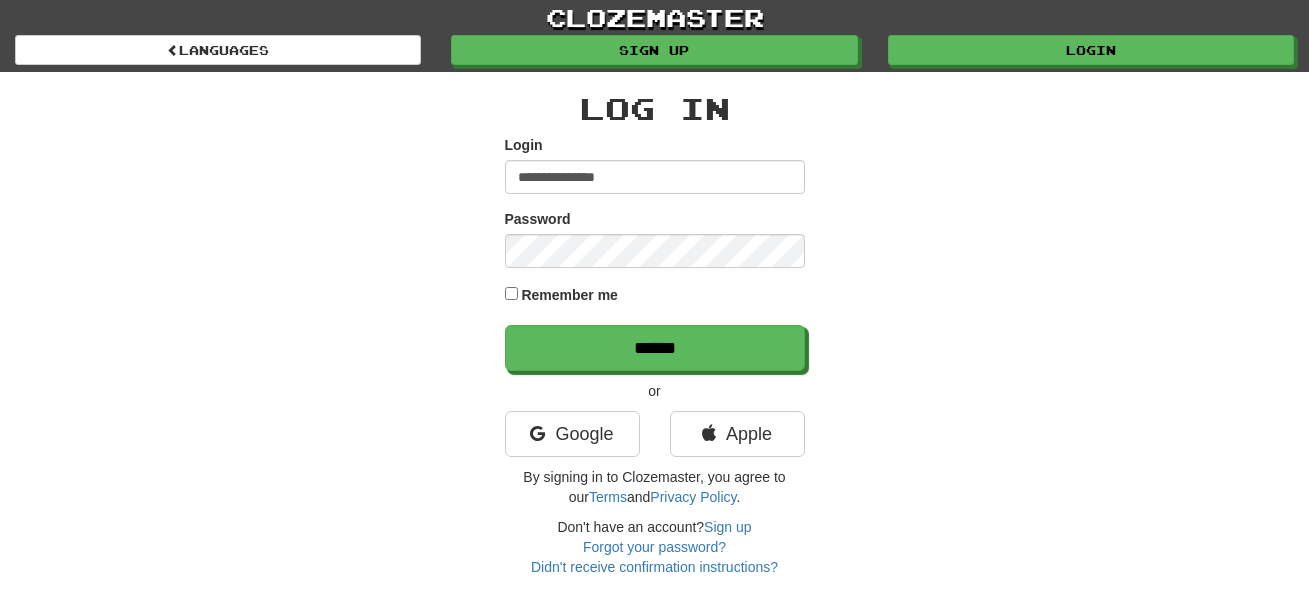 click on "**********" at bounding box center (655, 177) 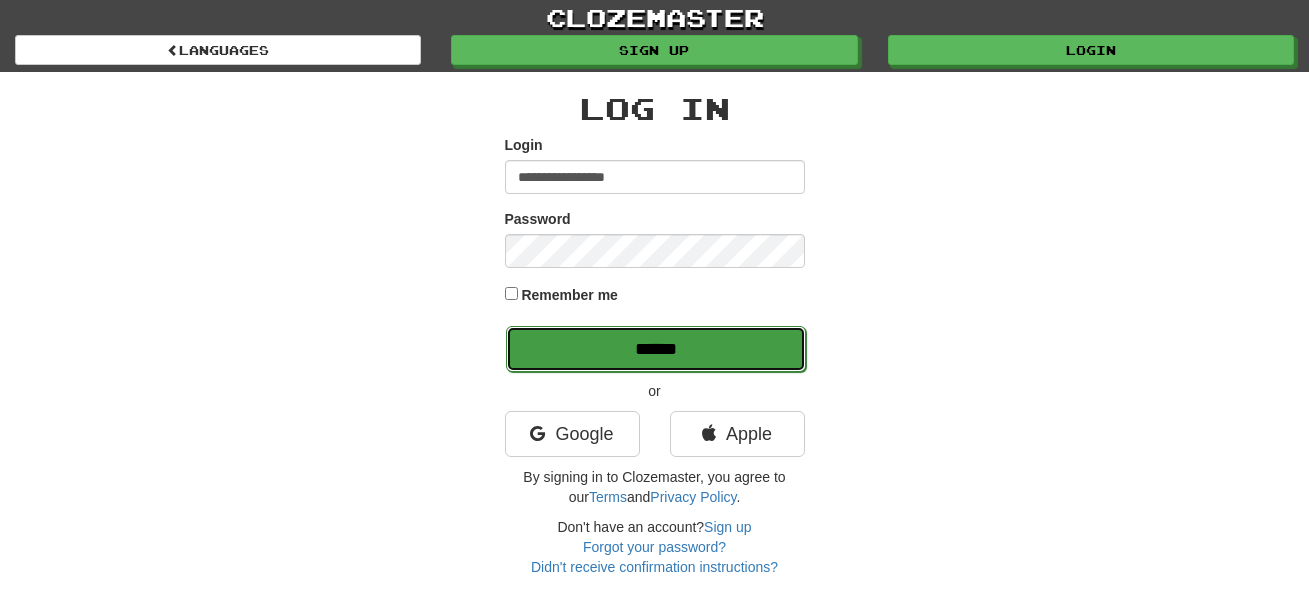 click on "******" at bounding box center [656, 349] 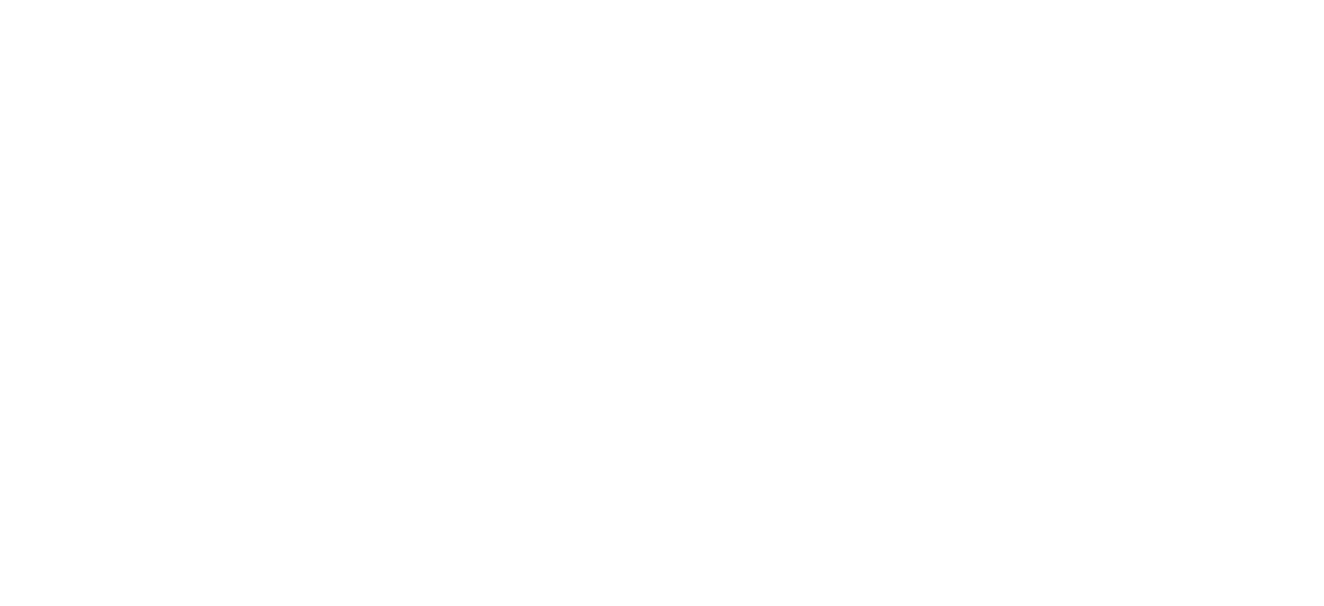 scroll, scrollTop: 0, scrollLeft: 0, axis: both 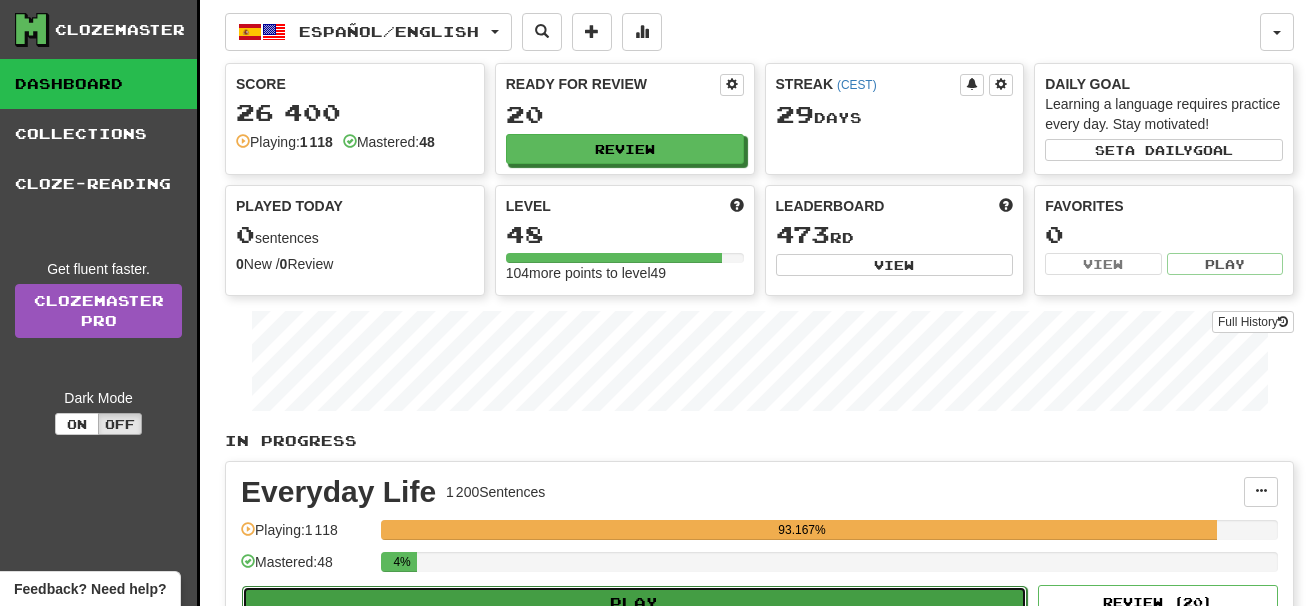 click on "Play" at bounding box center [634, 603] 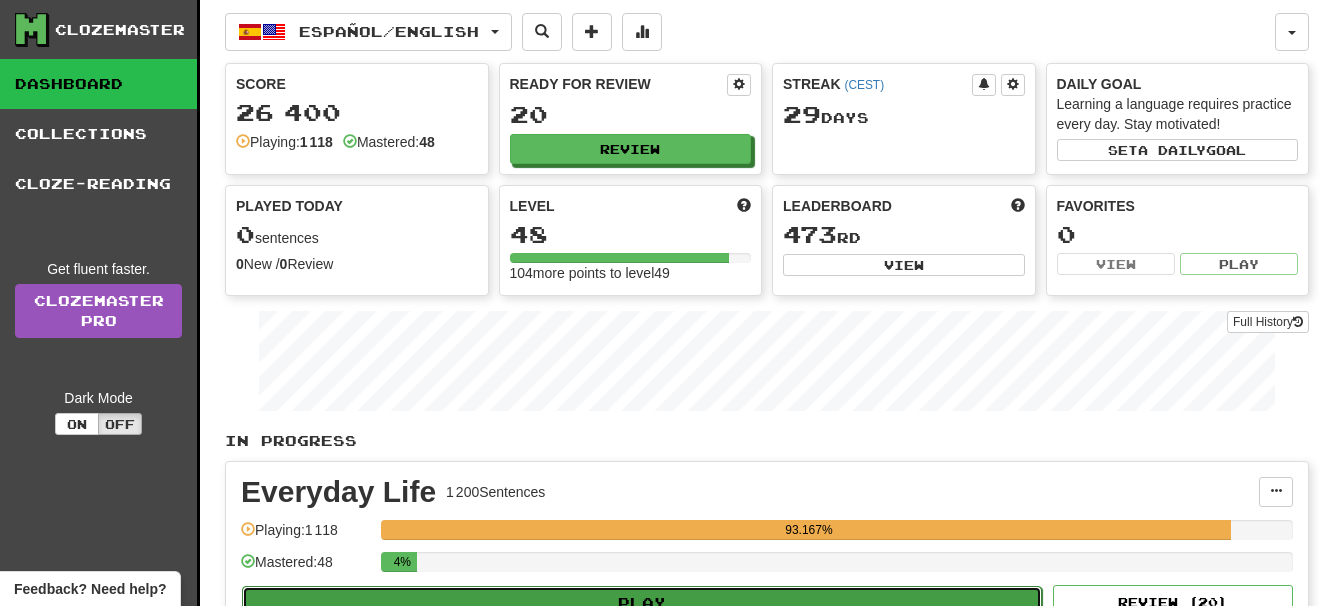 select on "**" 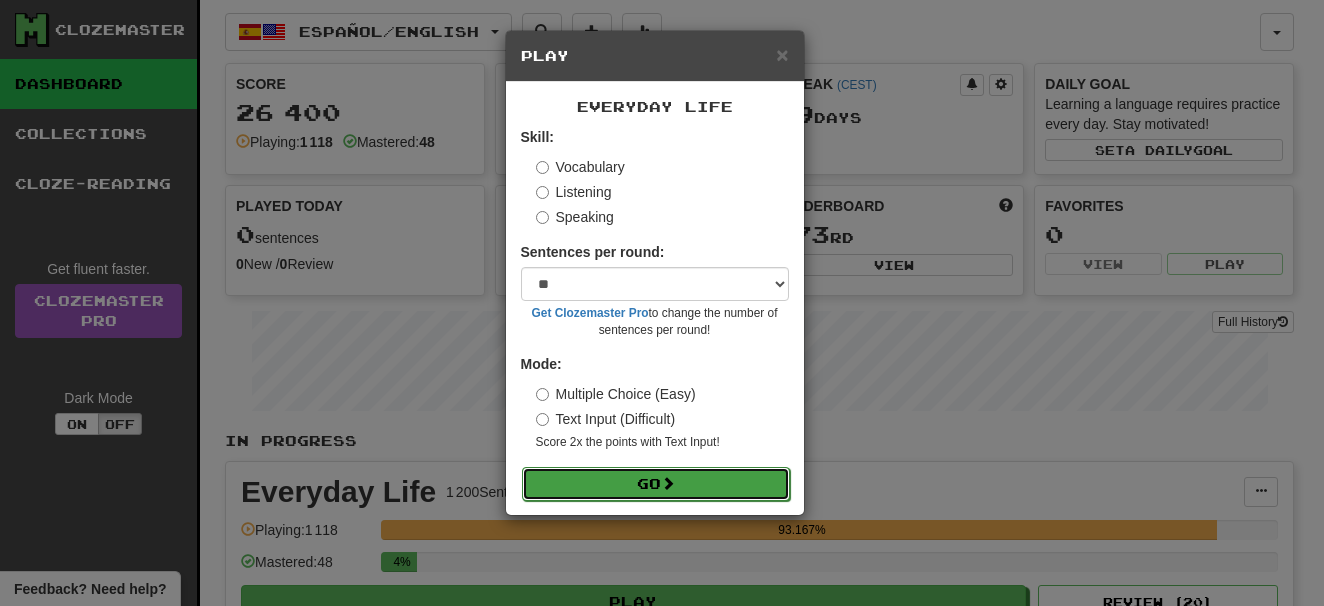 click on "Go" at bounding box center (656, 484) 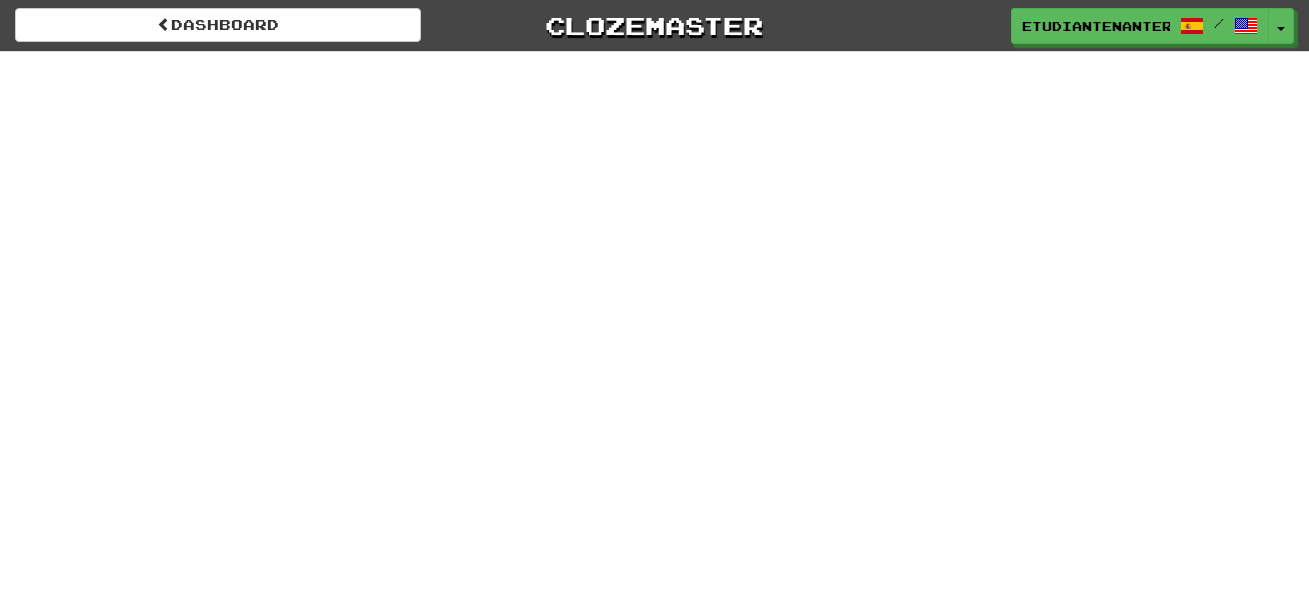scroll, scrollTop: 0, scrollLeft: 0, axis: both 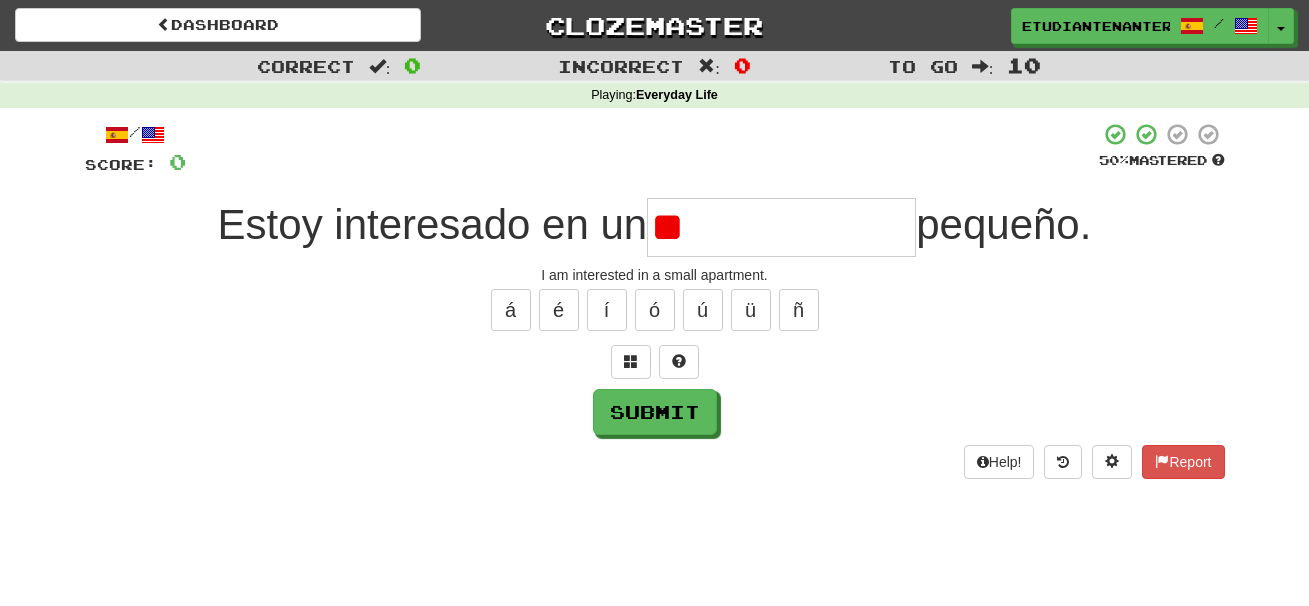 type on "*" 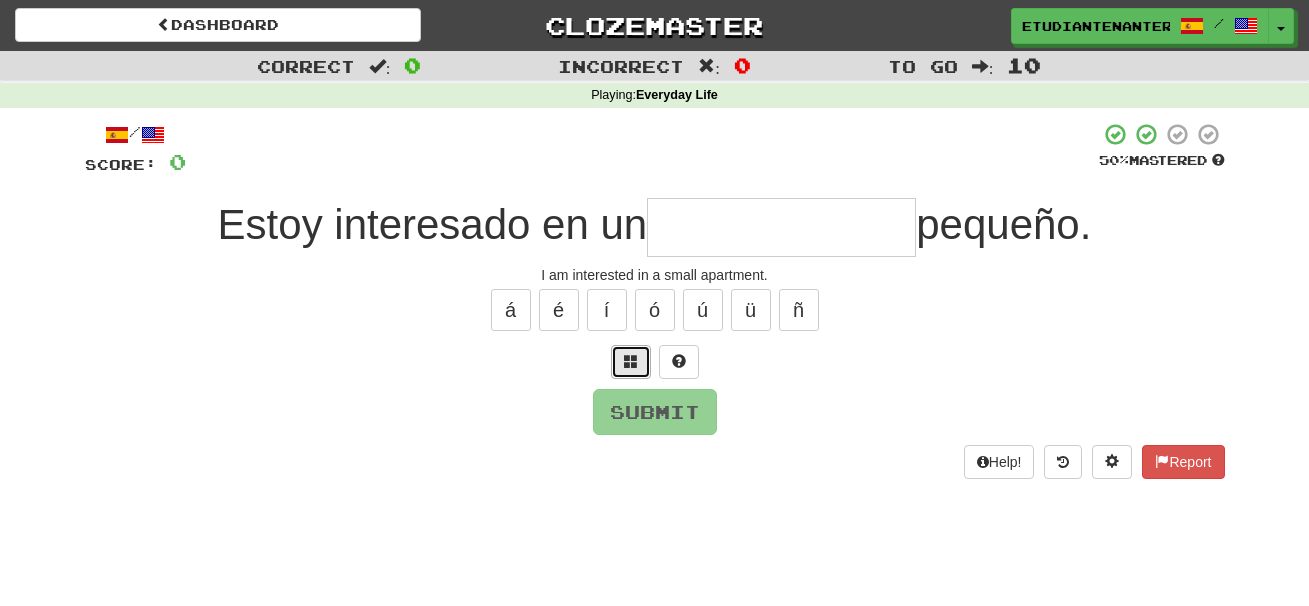 click at bounding box center [631, 362] 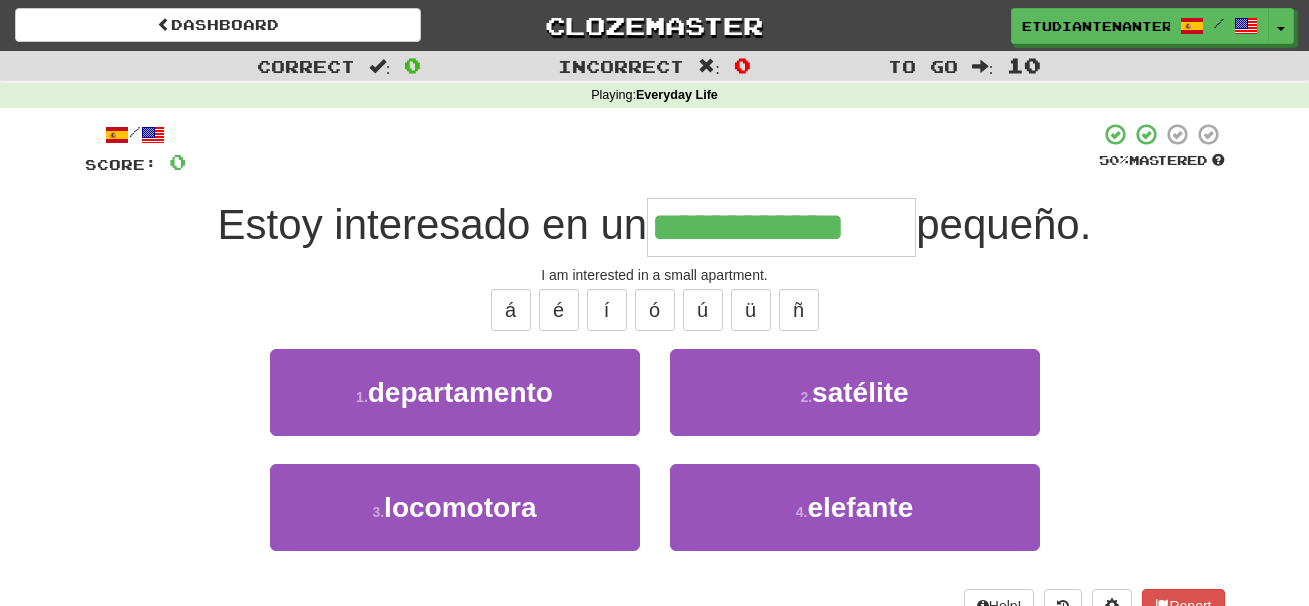 type on "**********" 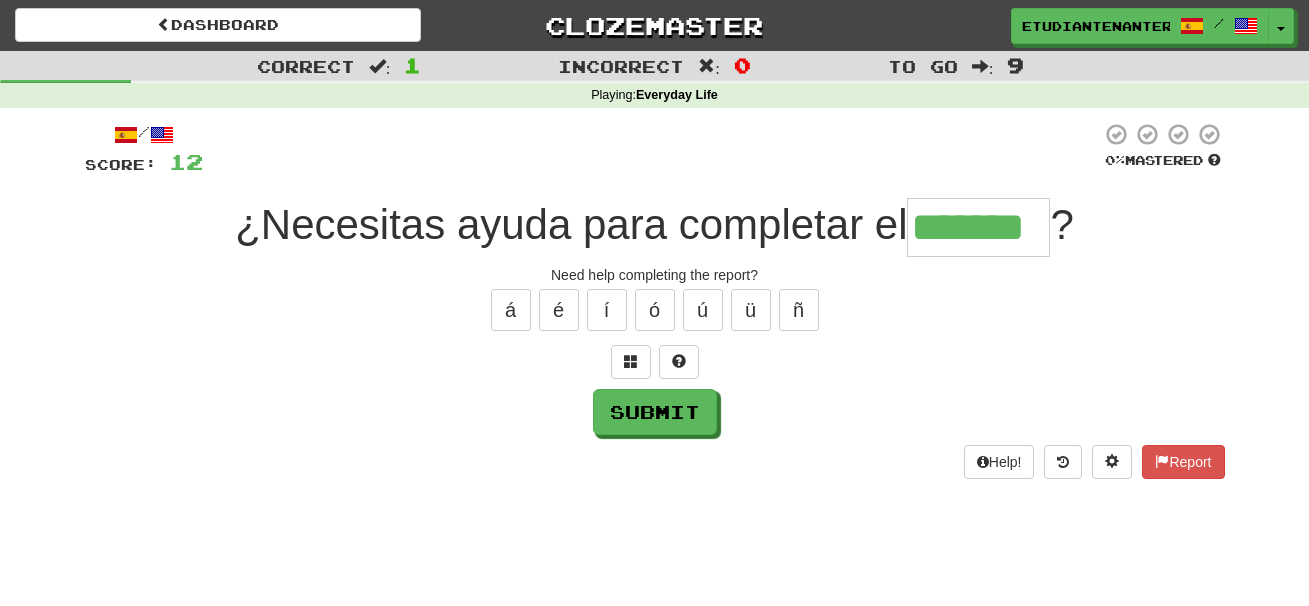 type on "*******" 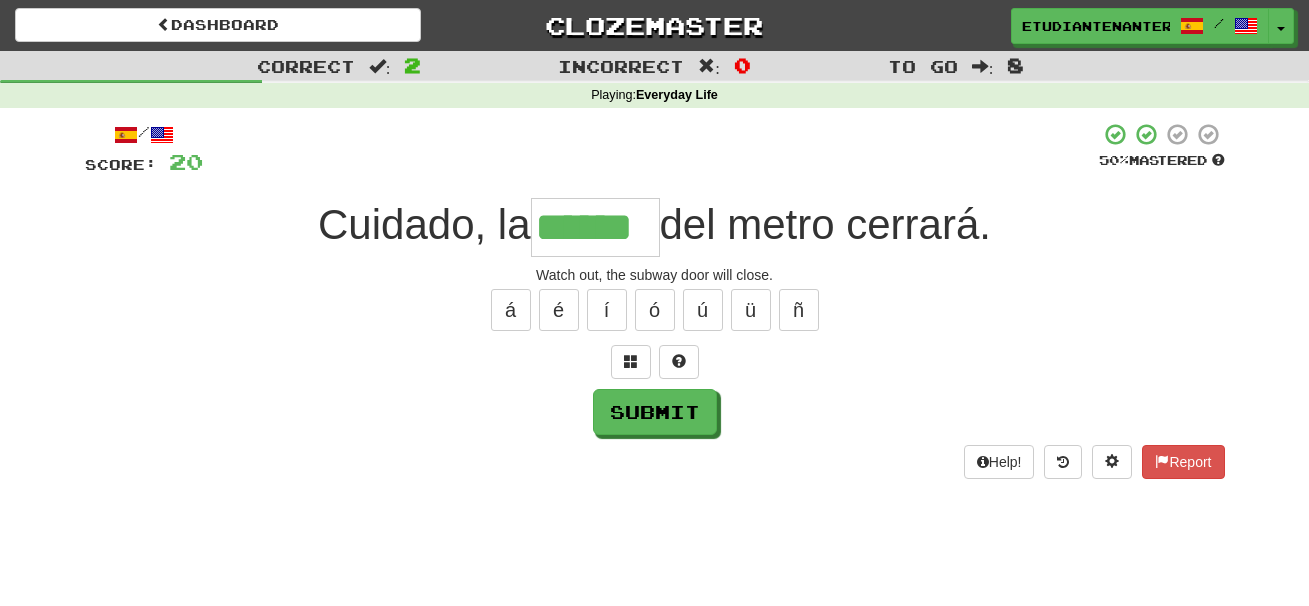 type on "******" 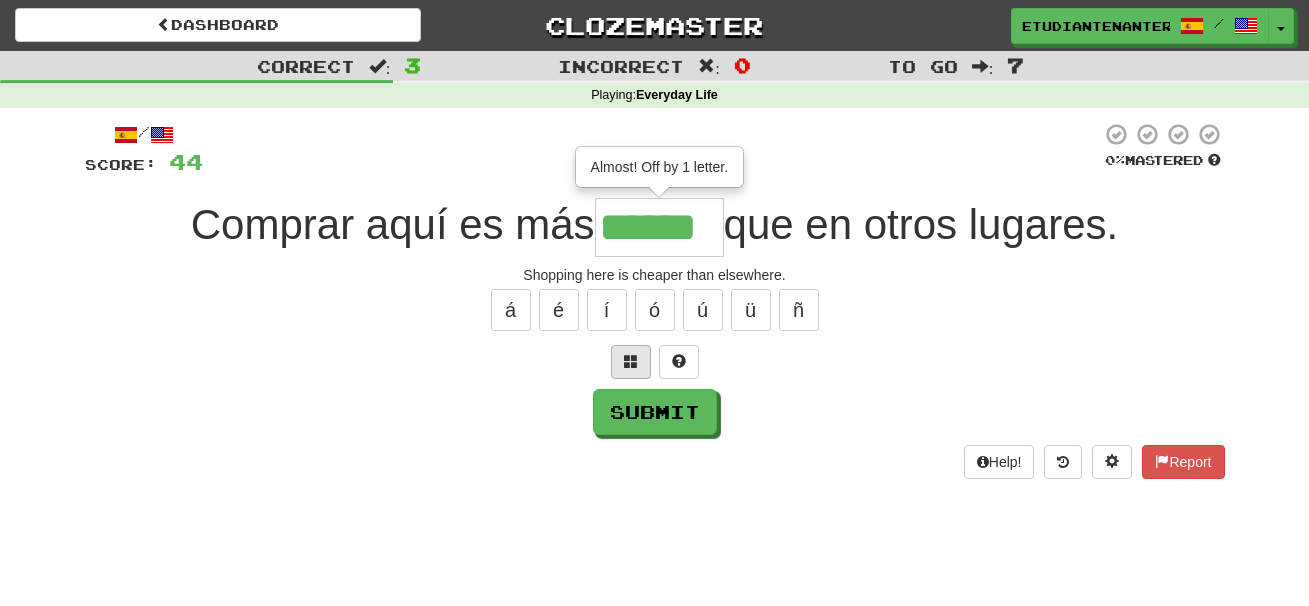 type on "******" 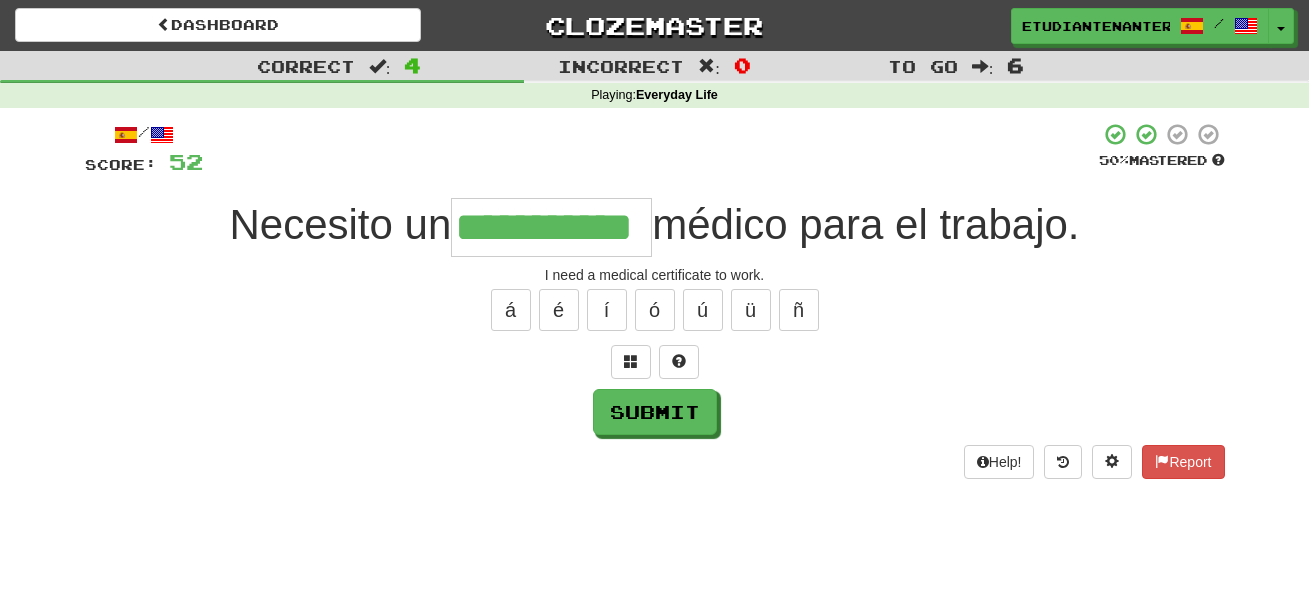 type on "**********" 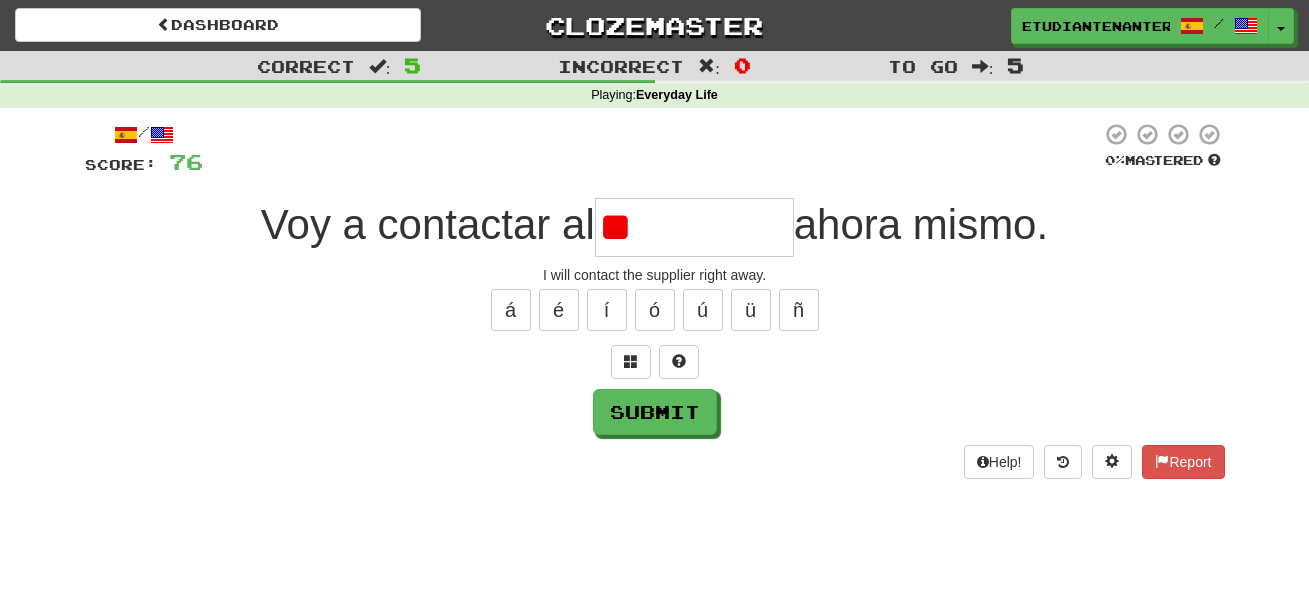 type on "*" 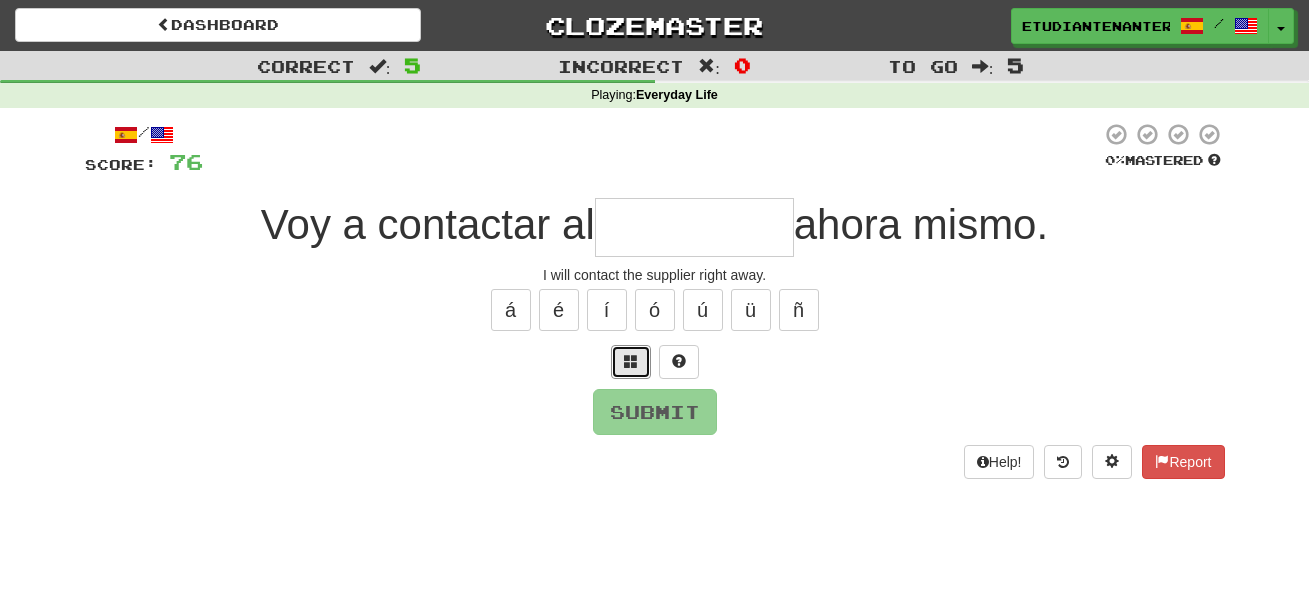 click at bounding box center (631, 361) 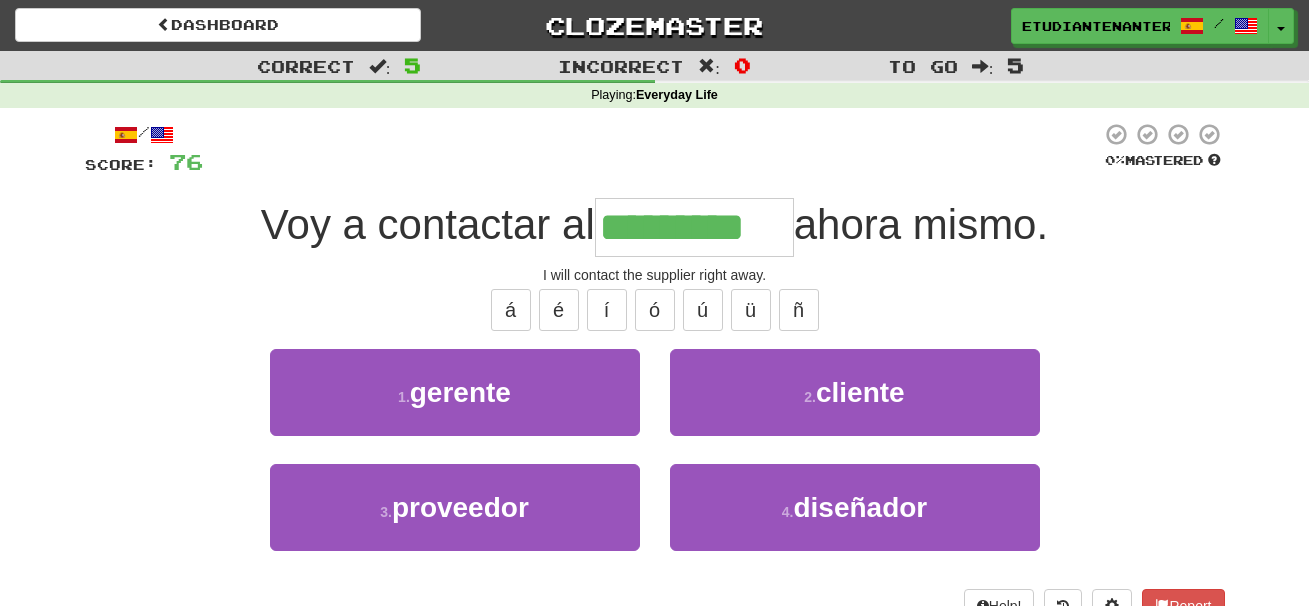 type on "*********" 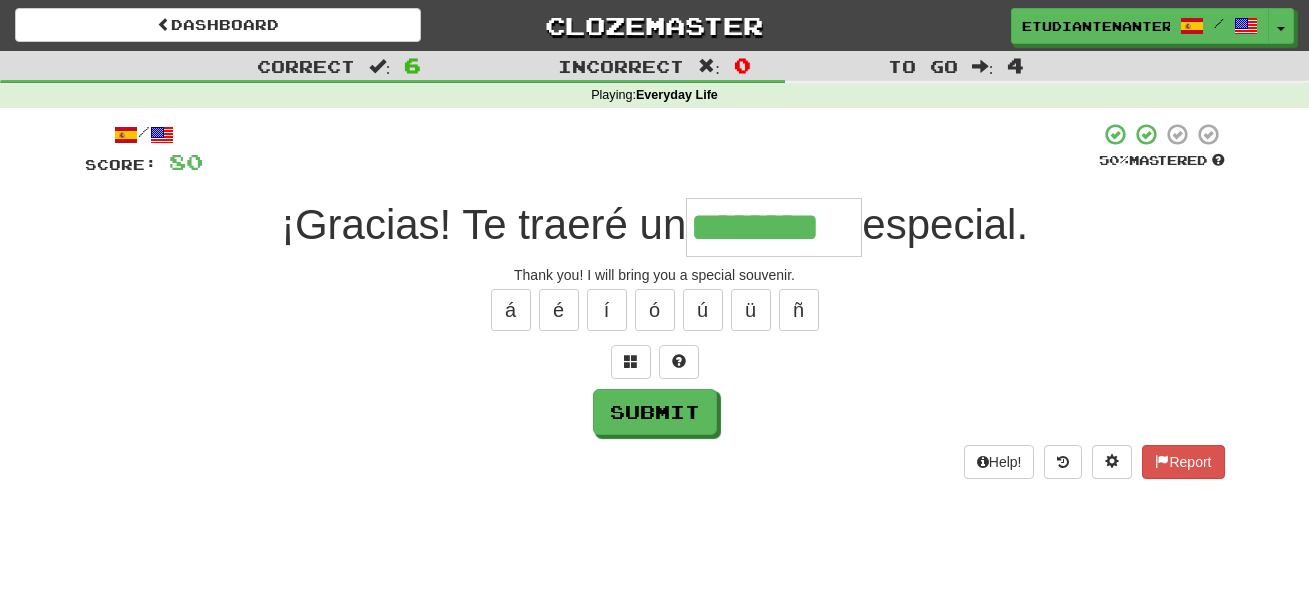 type on "********" 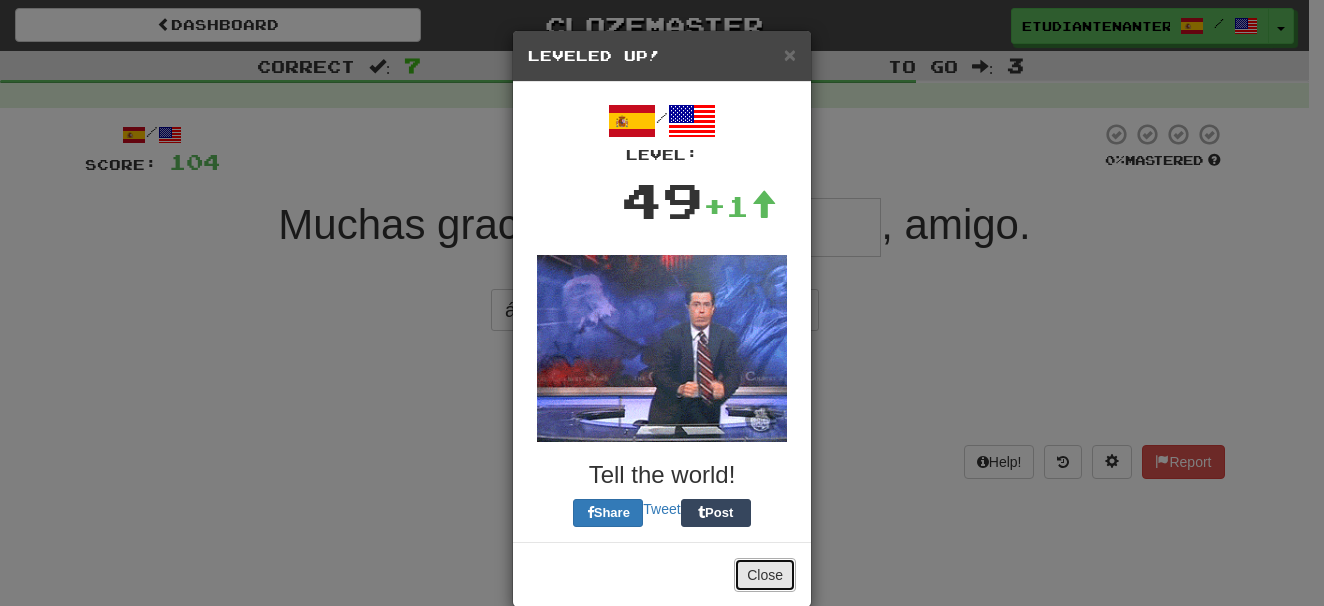 click on "Close" at bounding box center [765, 575] 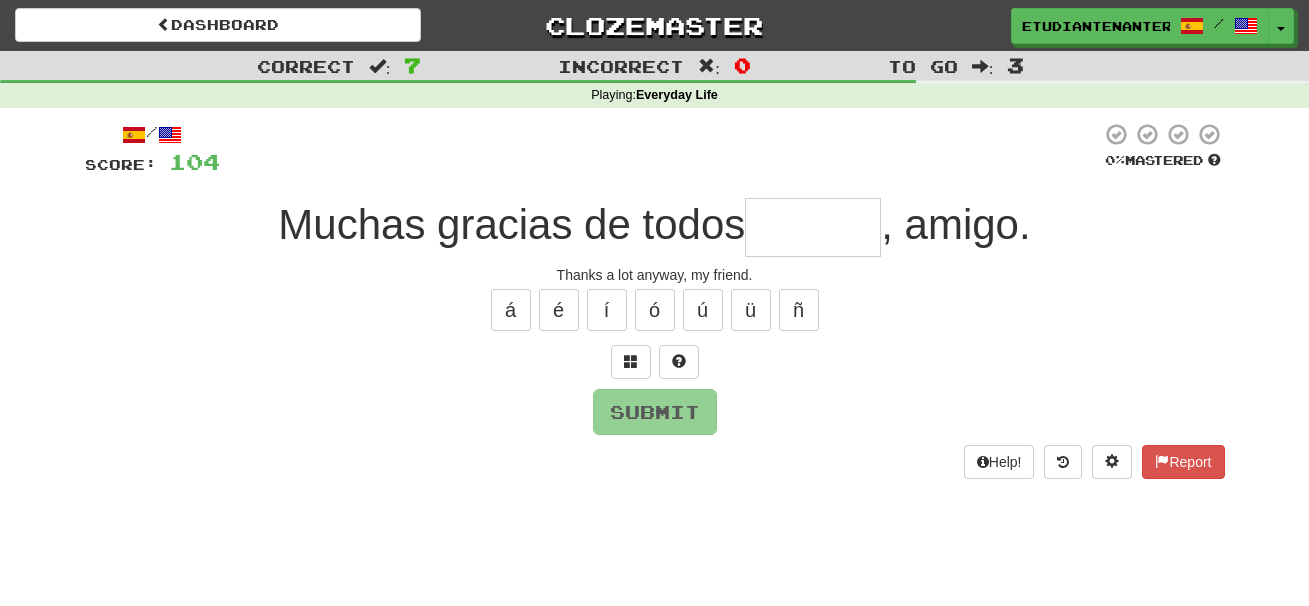 click at bounding box center [813, 227] 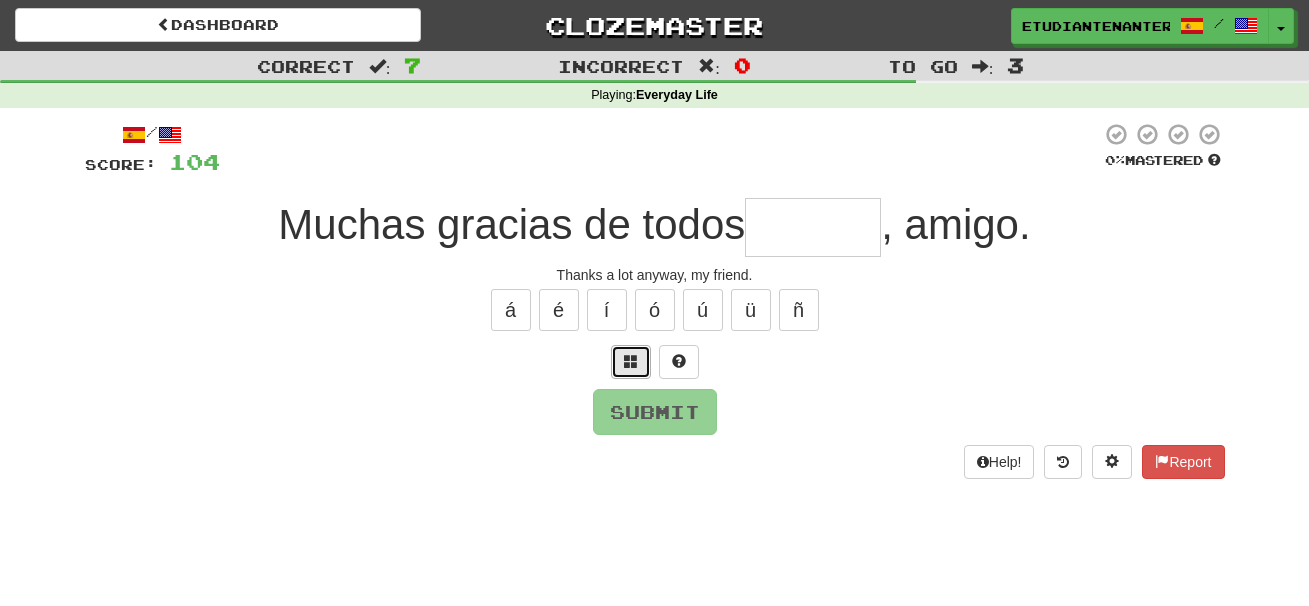 click at bounding box center (631, 362) 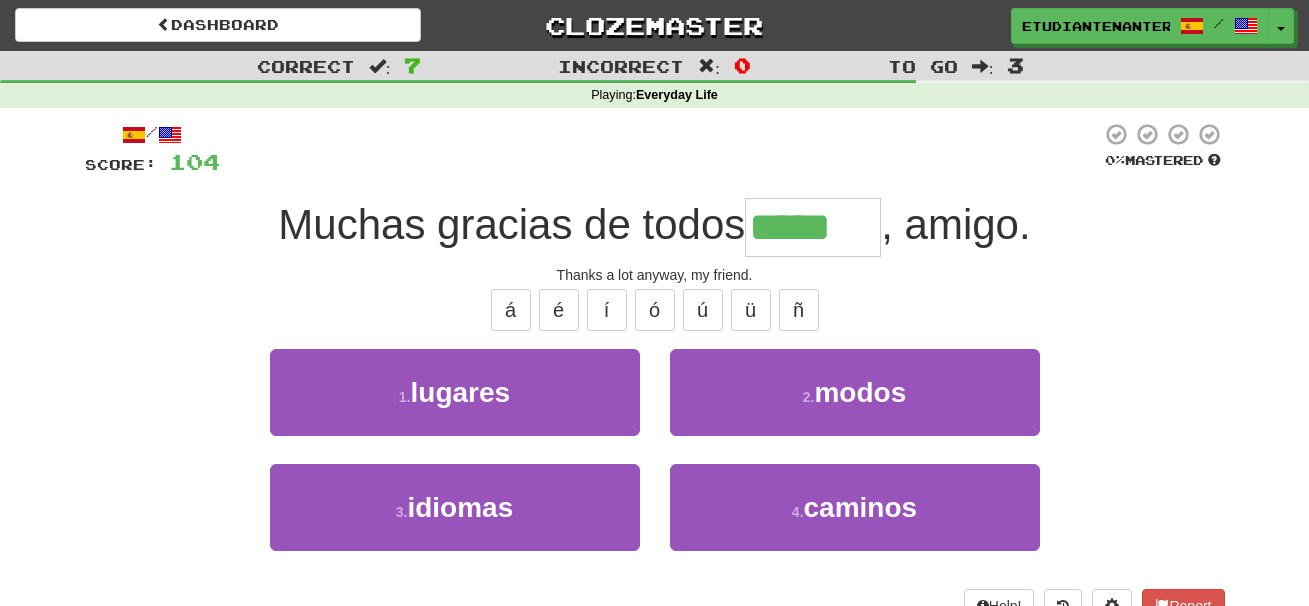 type on "*****" 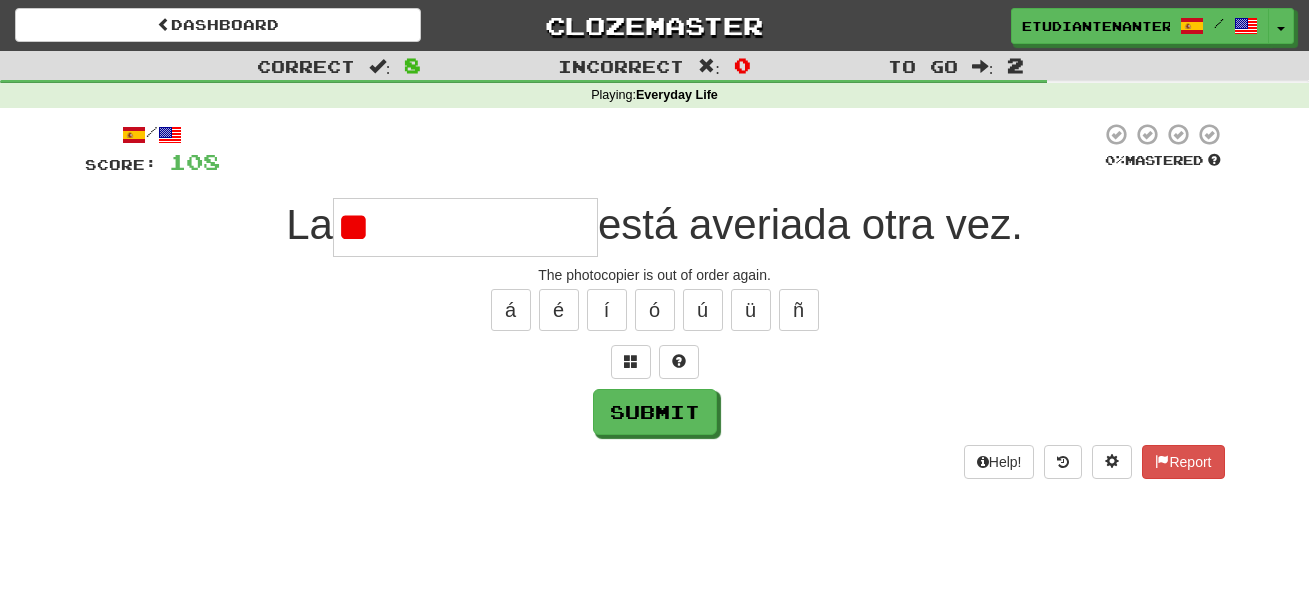 type on "*" 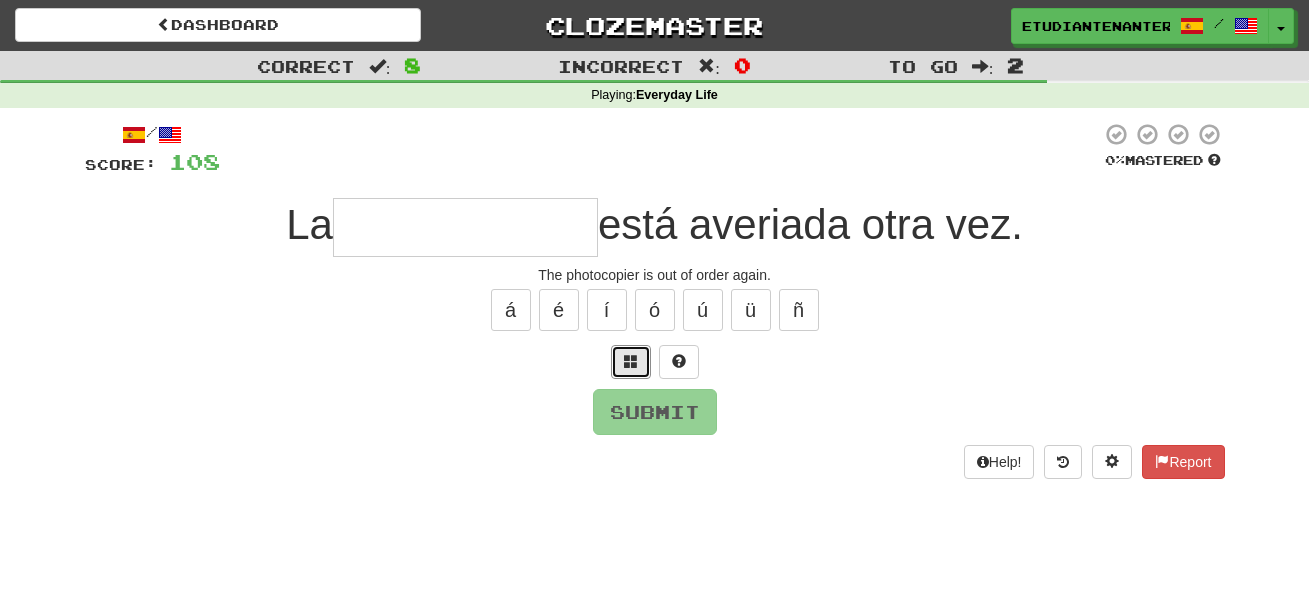 click at bounding box center (631, 362) 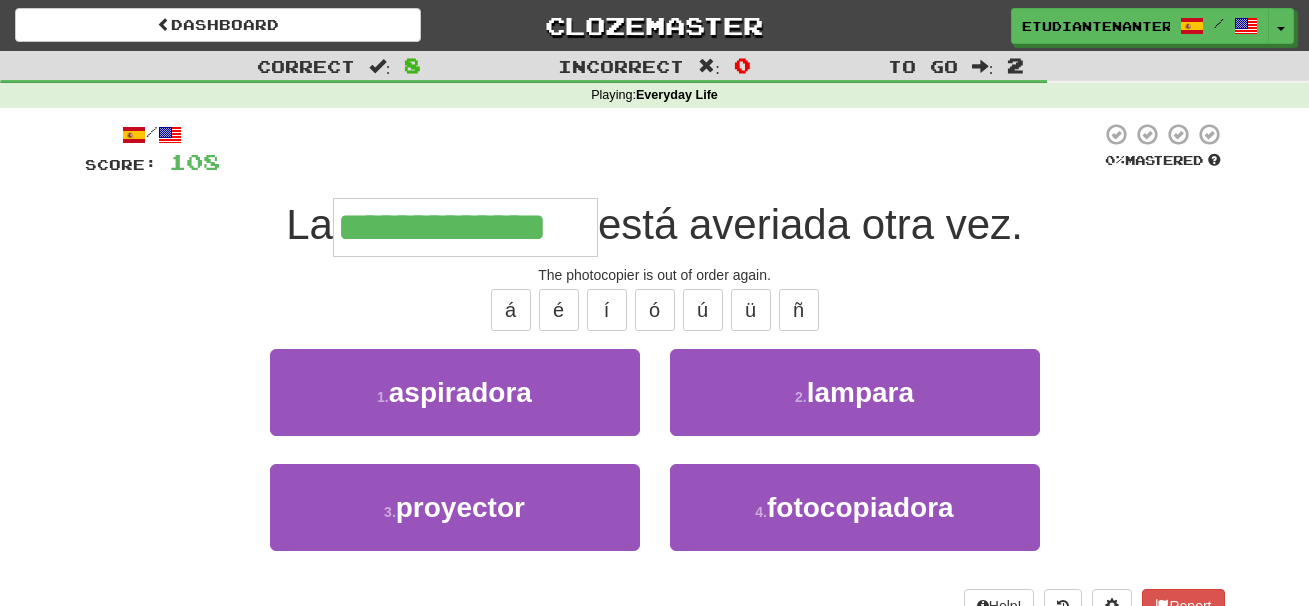 type on "**********" 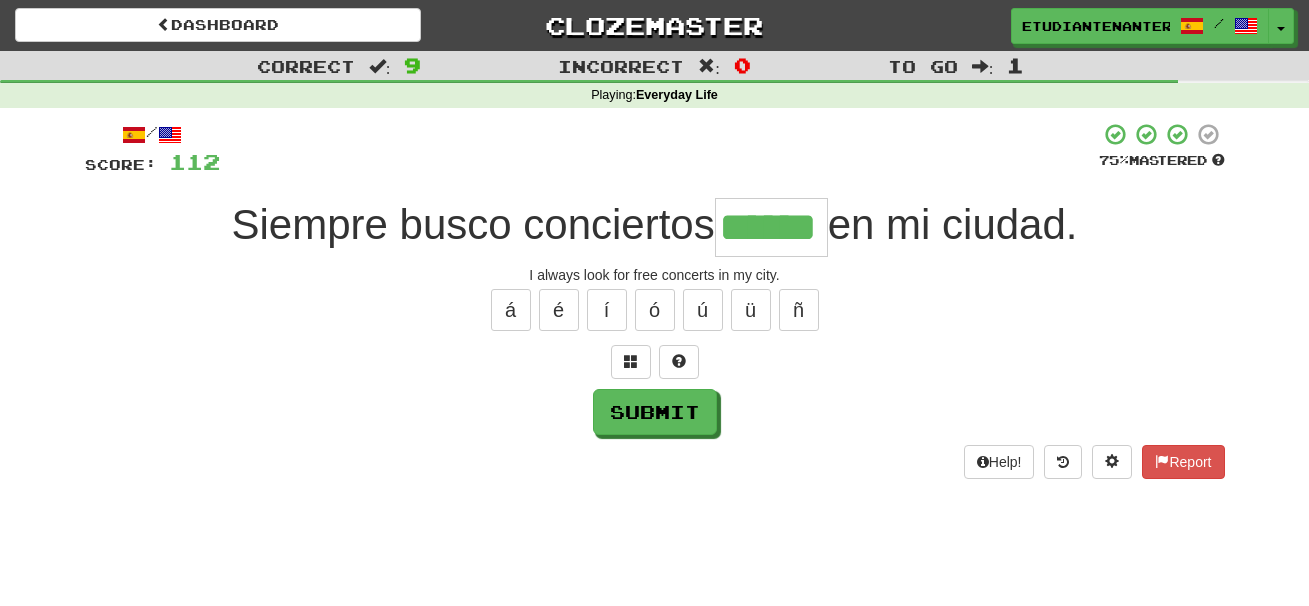 type on "******" 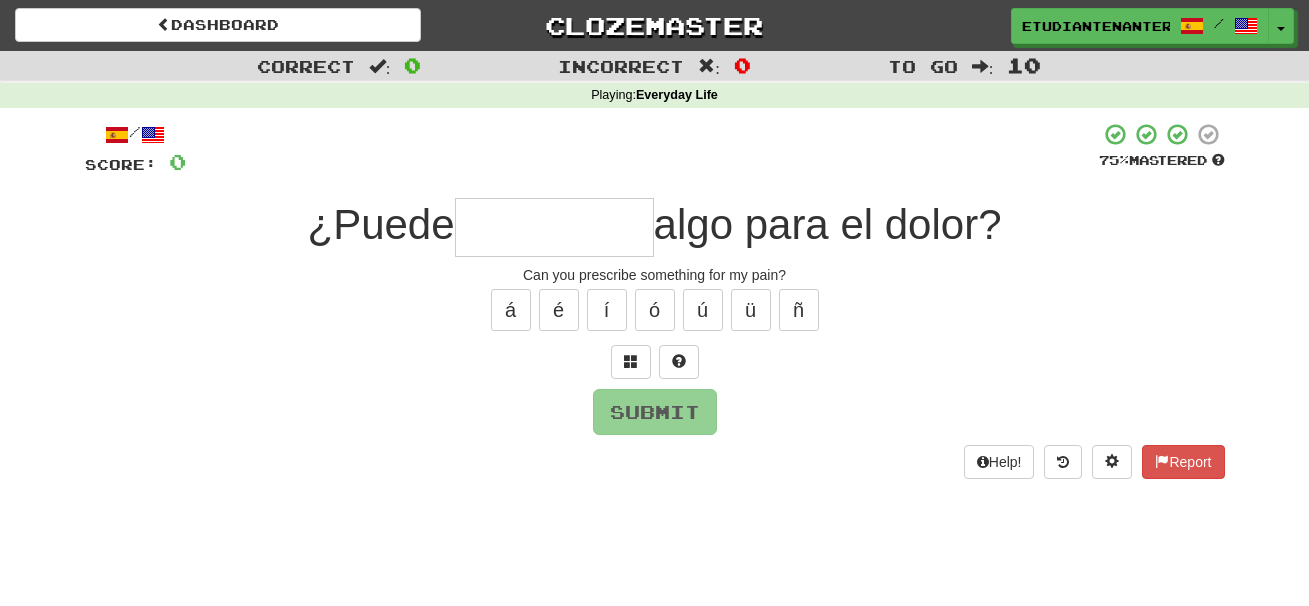 type on "*" 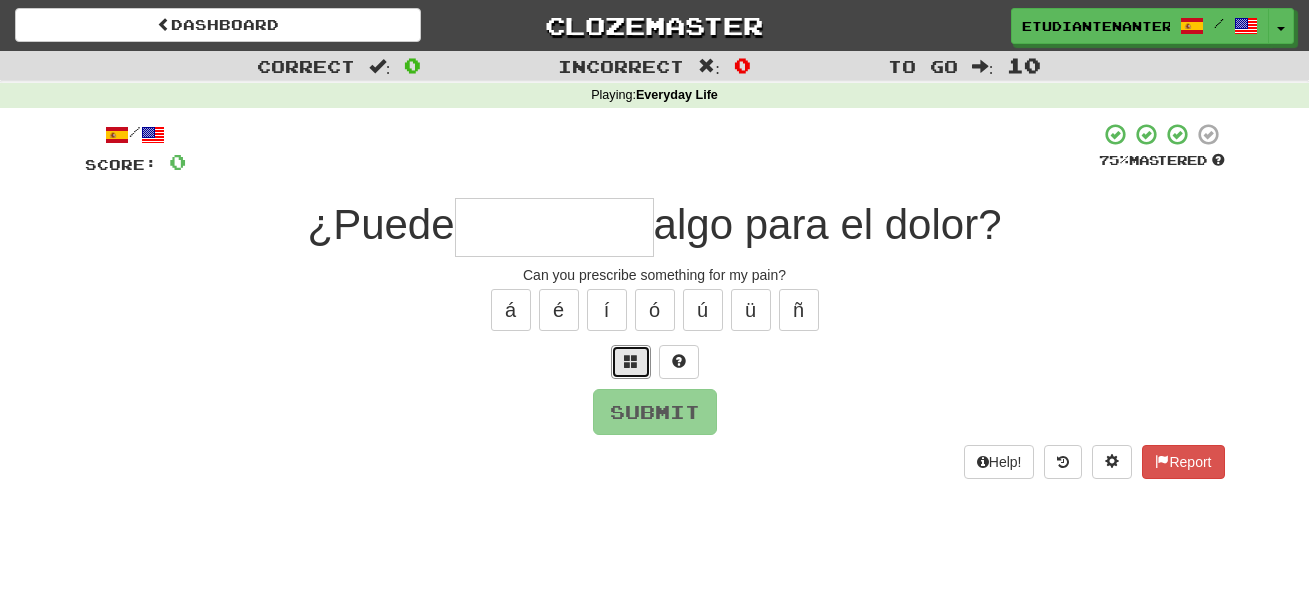 click at bounding box center [631, 362] 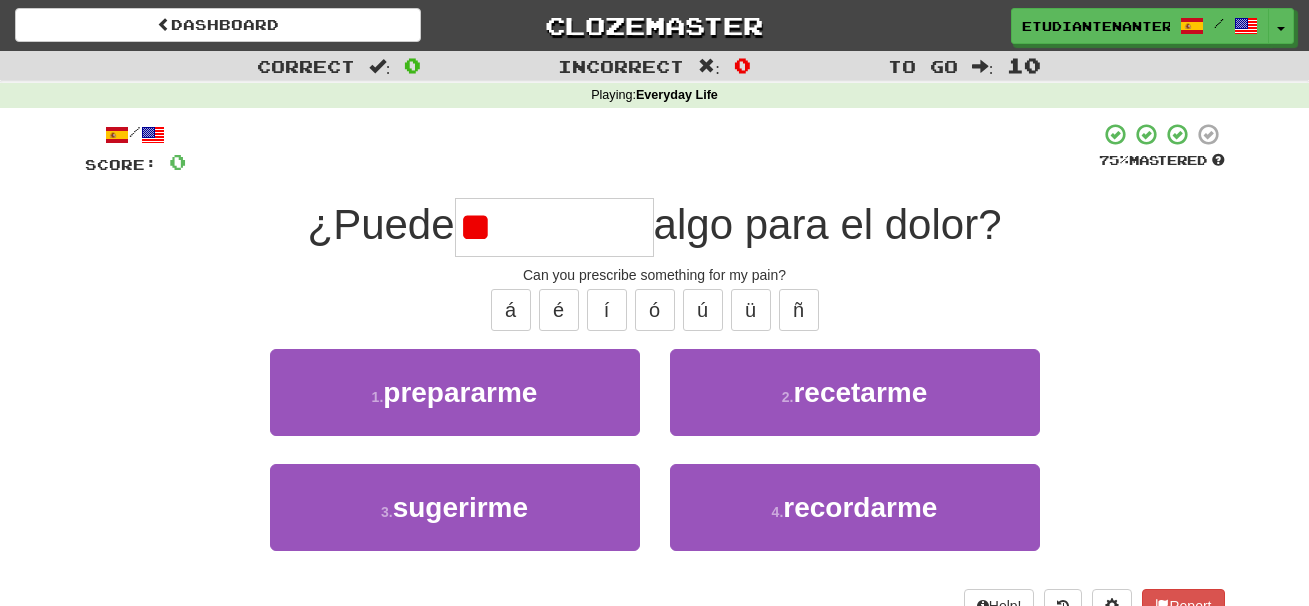 type on "*" 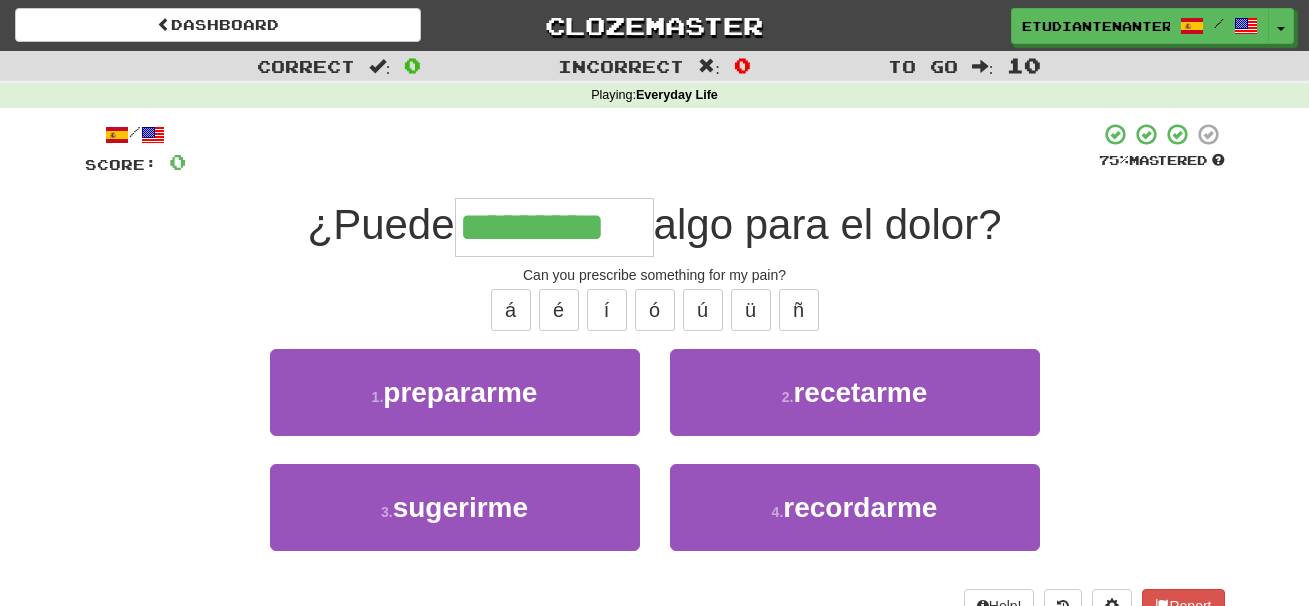 type on "*********" 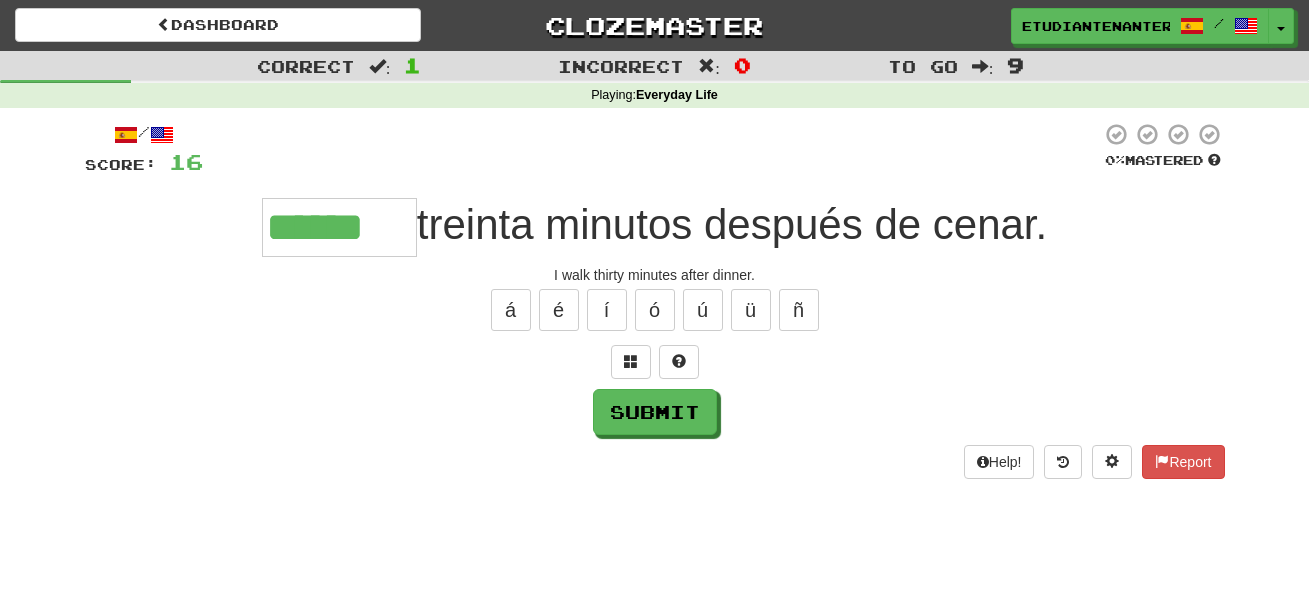 type on "******" 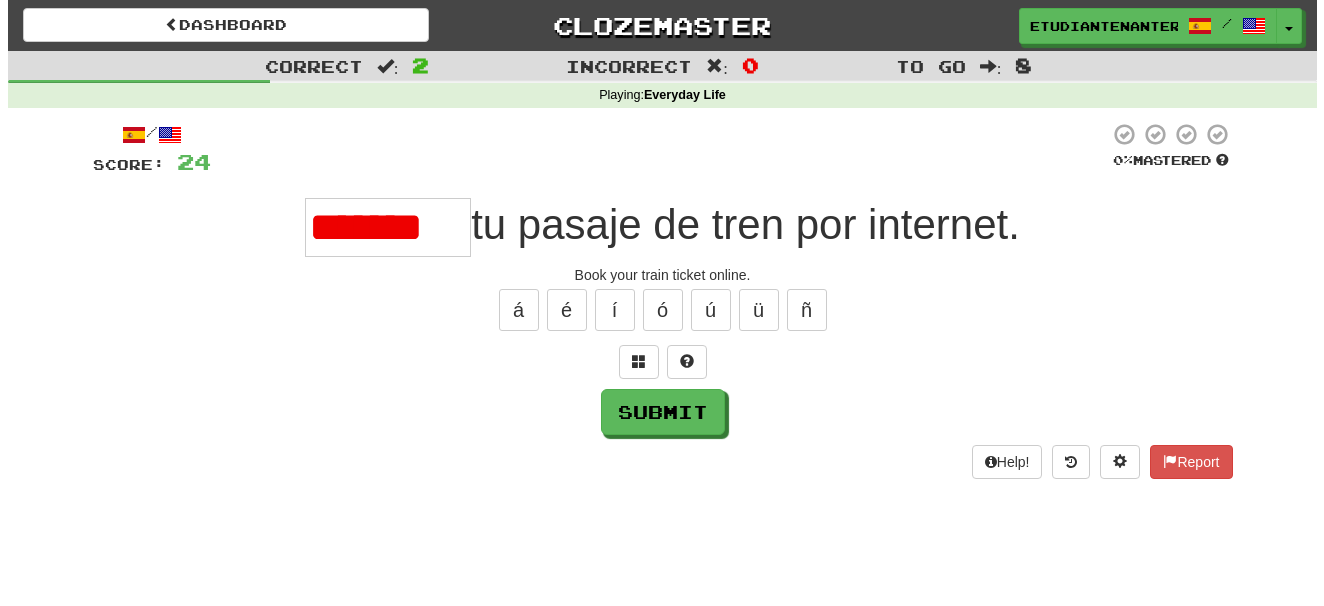 scroll, scrollTop: 0, scrollLeft: 0, axis: both 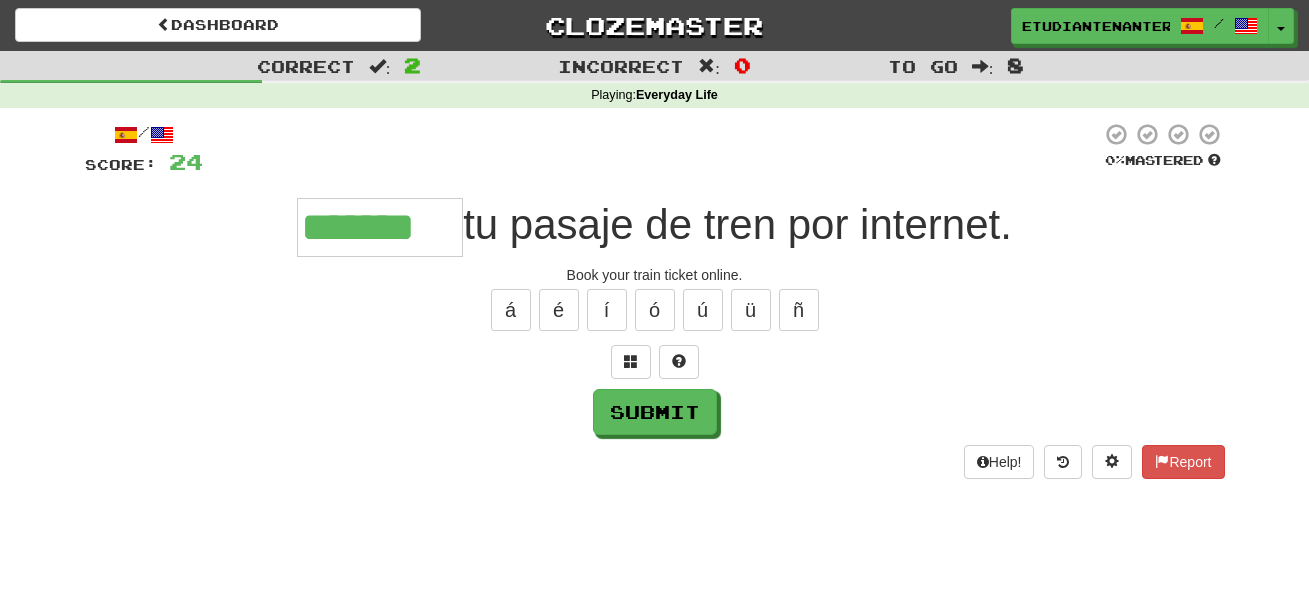 type on "*******" 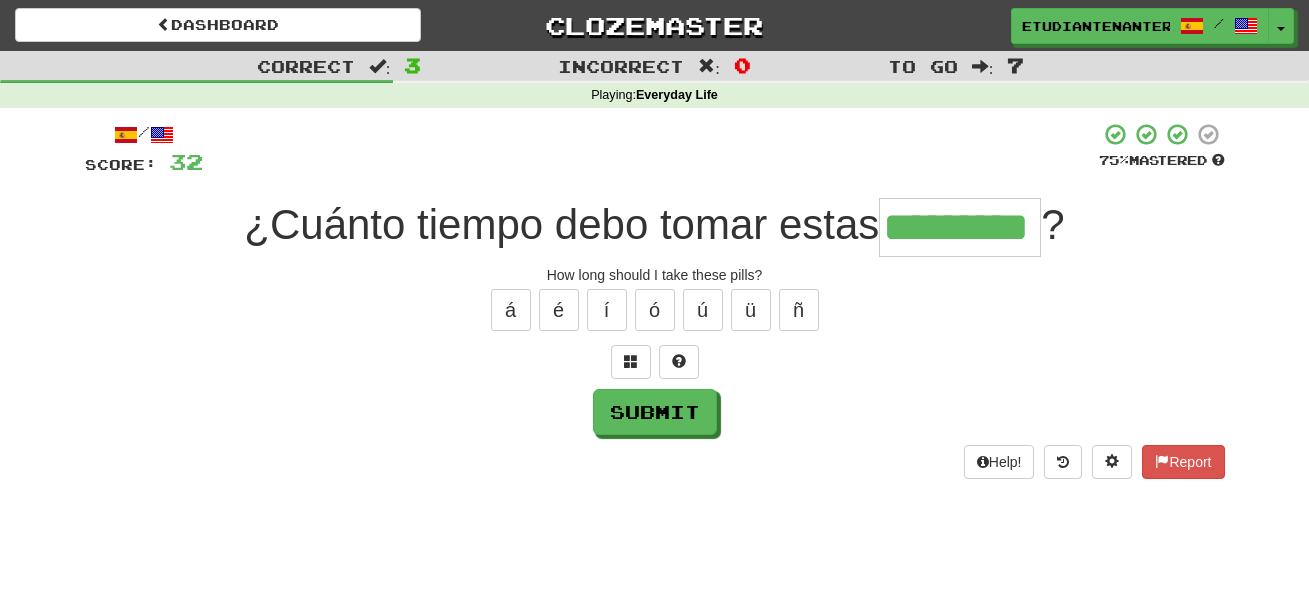 type on "*********" 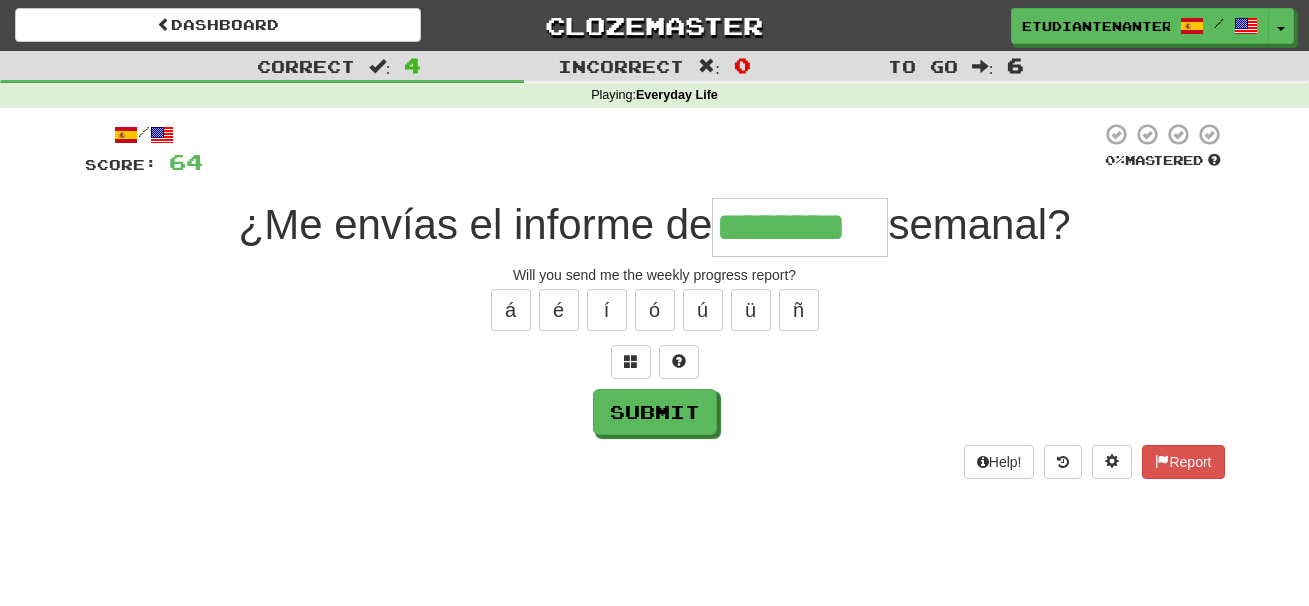 type on "********" 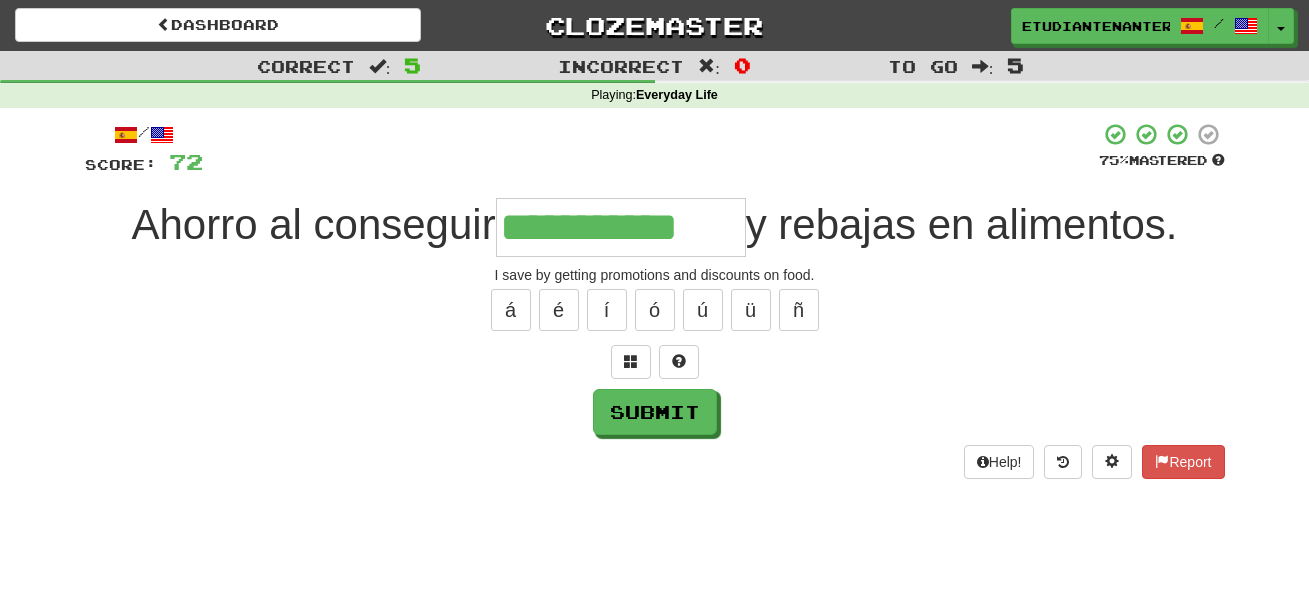 type on "**********" 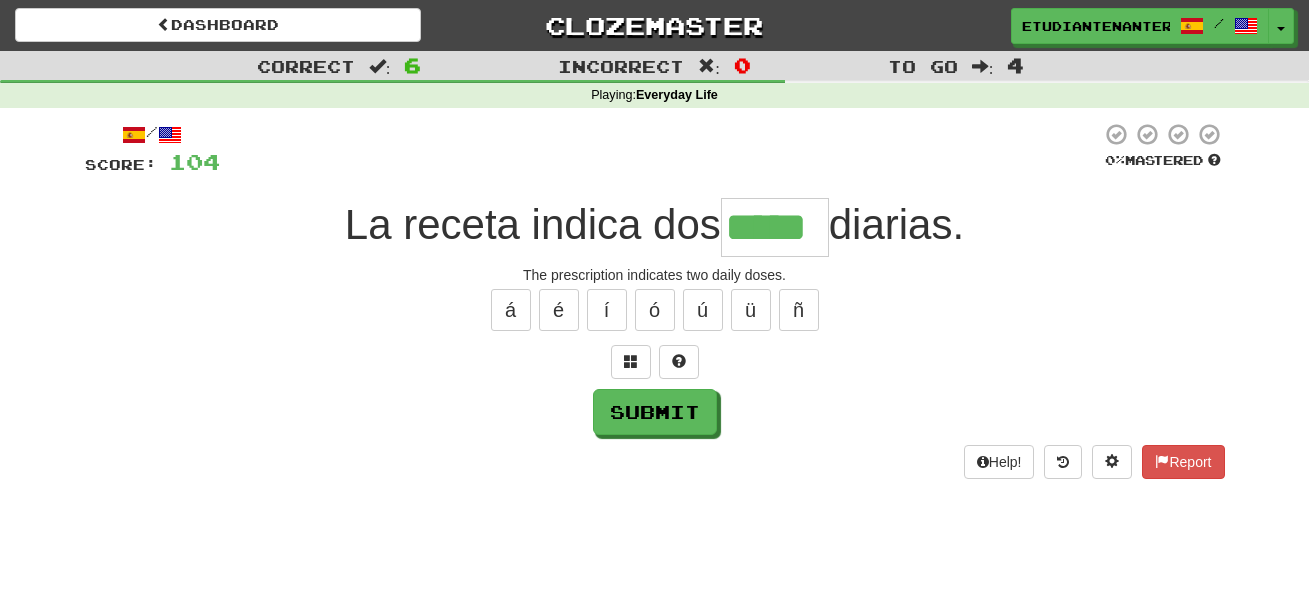 type on "*****" 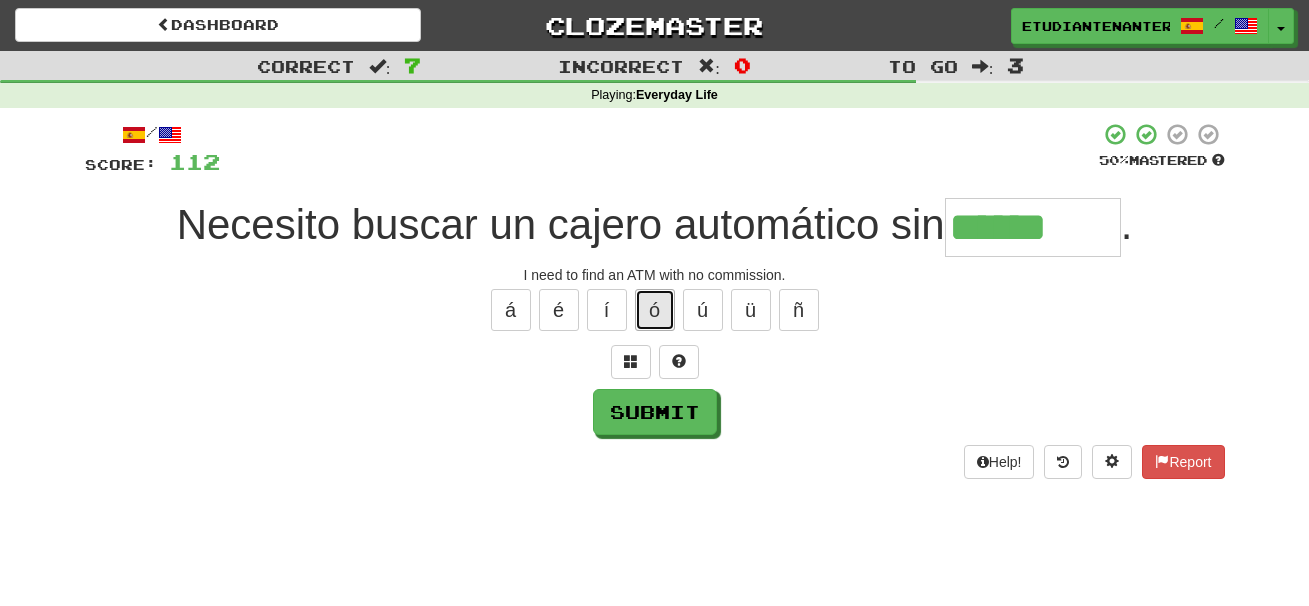 click on "ó" at bounding box center [655, 310] 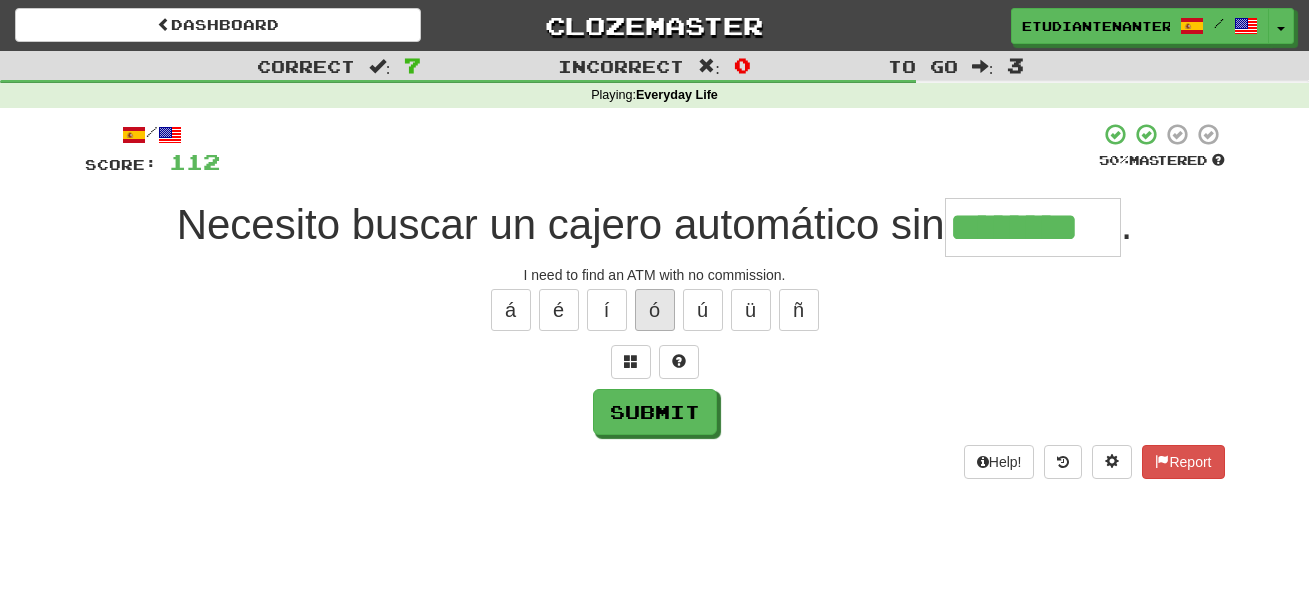 type on "********" 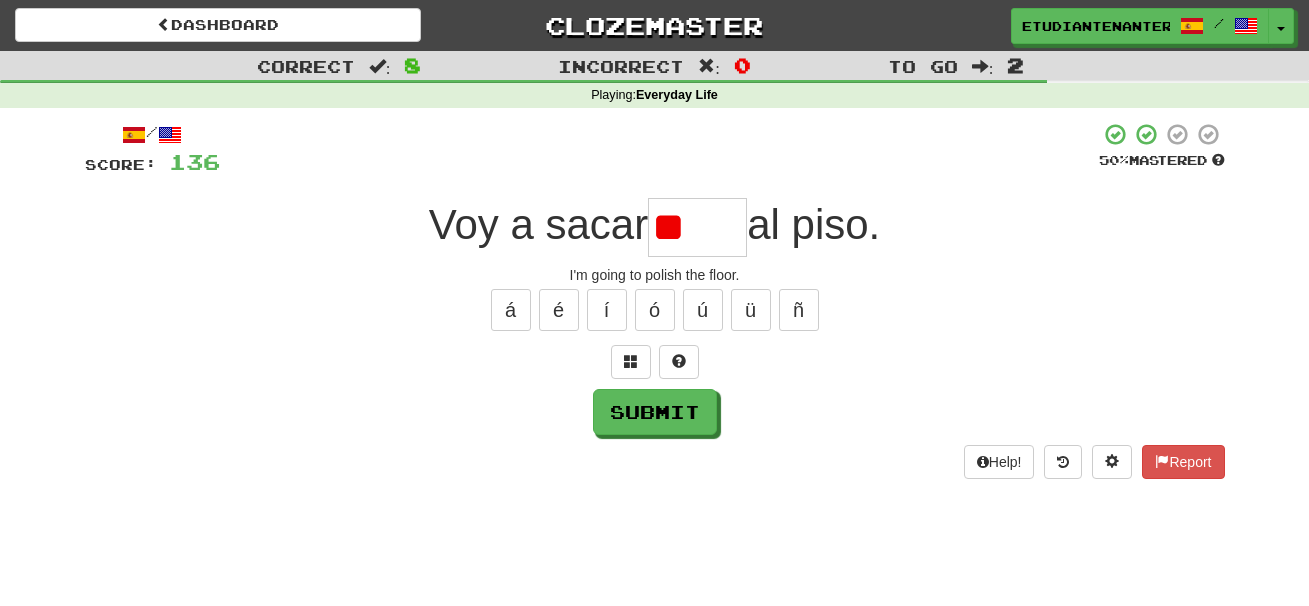 type on "*" 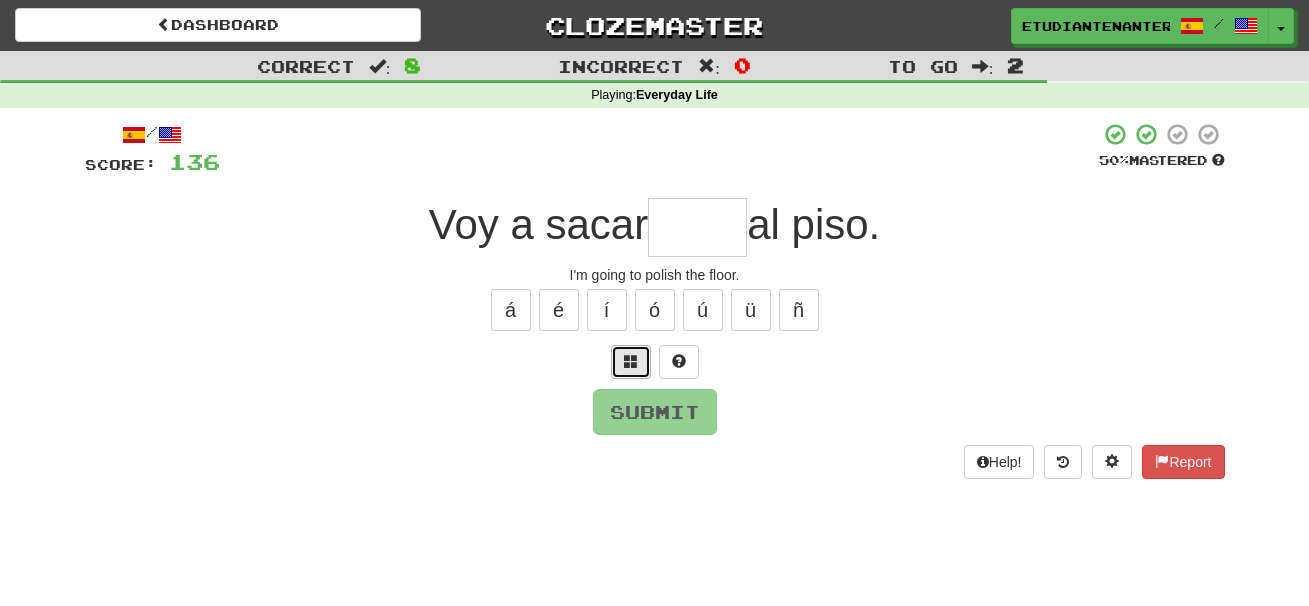 click at bounding box center [631, 361] 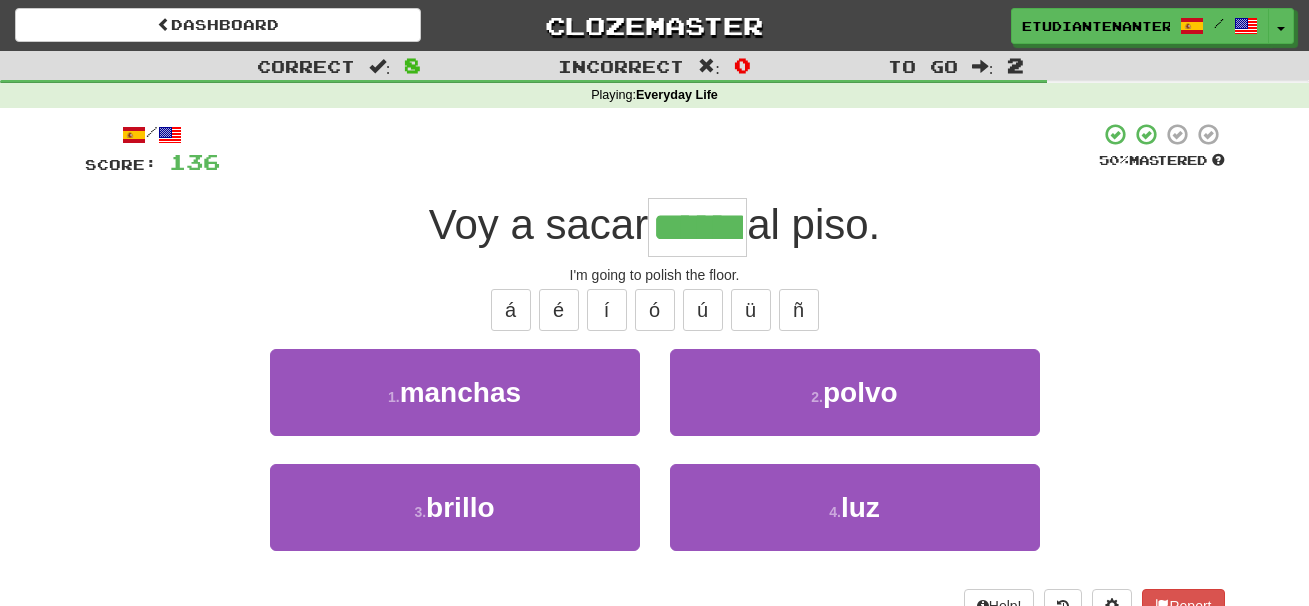 type on "******" 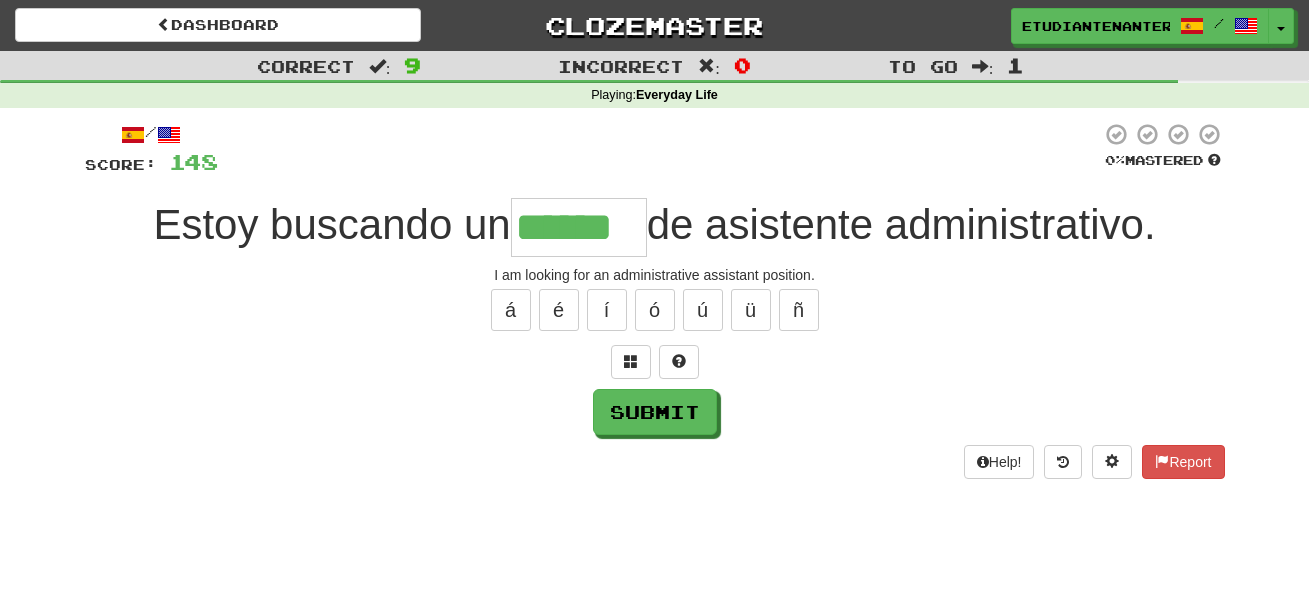 type on "******" 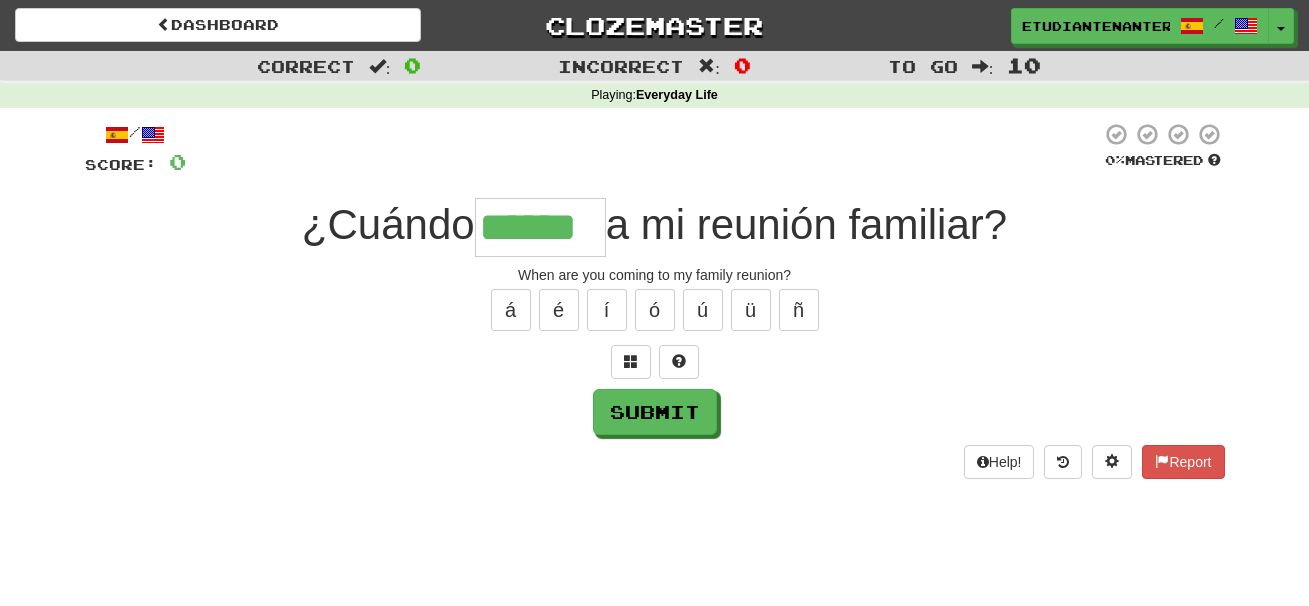 type on "******" 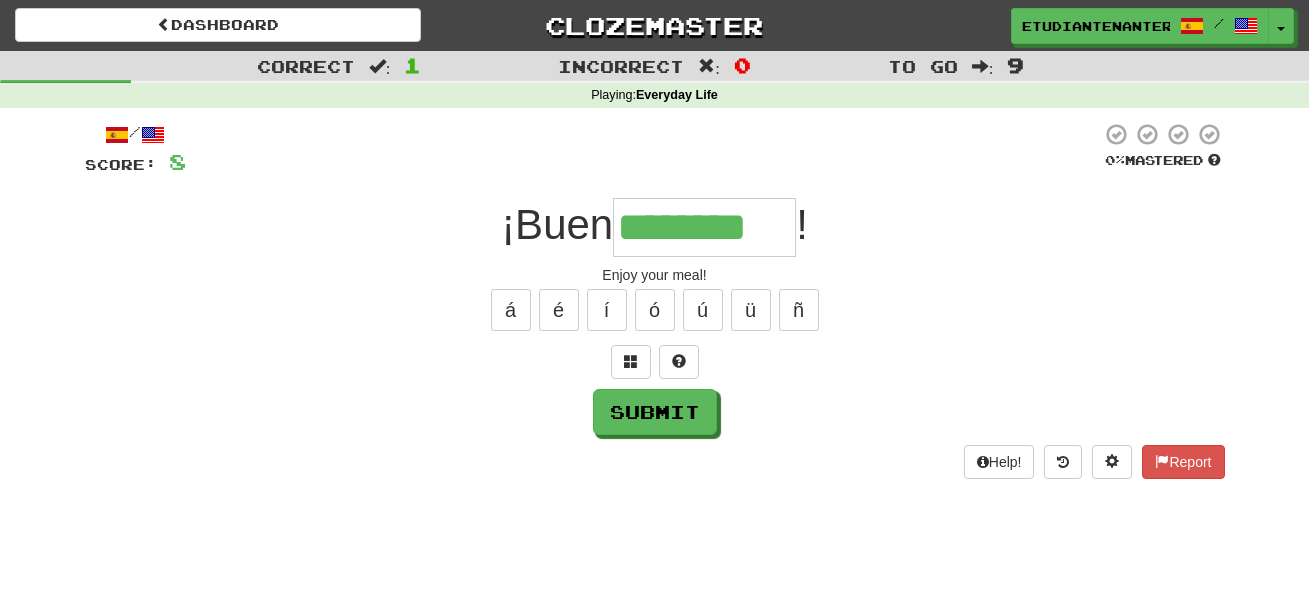 type on "********" 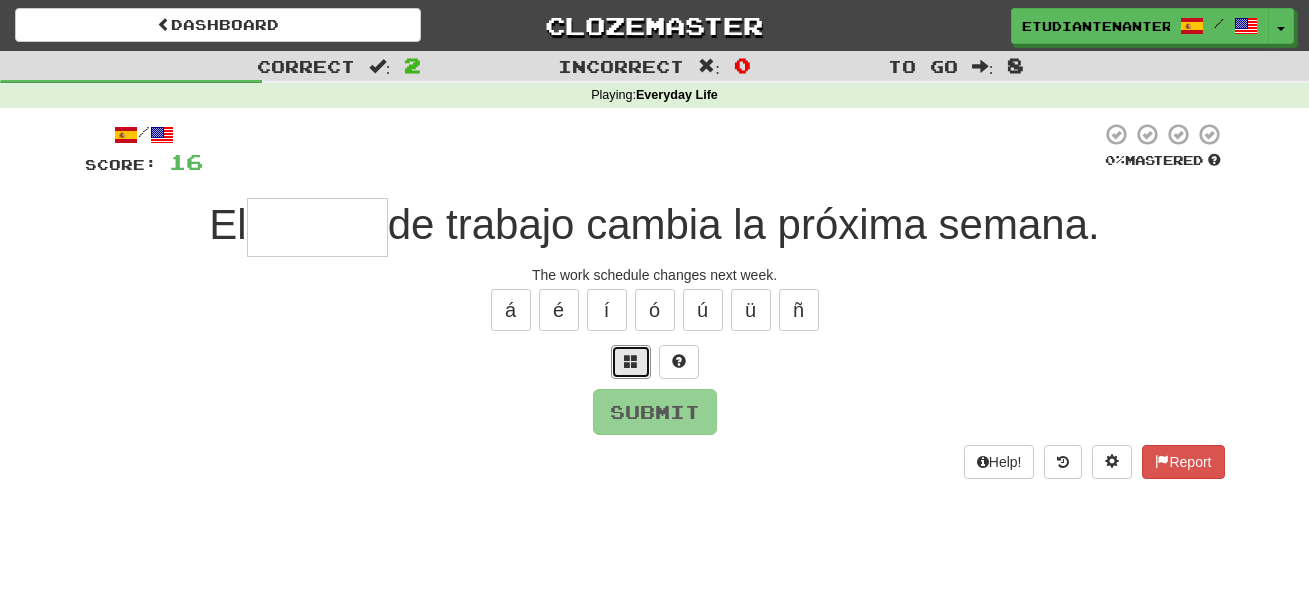 click at bounding box center [631, 361] 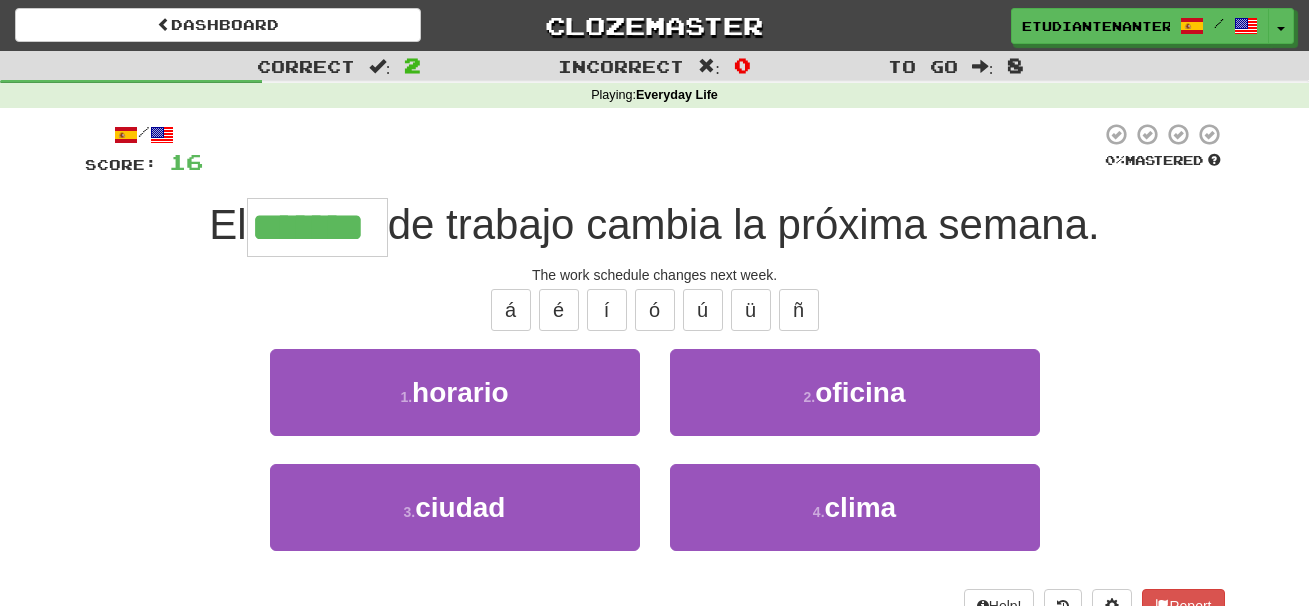 type on "*******" 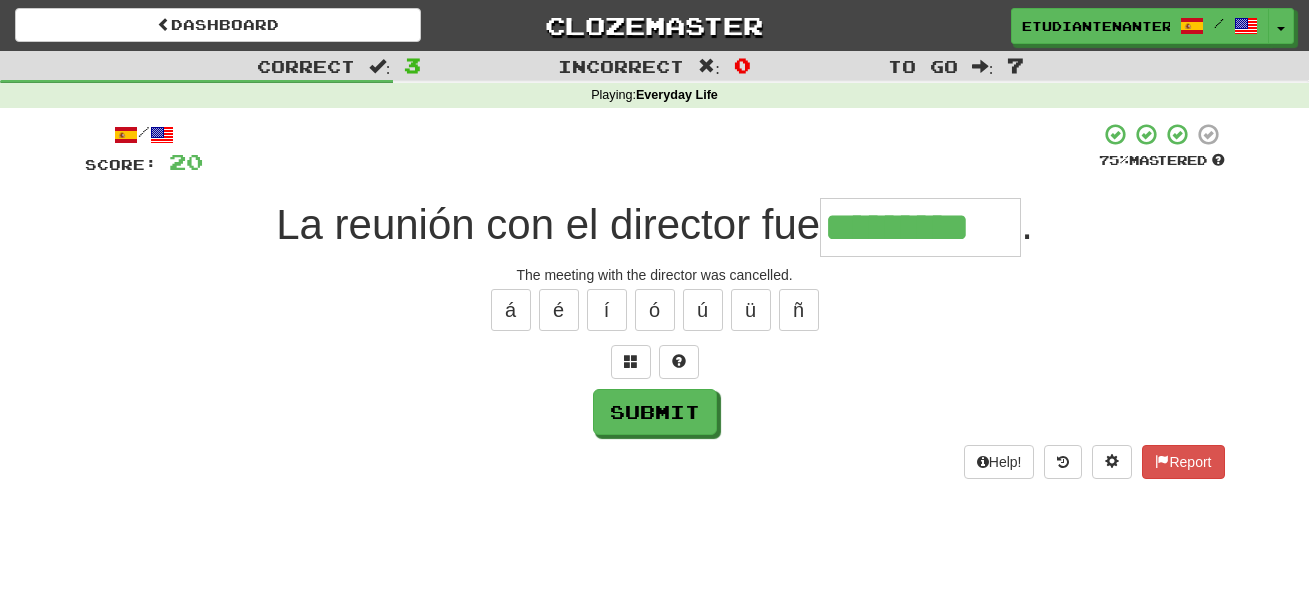 type on "*********" 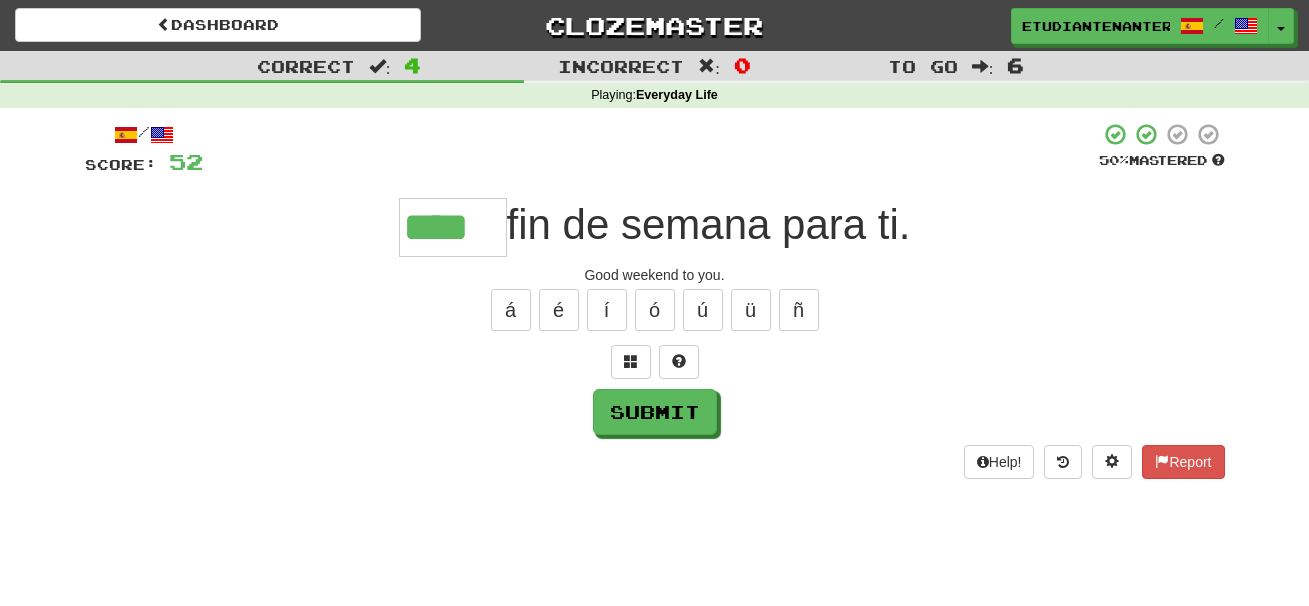 type on "****" 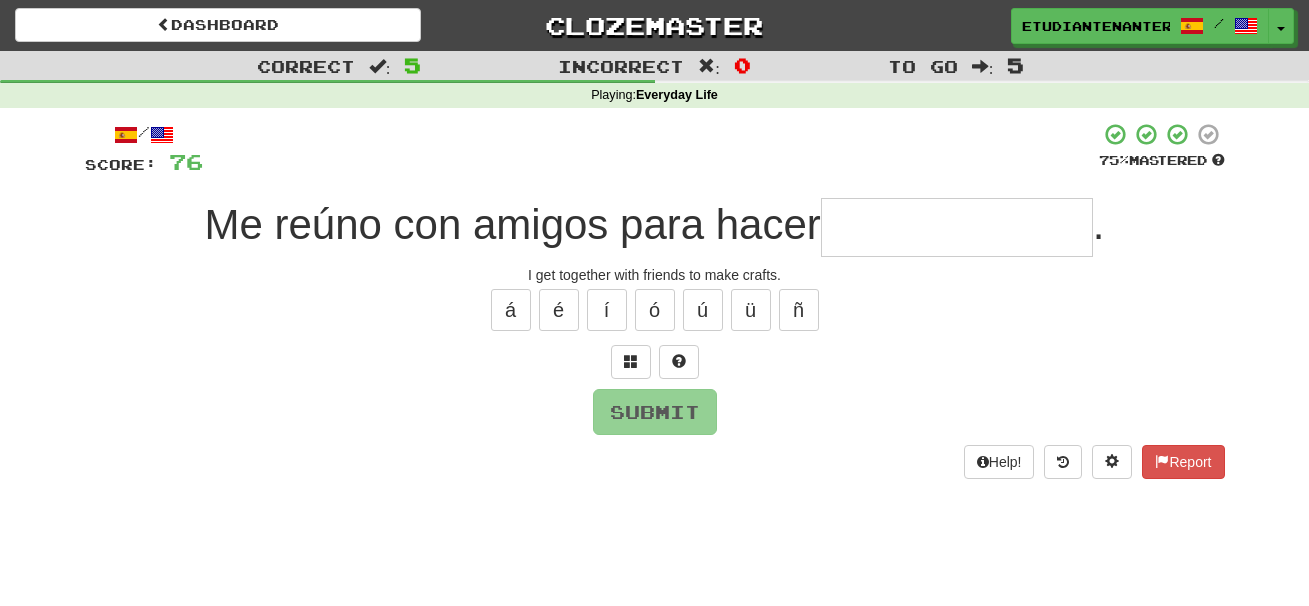 type on "*" 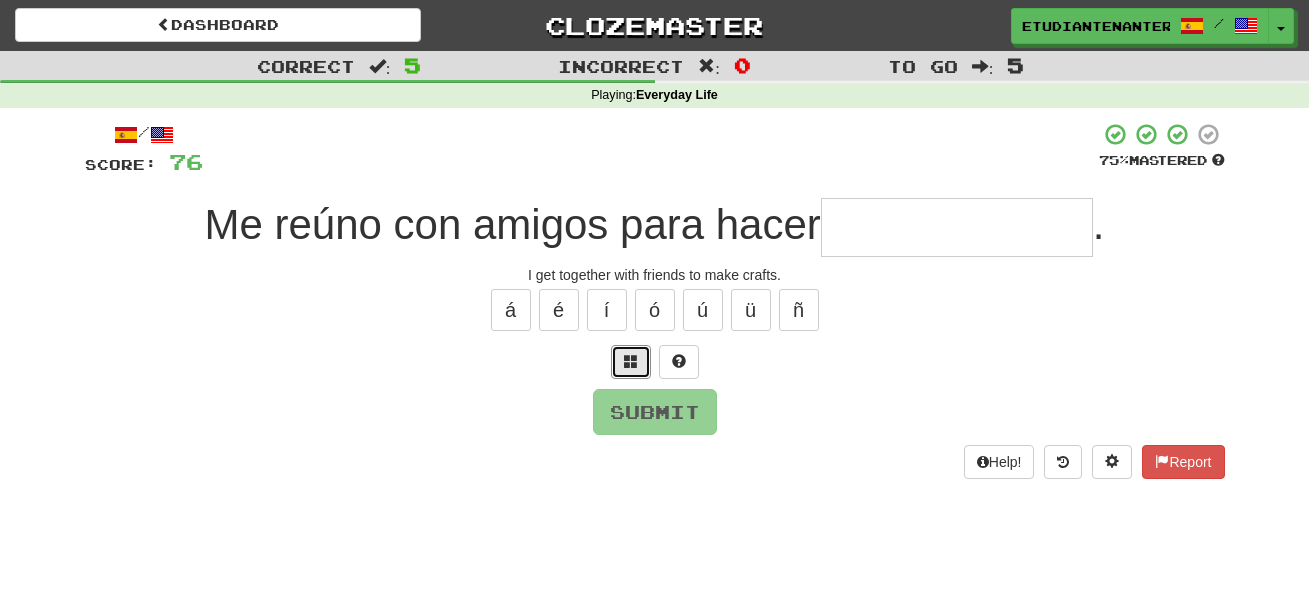 click at bounding box center (631, 361) 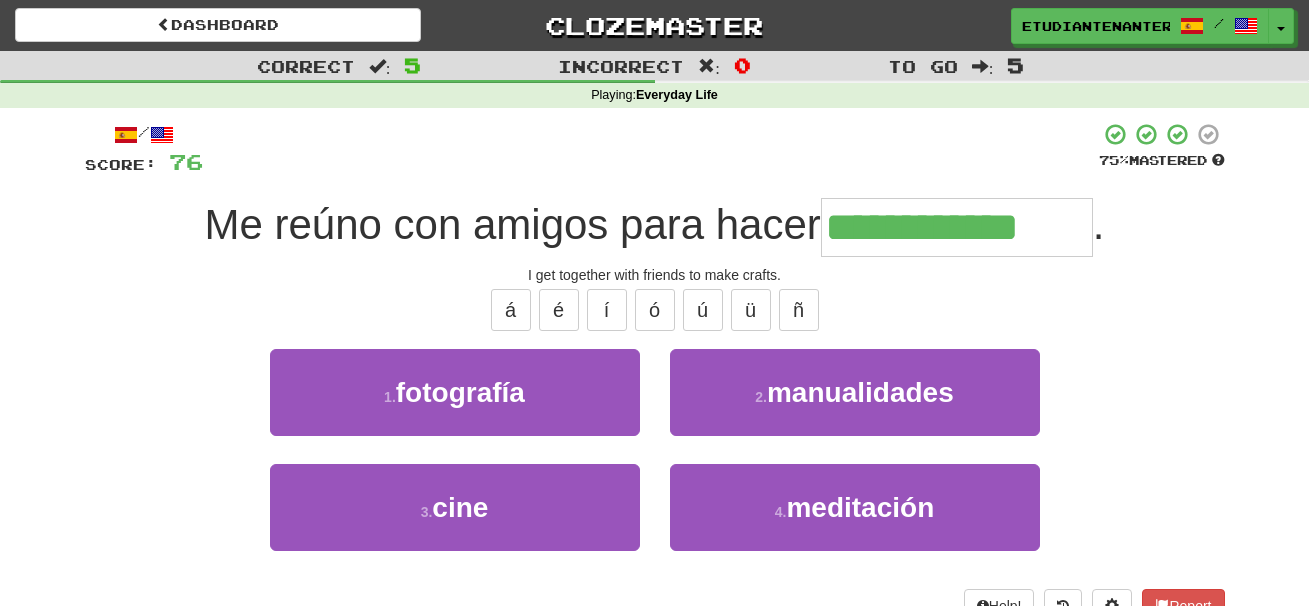 type on "**********" 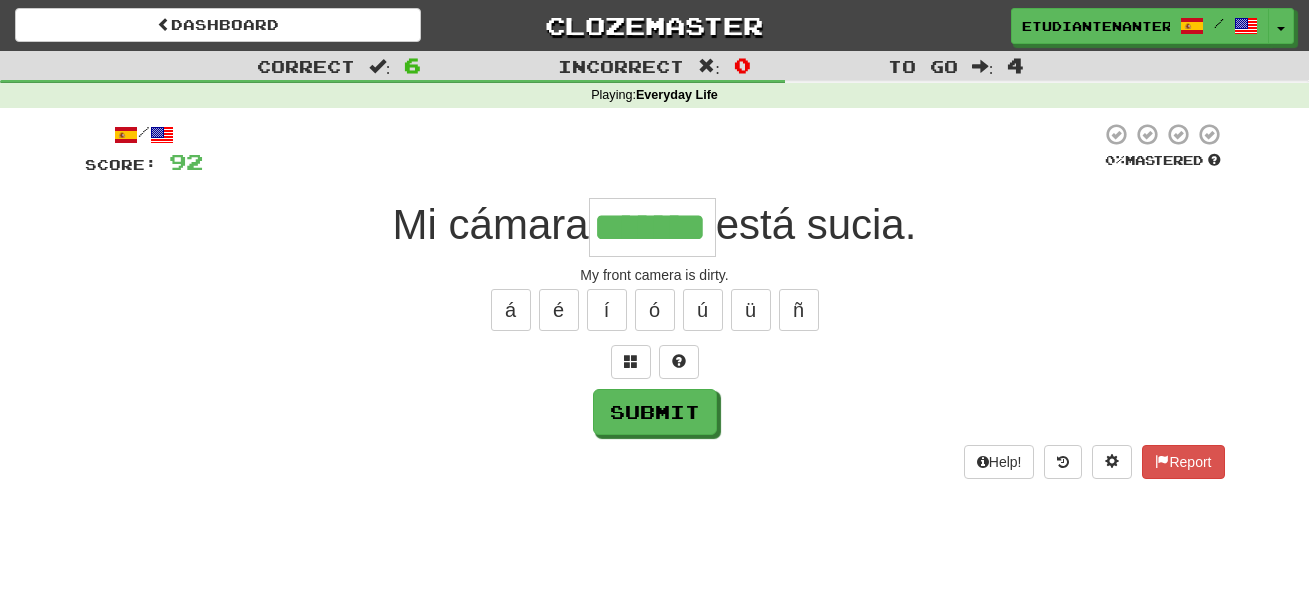type on "*******" 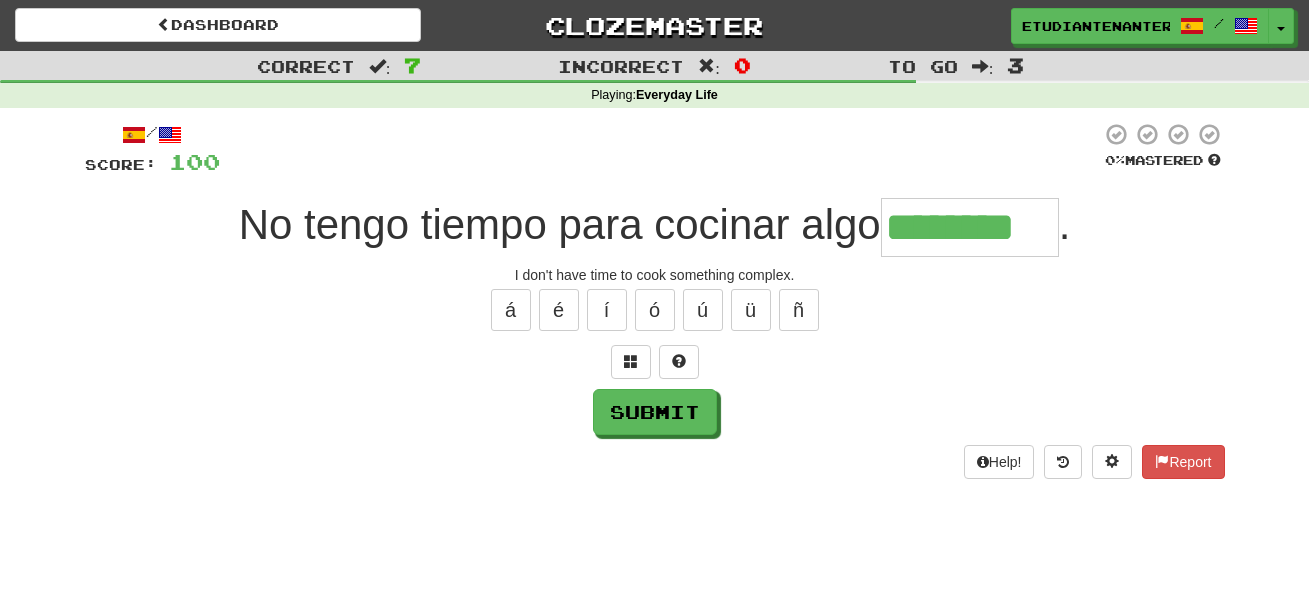 type on "********" 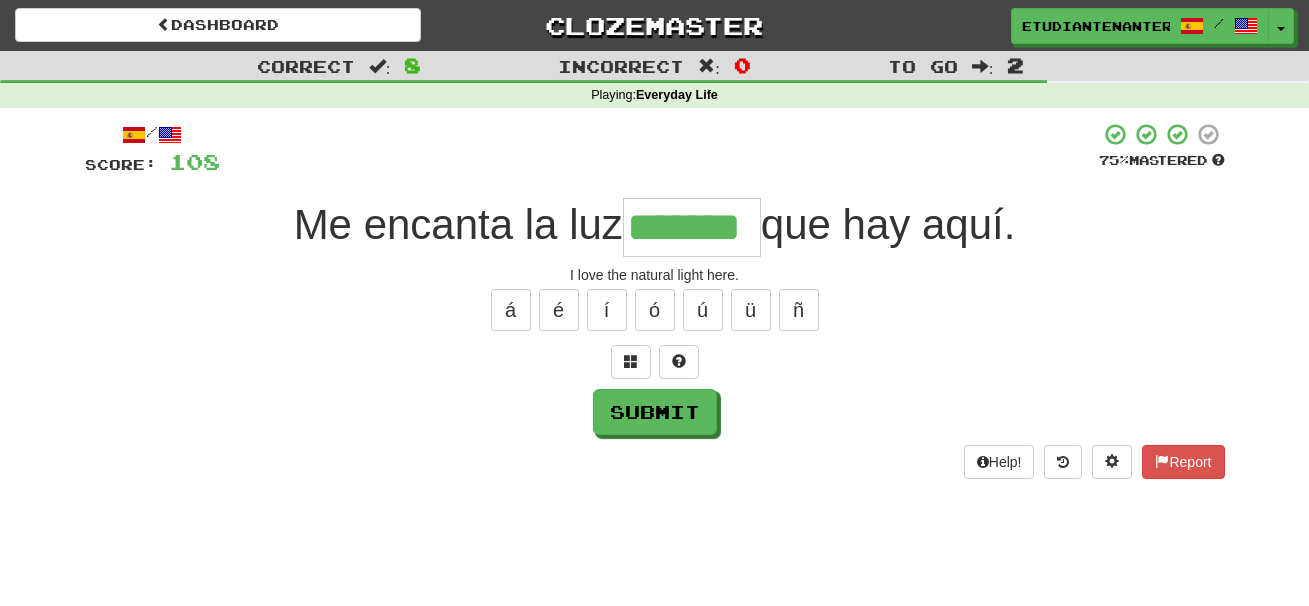 type on "*******" 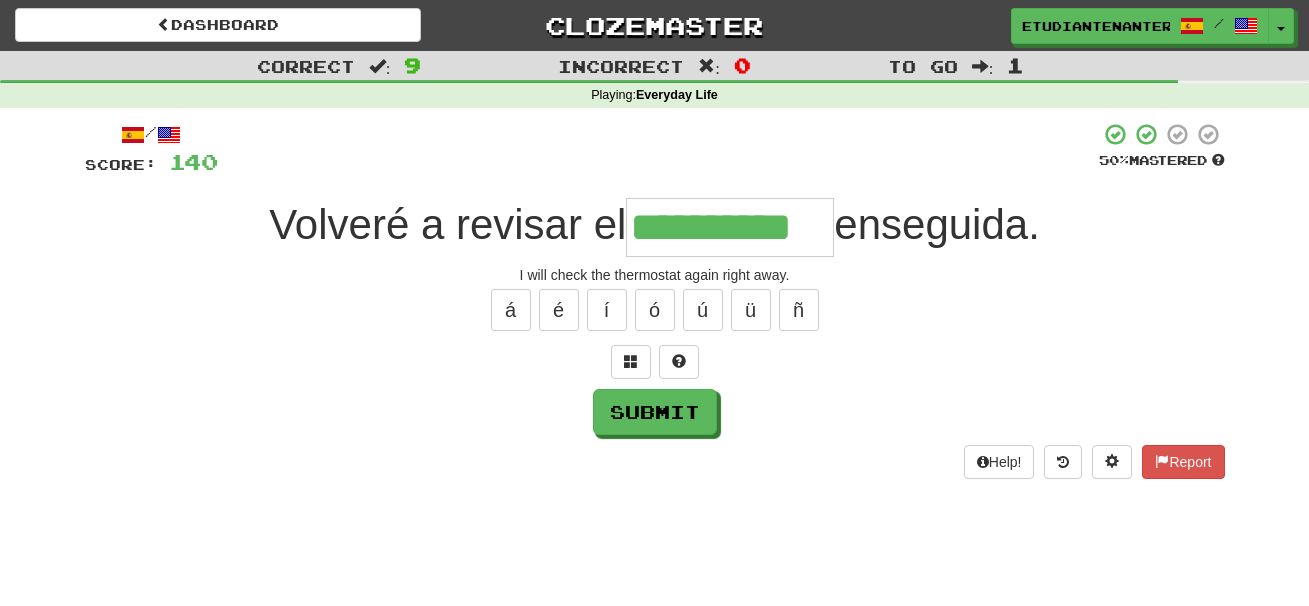 type on "**********" 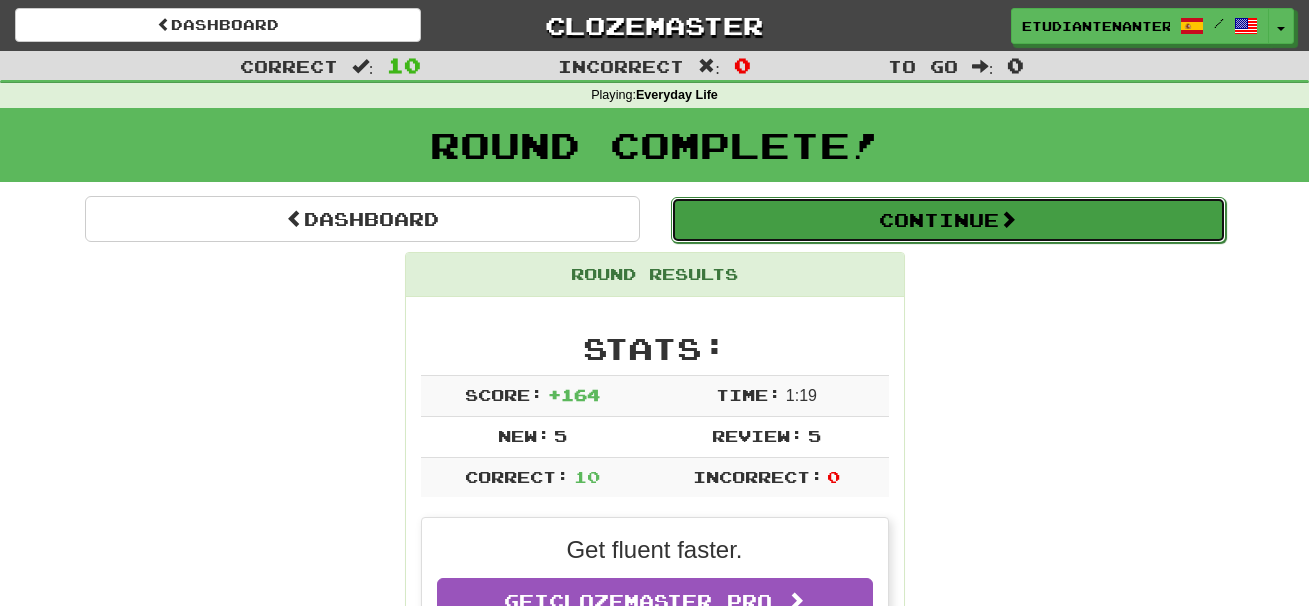 click on "Continue" at bounding box center [948, 220] 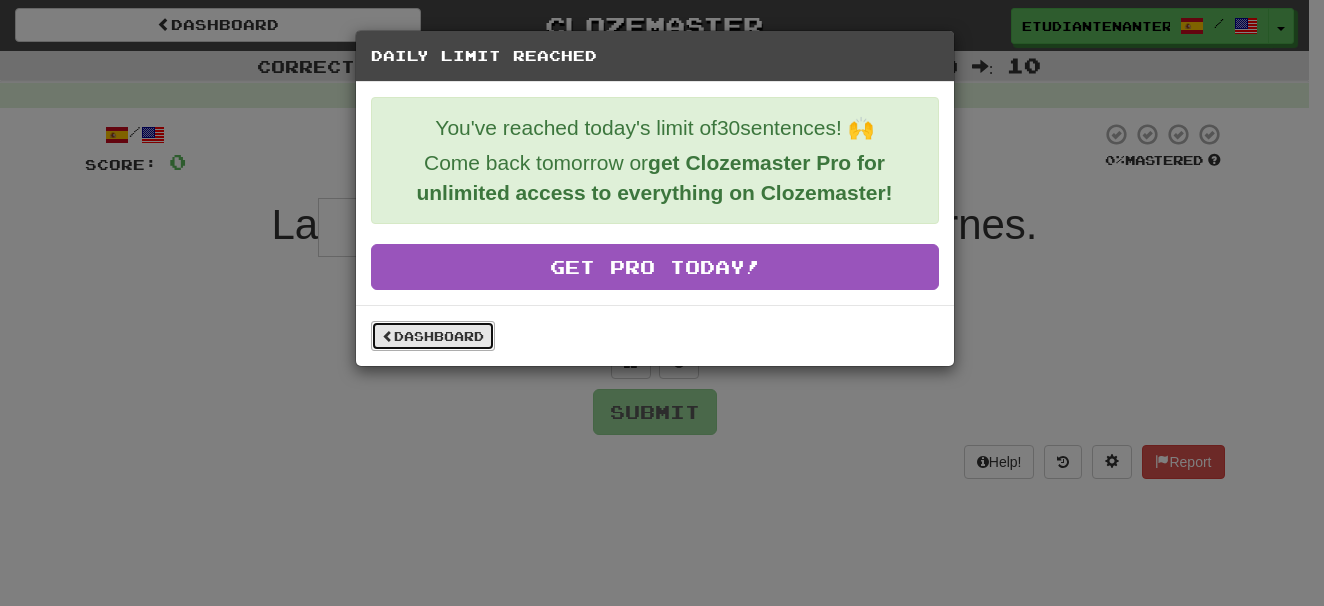 click on "Dashboard" at bounding box center [433, 336] 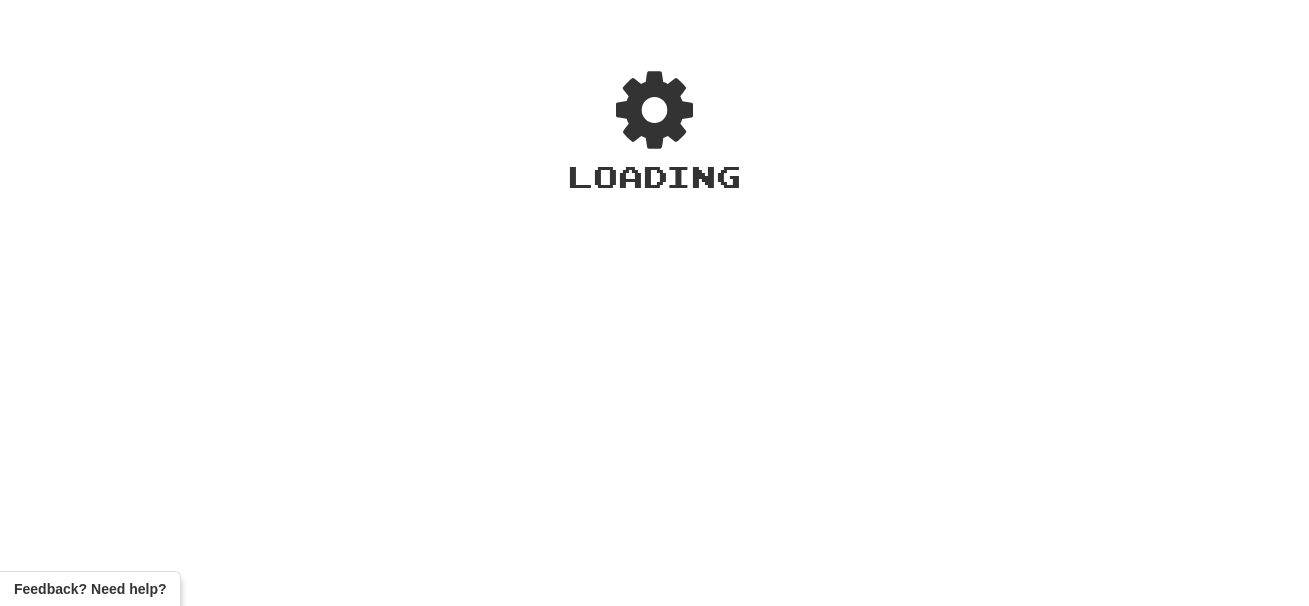 scroll, scrollTop: 0, scrollLeft: 0, axis: both 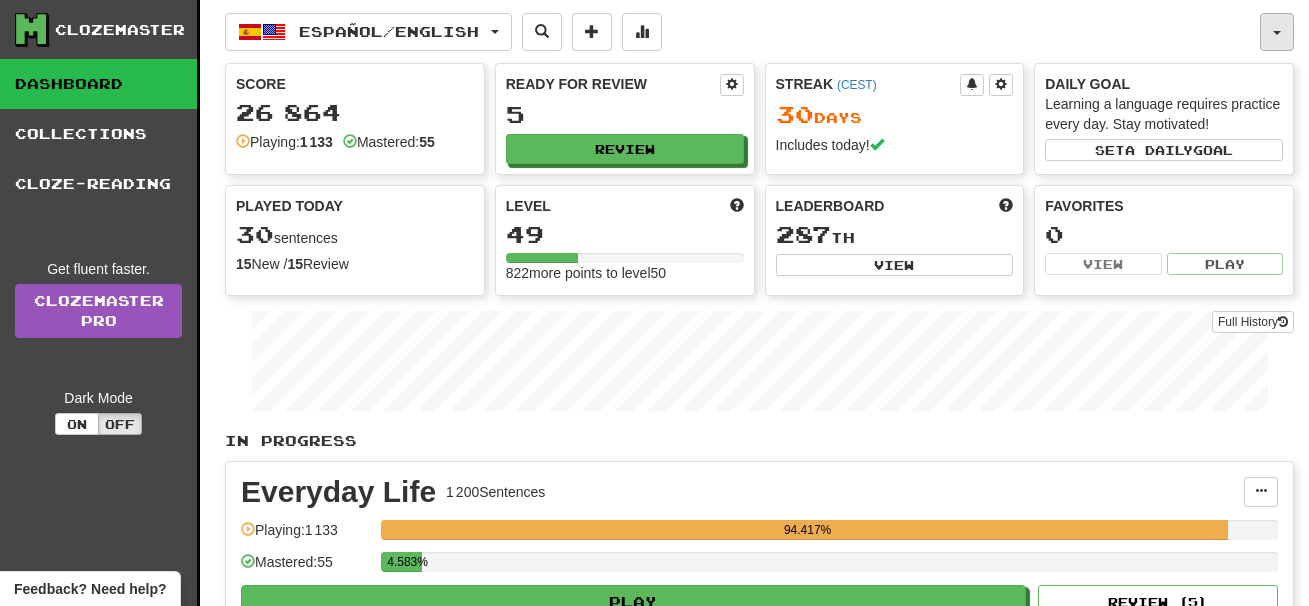 click at bounding box center [1277, 32] 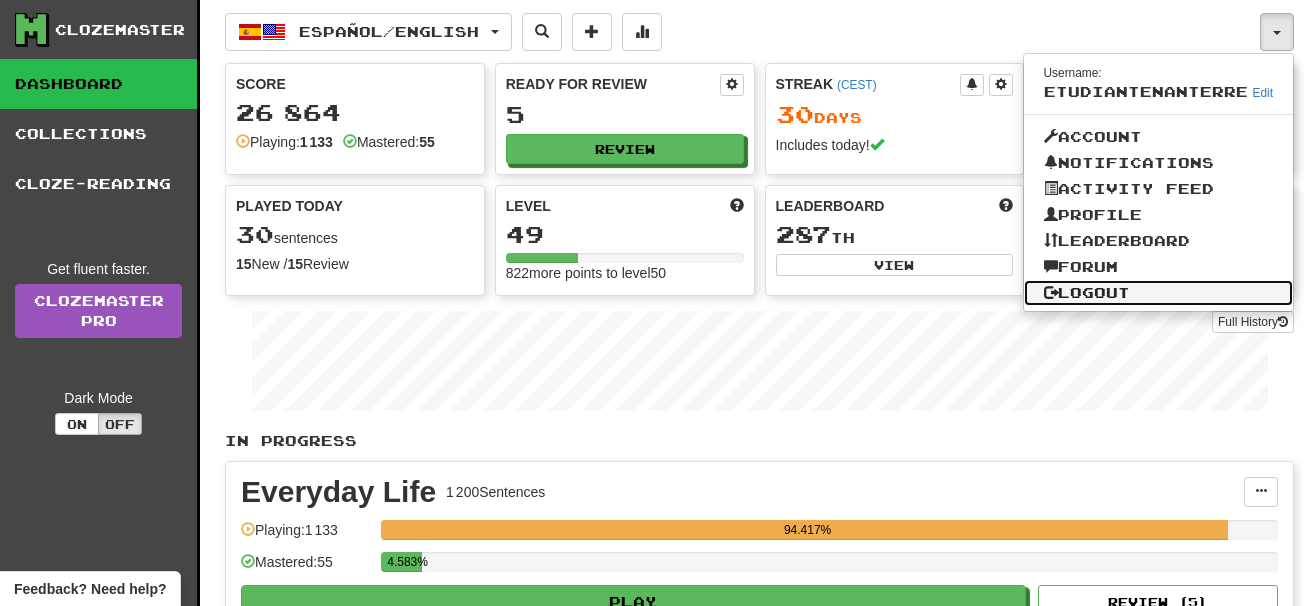 click on "Logout" at bounding box center (1159, 293) 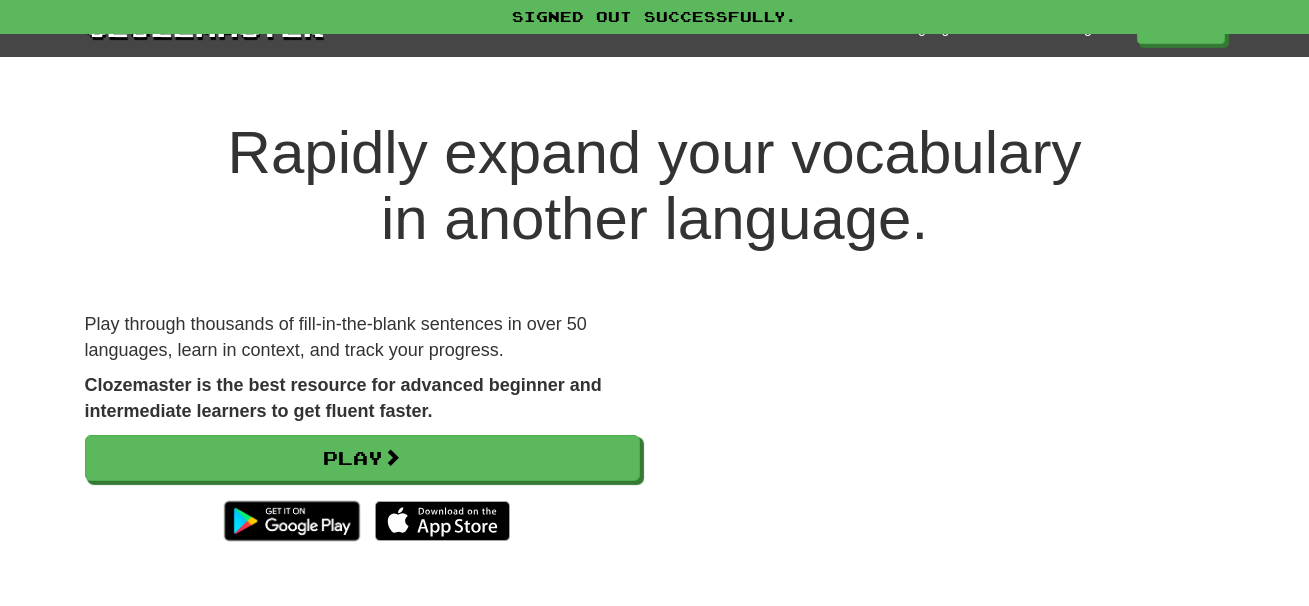 scroll, scrollTop: 0, scrollLeft: 0, axis: both 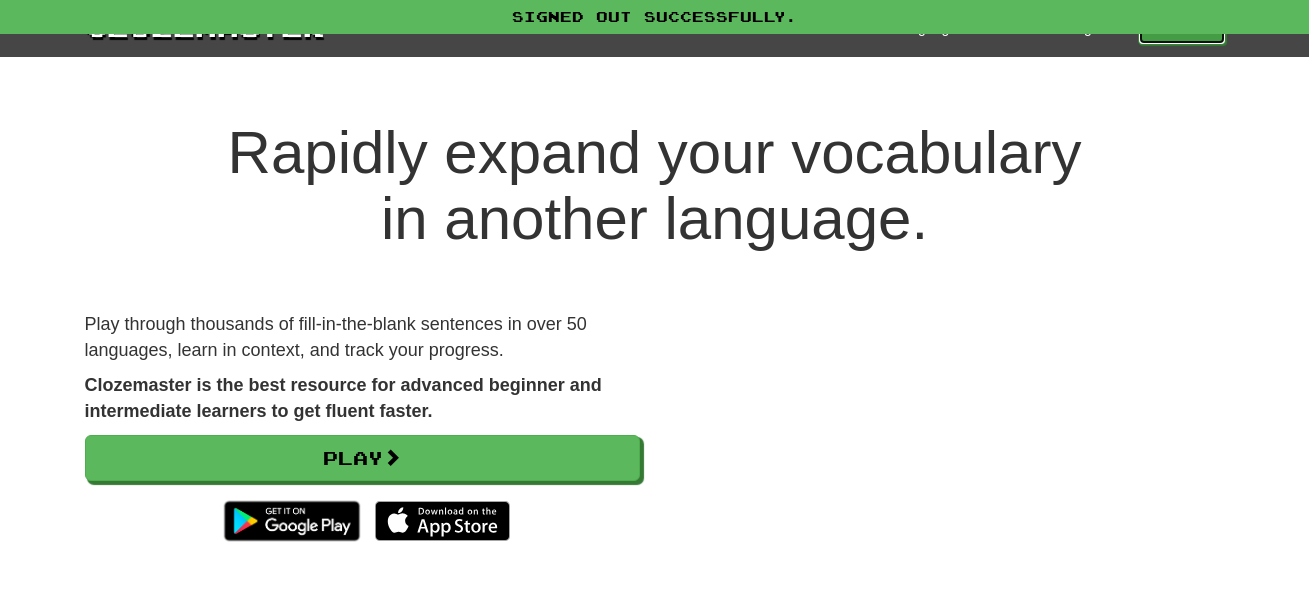 click on "Play" at bounding box center [1182, 28] 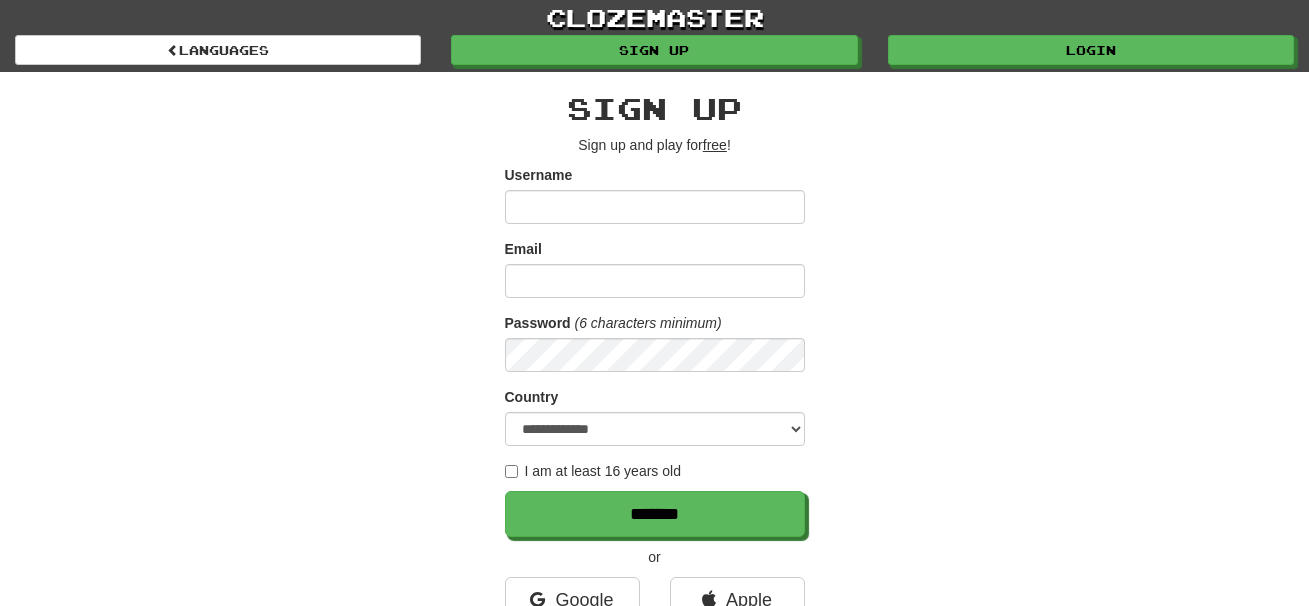 scroll, scrollTop: 0, scrollLeft: 0, axis: both 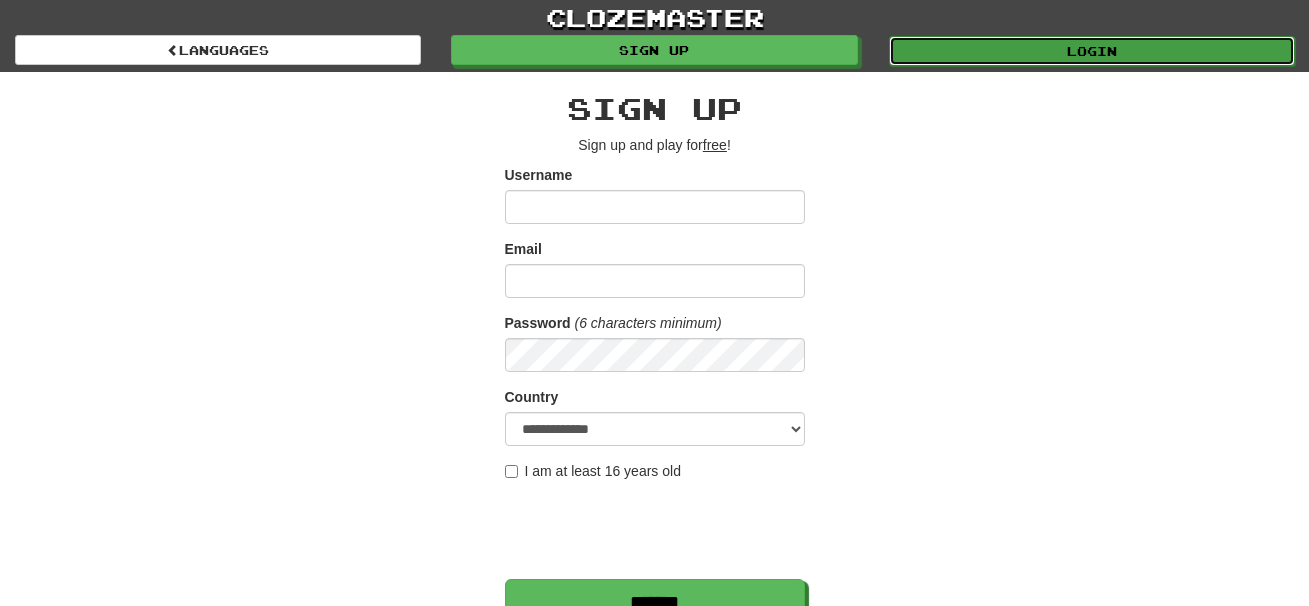 click on "Login" at bounding box center (1092, 51) 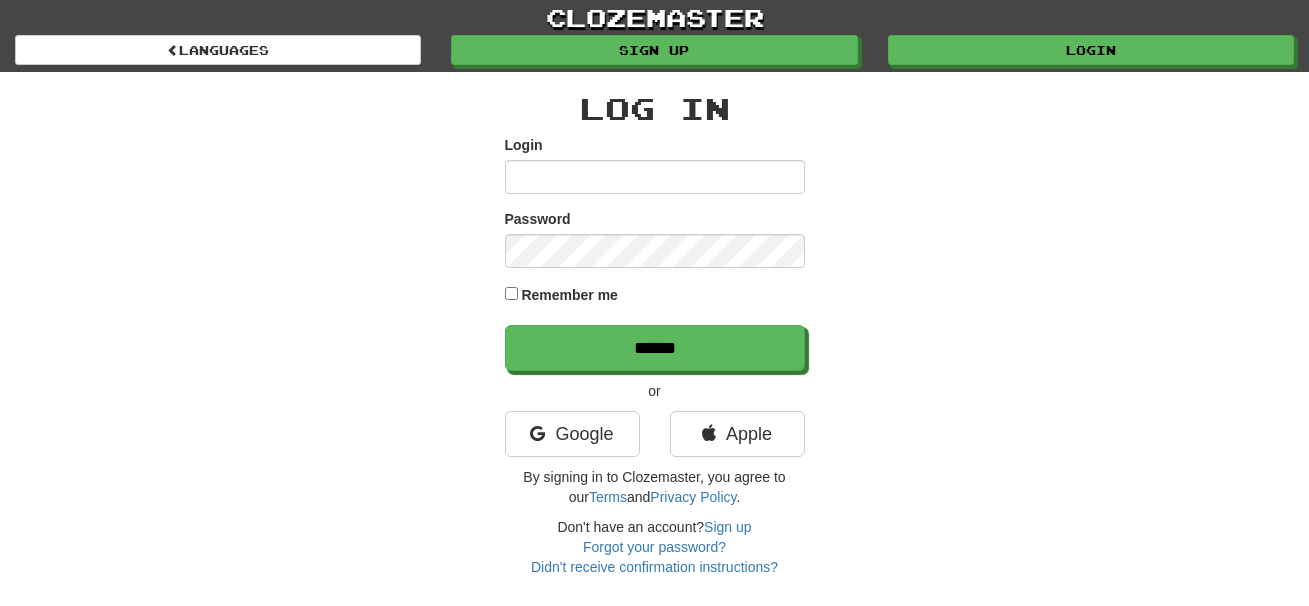 scroll, scrollTop: 0, scrollLeft: 0, axis: both 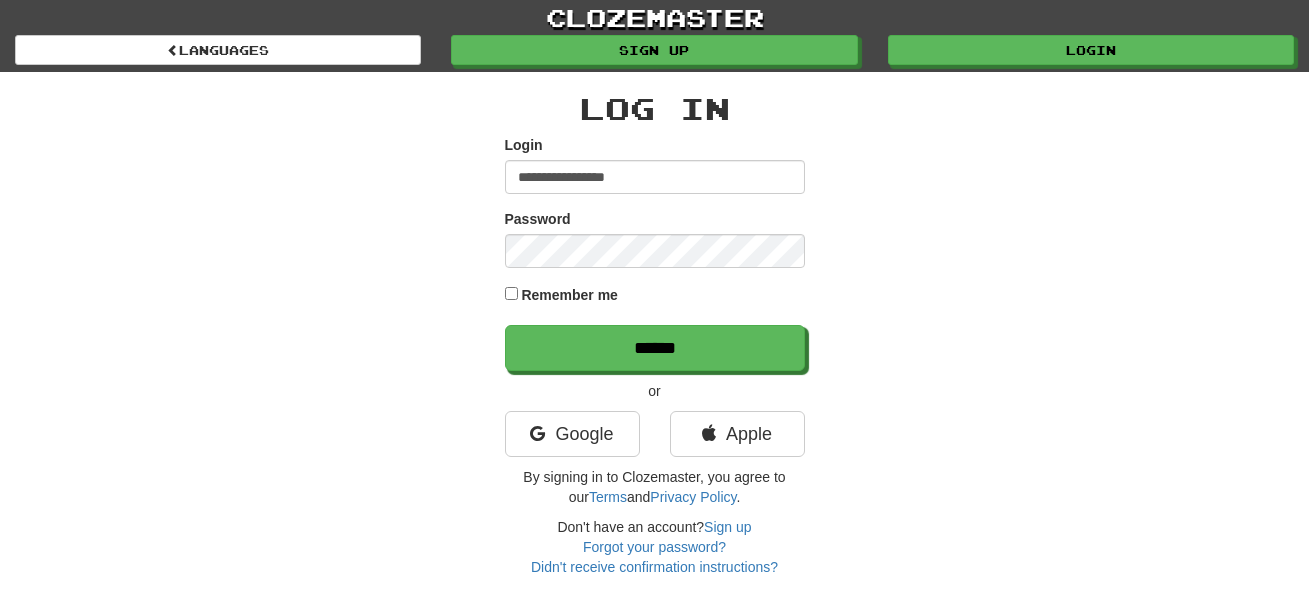 click on "**********" at bounding box center [655, 177] 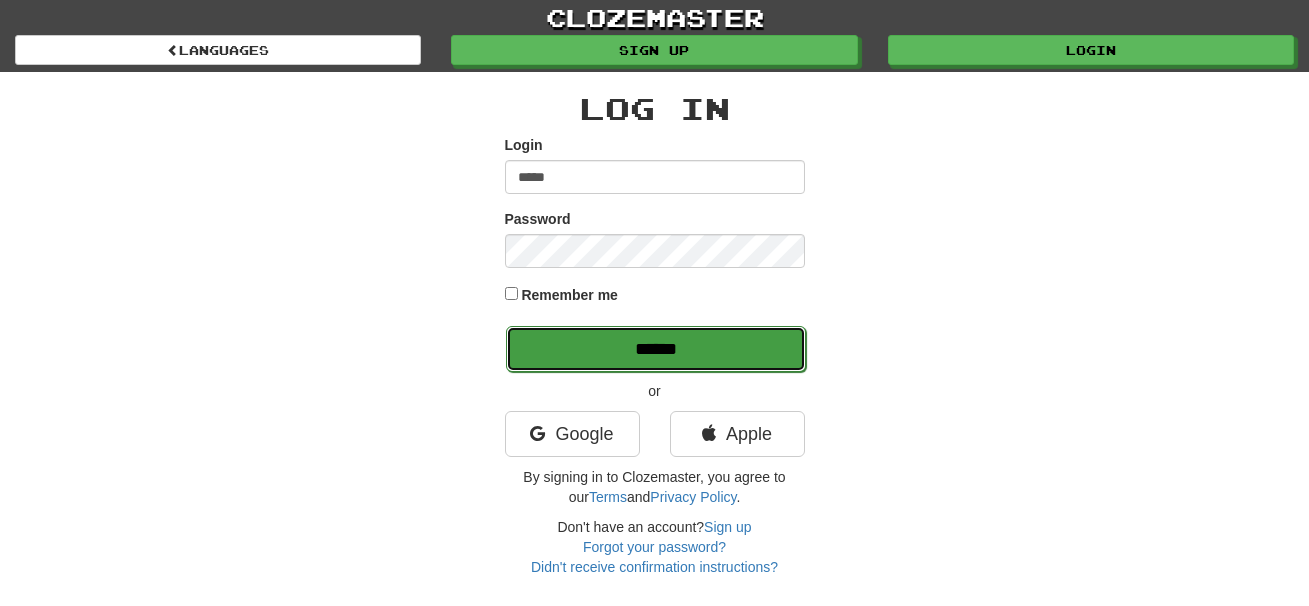 click on "******" at bounding box center (656, 349) 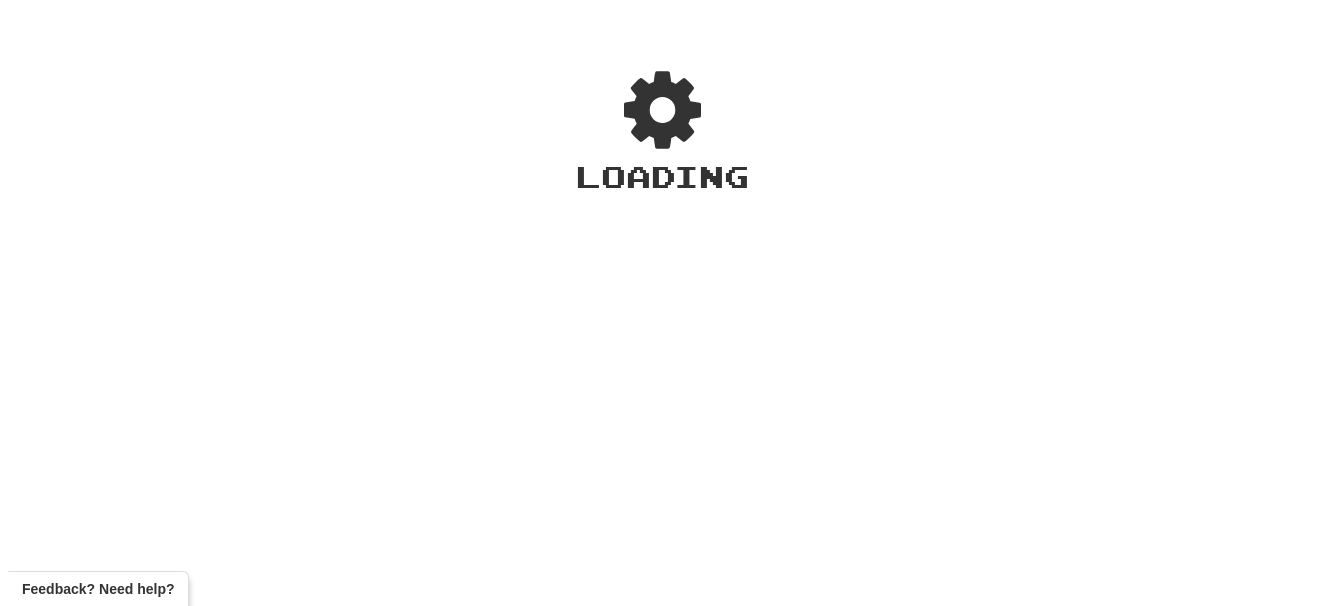 scroll, scrollTop: 0, scrollLeft: 0, axis: both 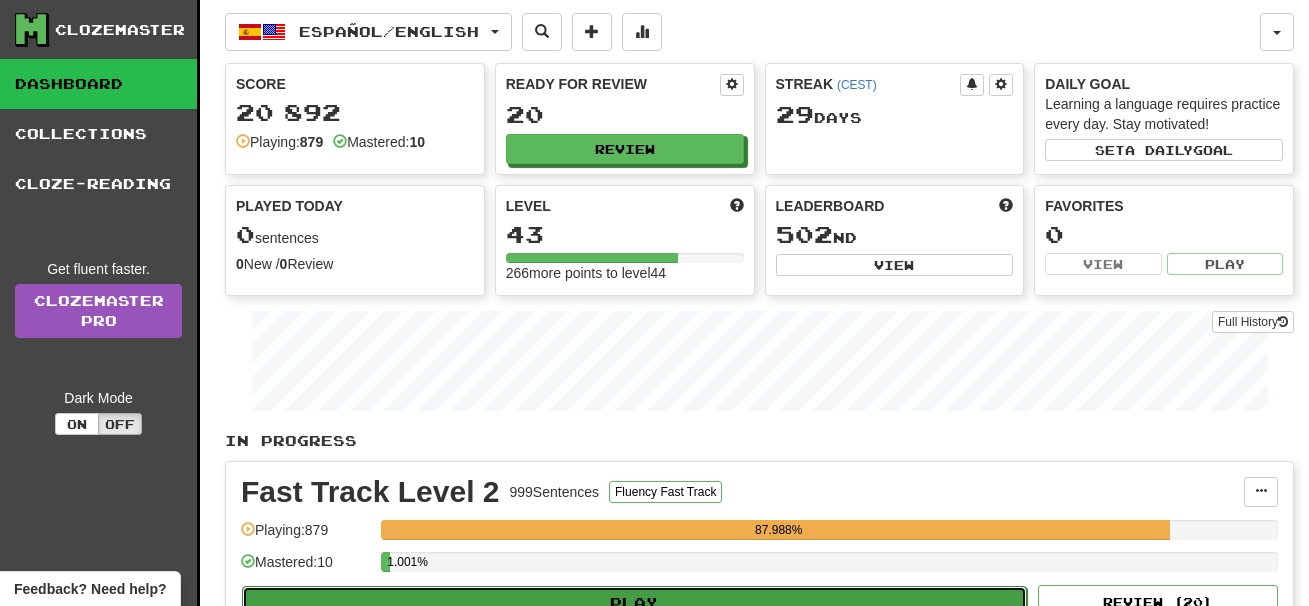 click on "Play" at bounding box center [634, 603] 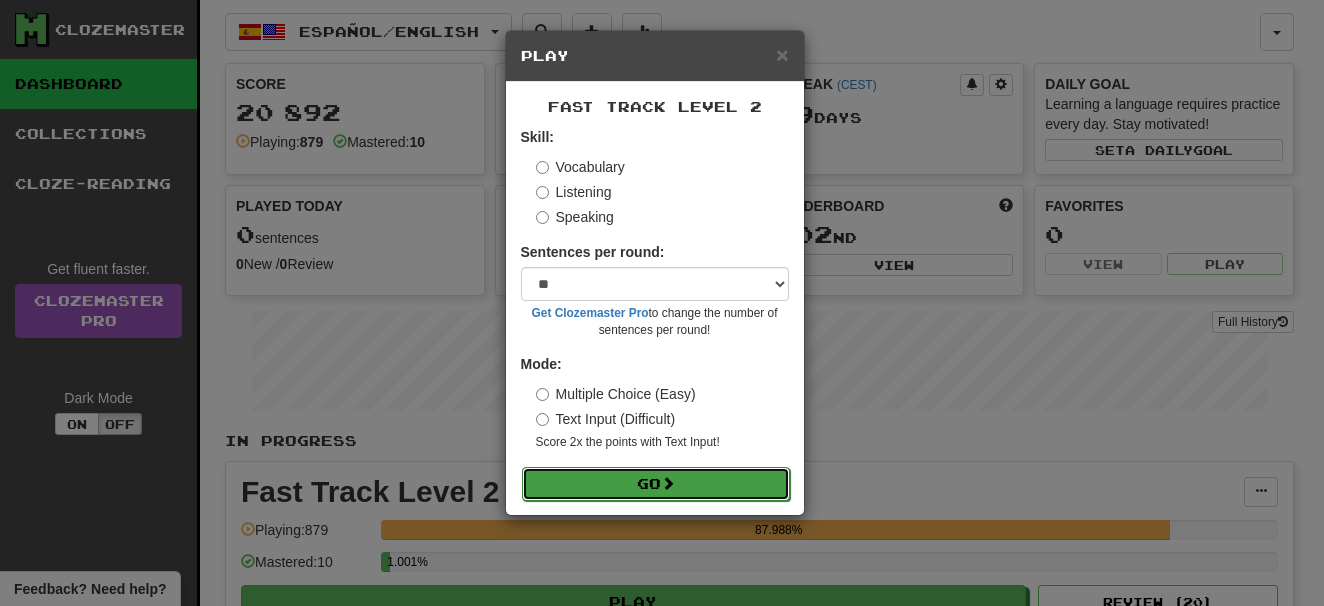 click on "Go" at bounding box center (656, 484) 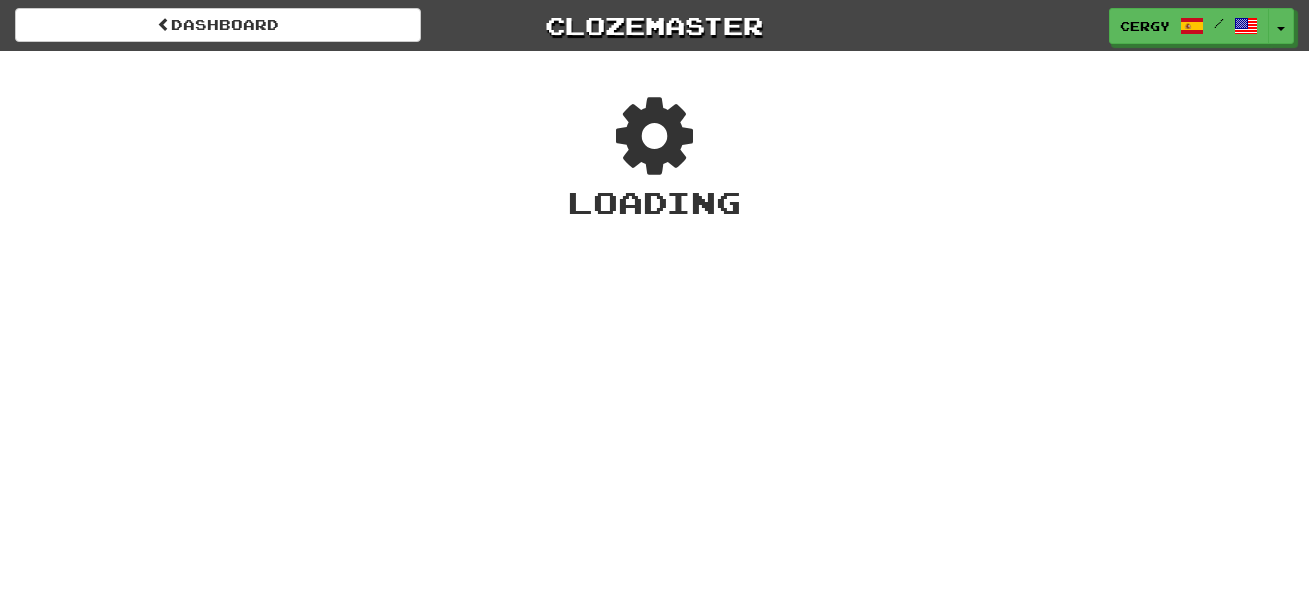 scroll, scrollTop: 0, scrollLeft: 0, axis: both 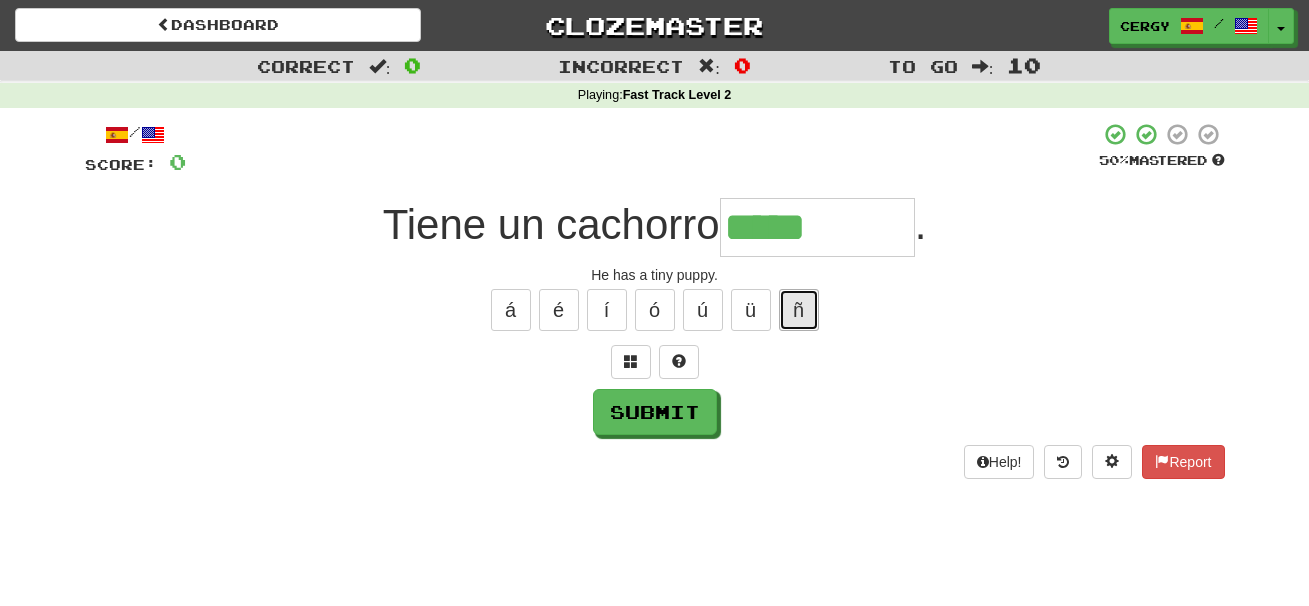 click on "ñ" at bounding box center (799, 310) 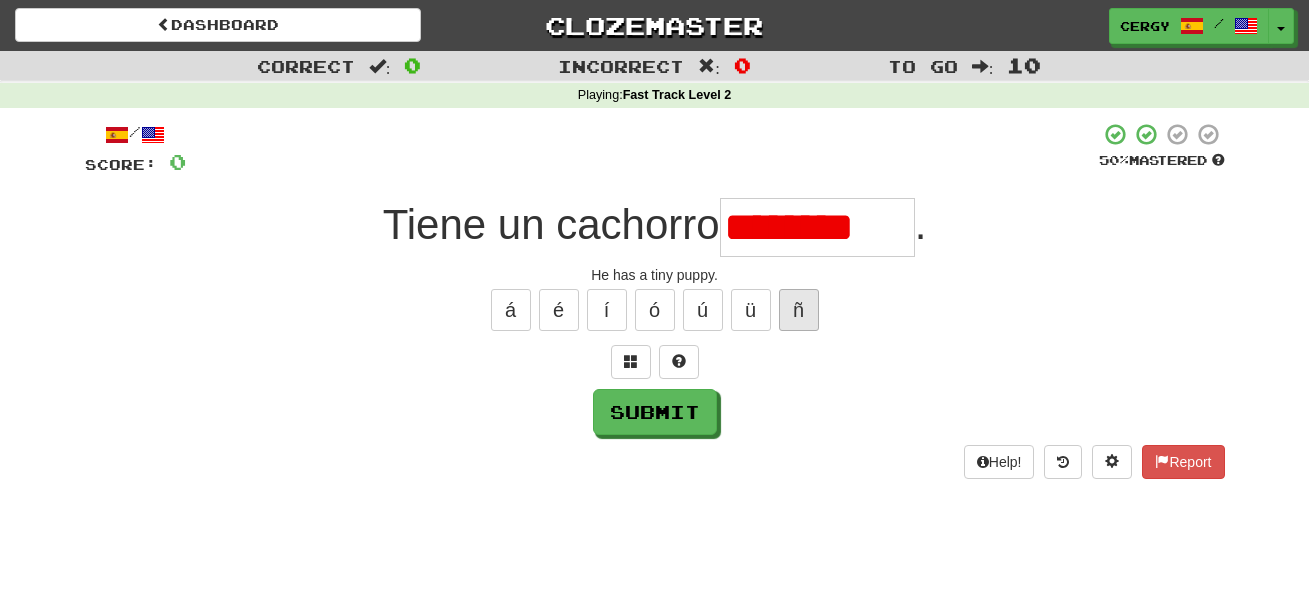 scroll, scrollTop: 0, scrollLeft: 0, axis: both 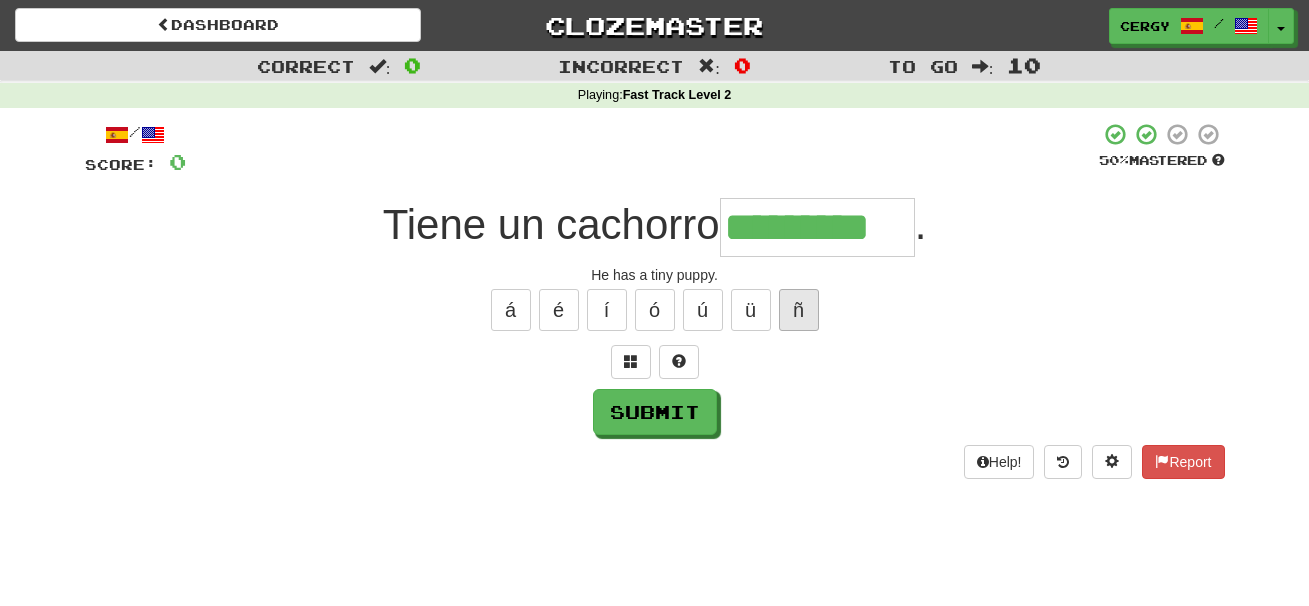 type on "*********" 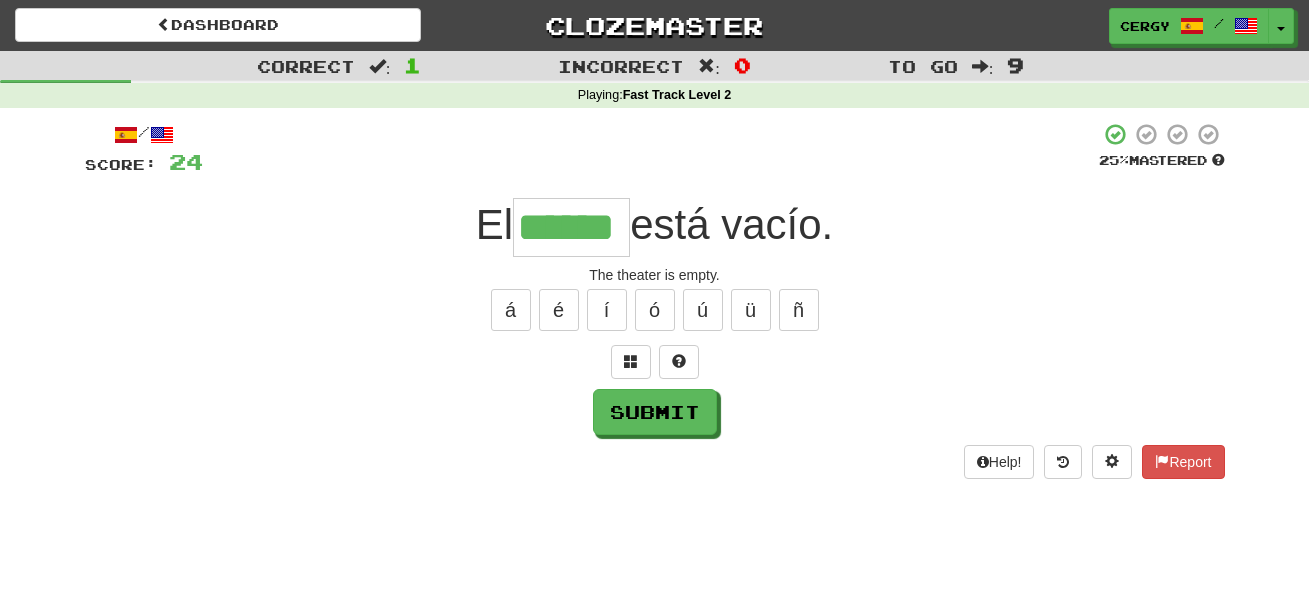 type on "******" 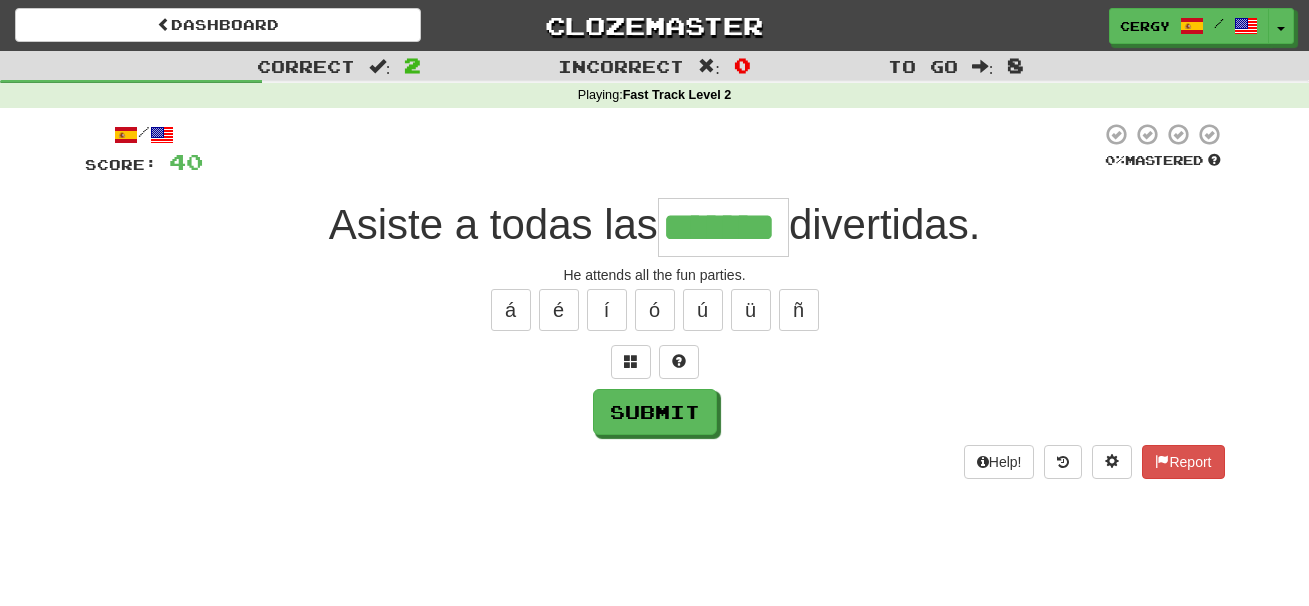 type on "*******" 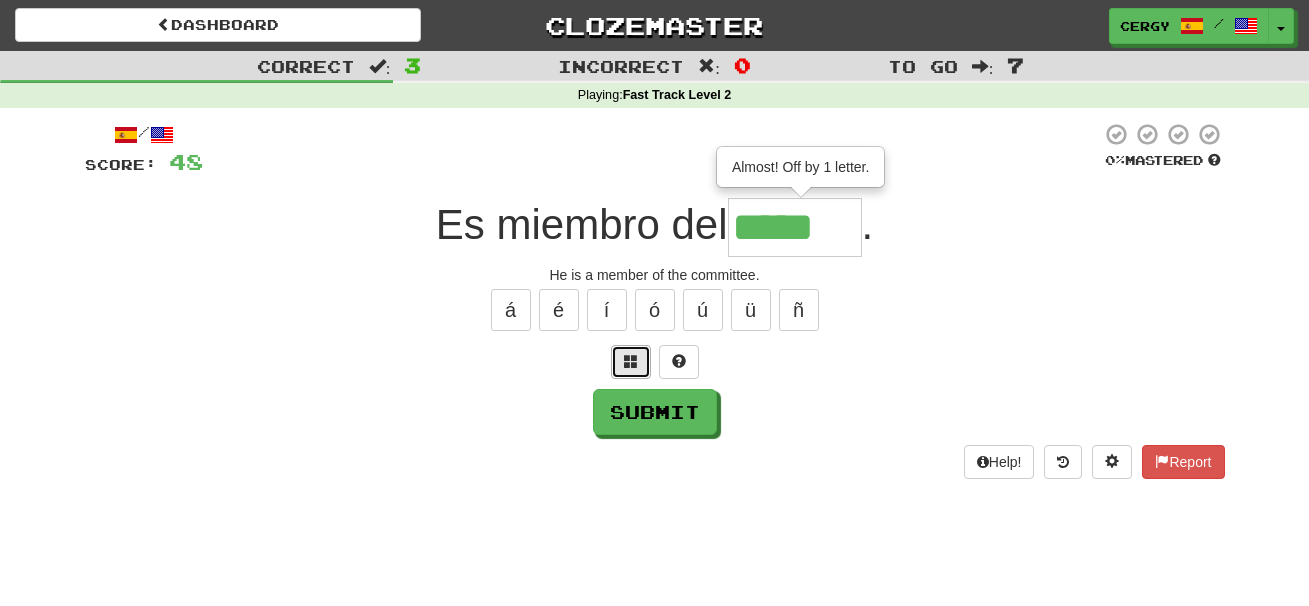 click at bounding box center [631, 361] 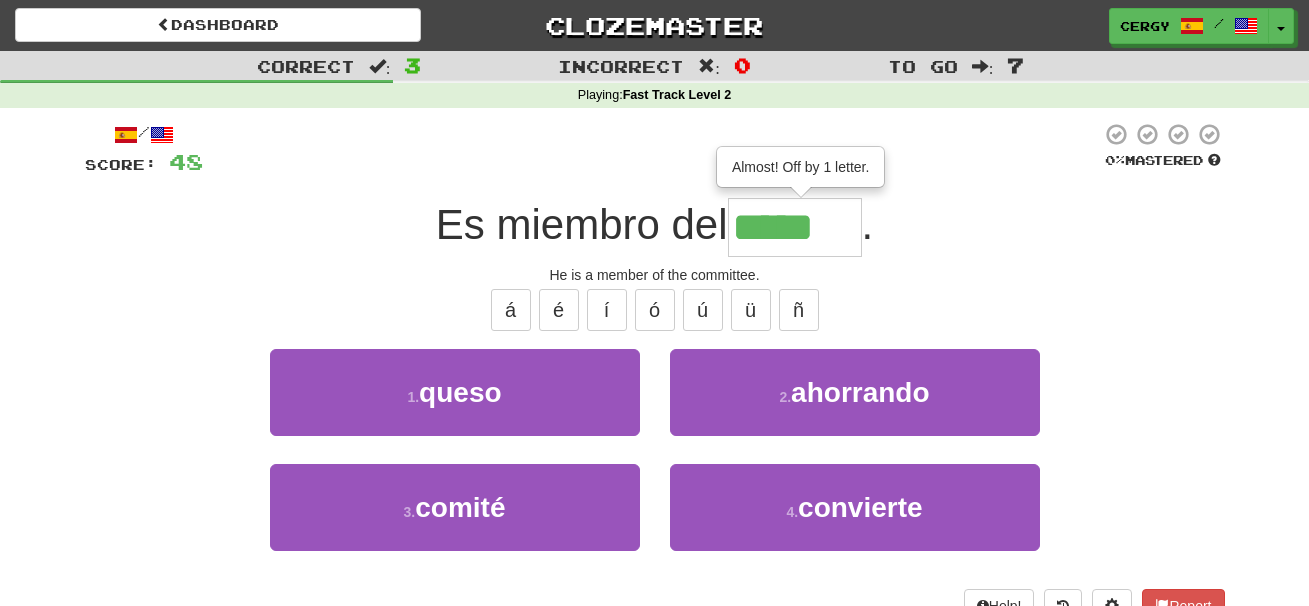 type on "******" 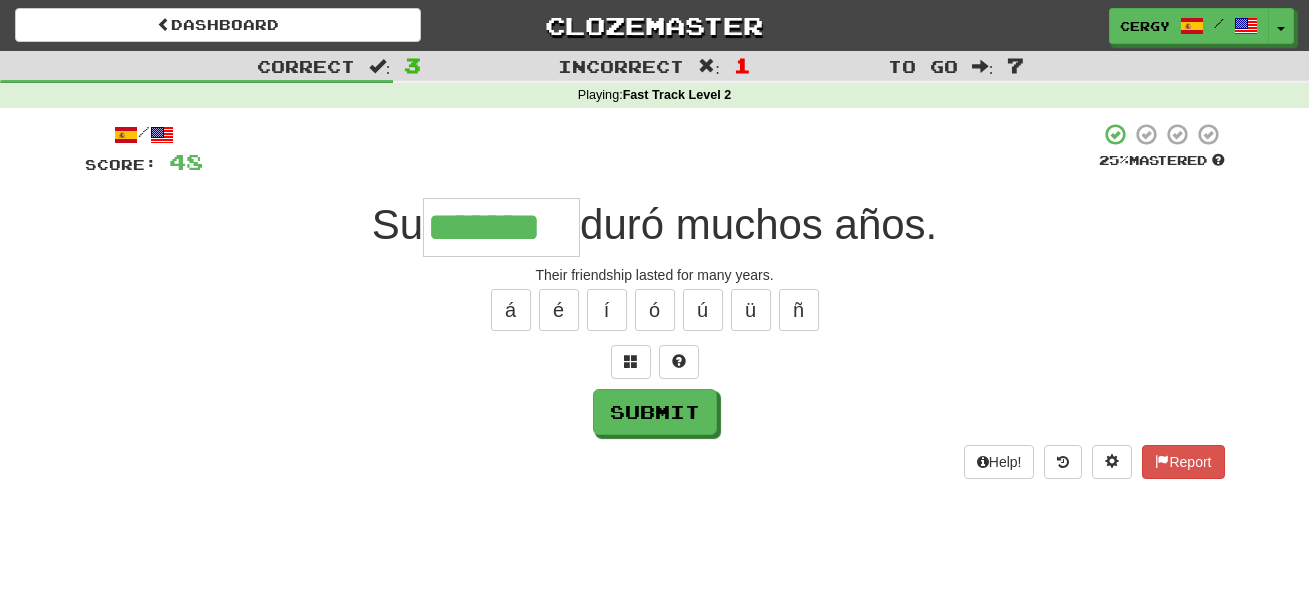 type on "*******" 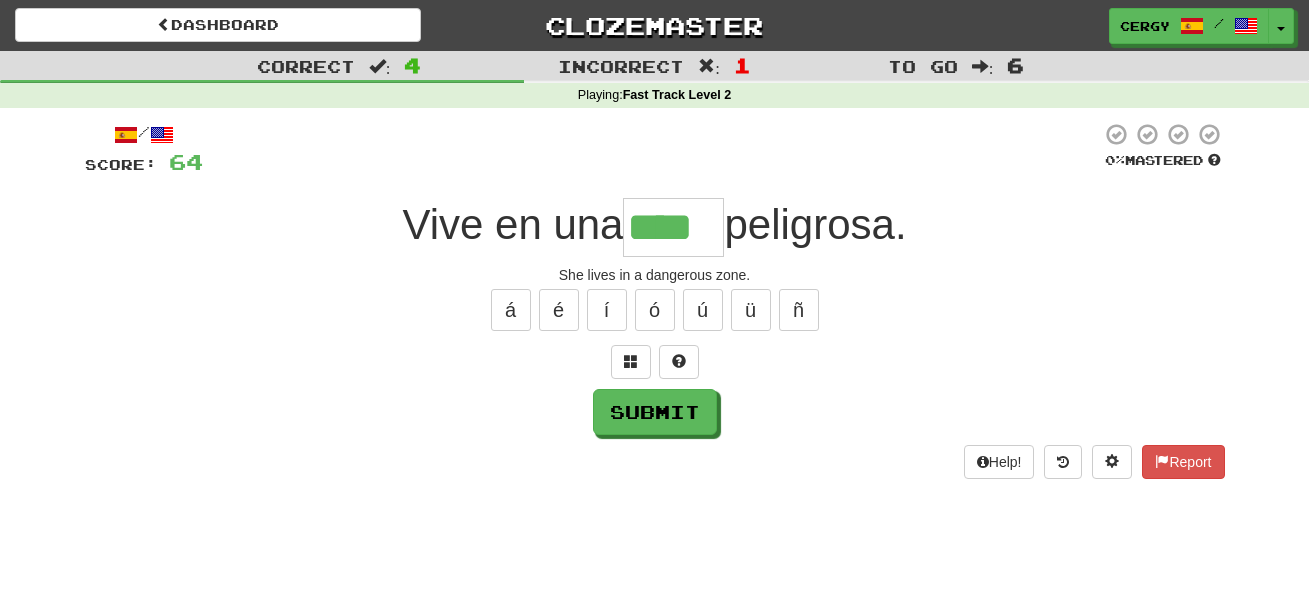 type on "****" 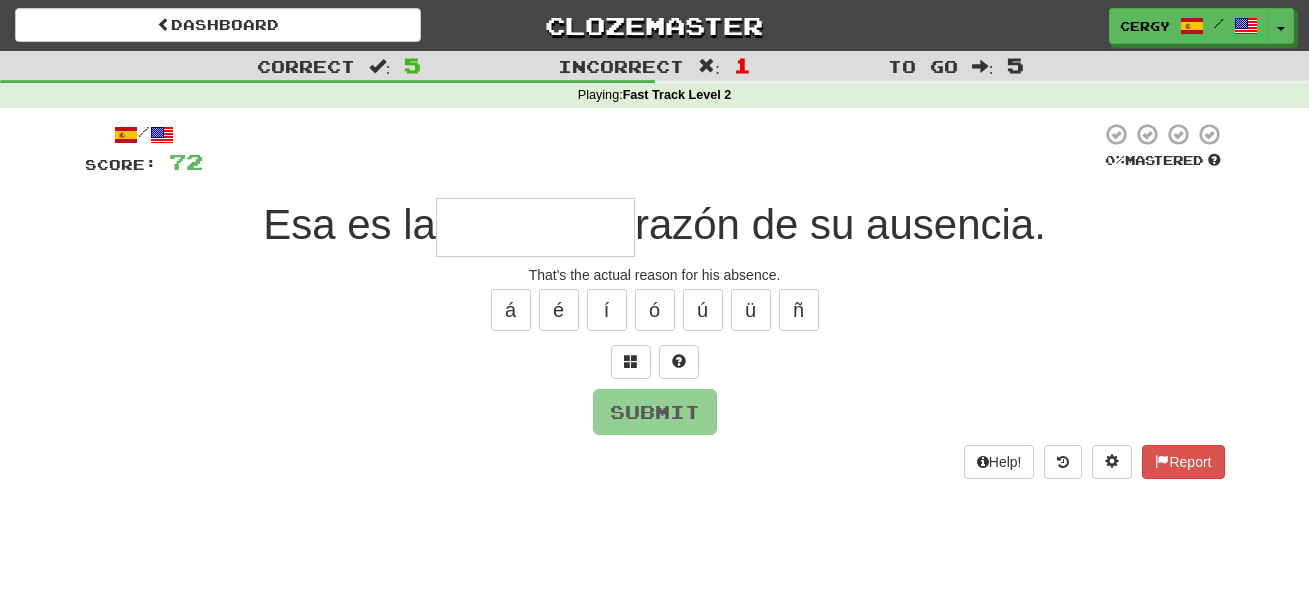 type on "*" 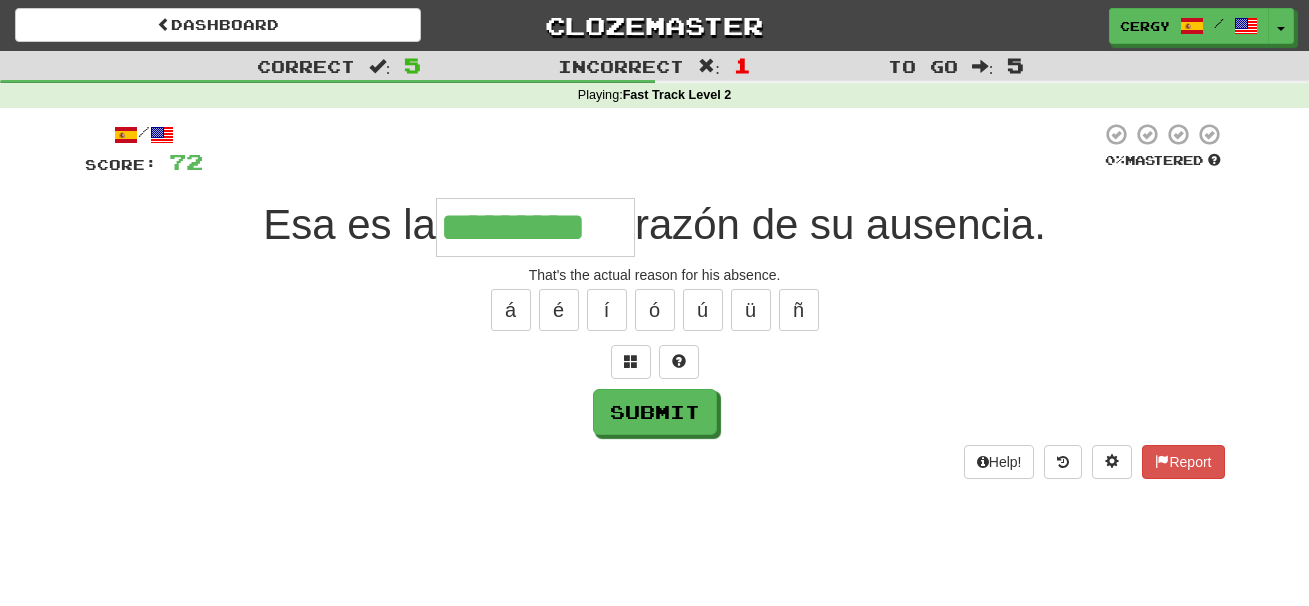 type on "*********" 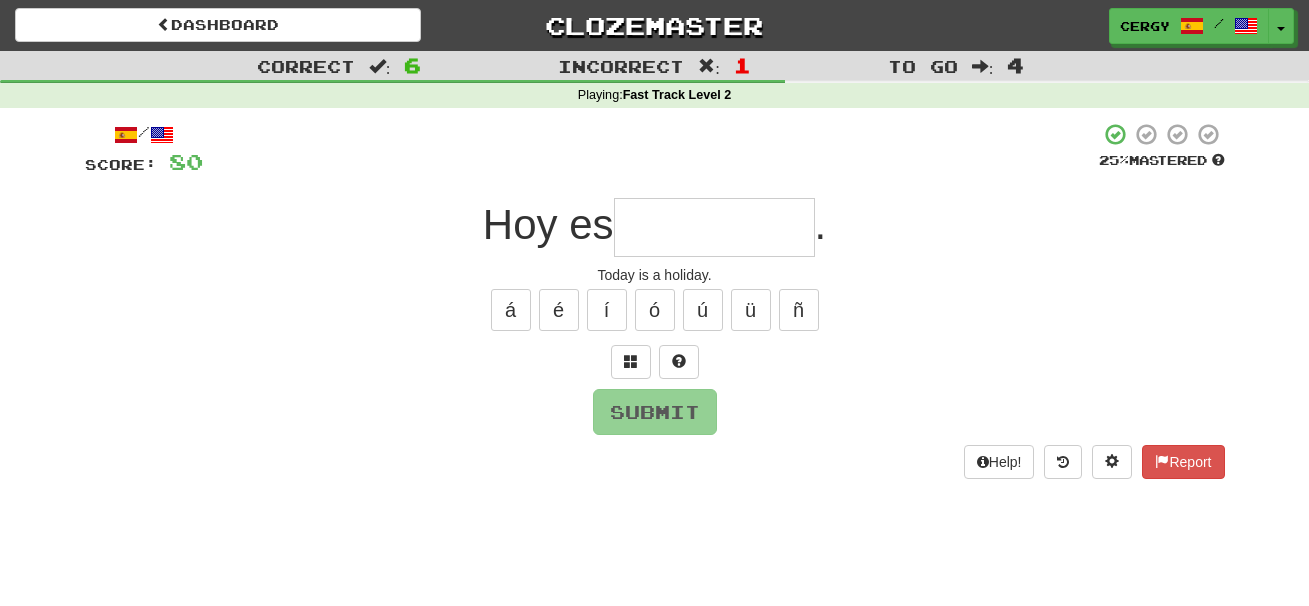 type on "*" 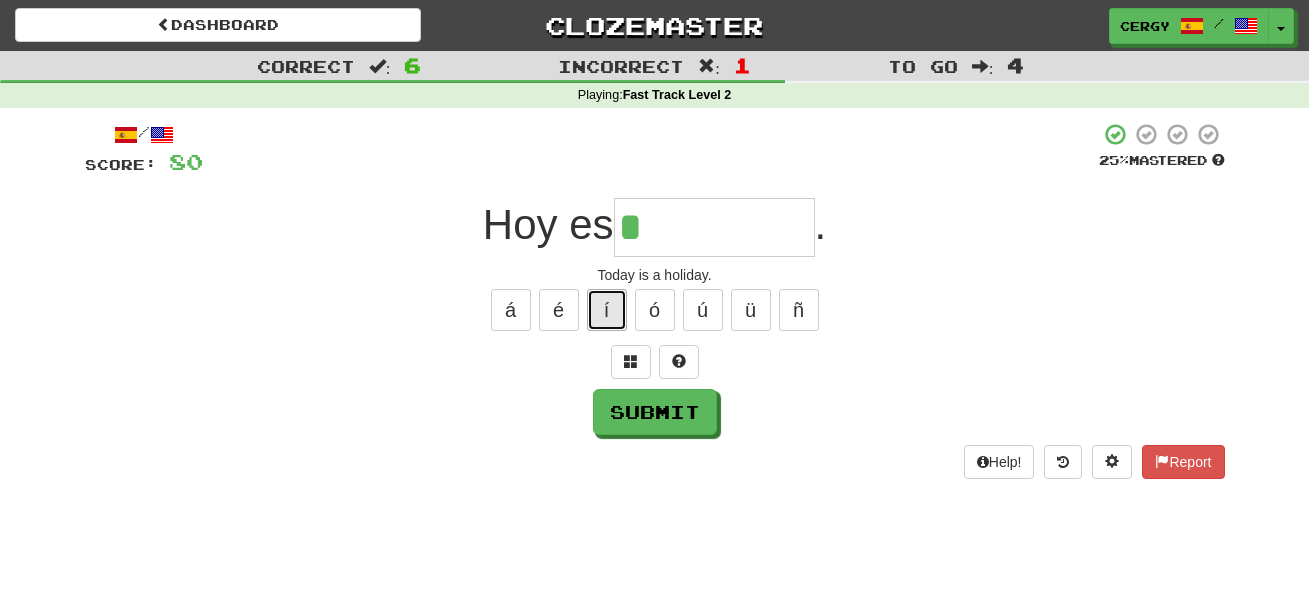 click on "í" at bounding box center [607, 310] 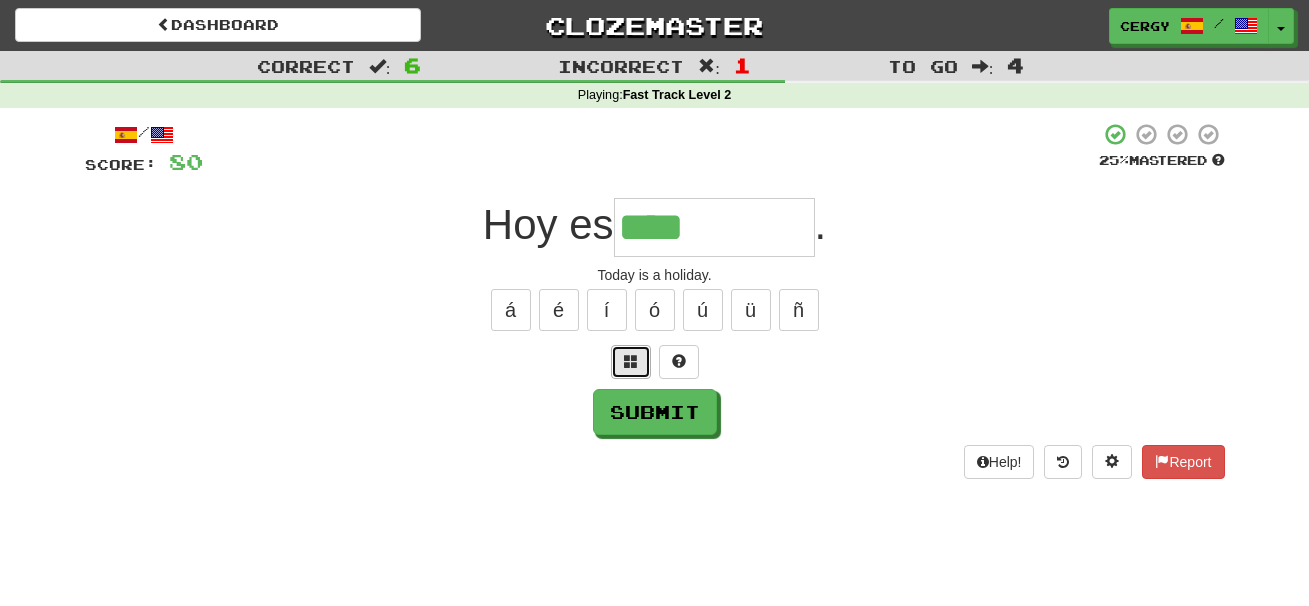 click at bounding box center (631, 362) 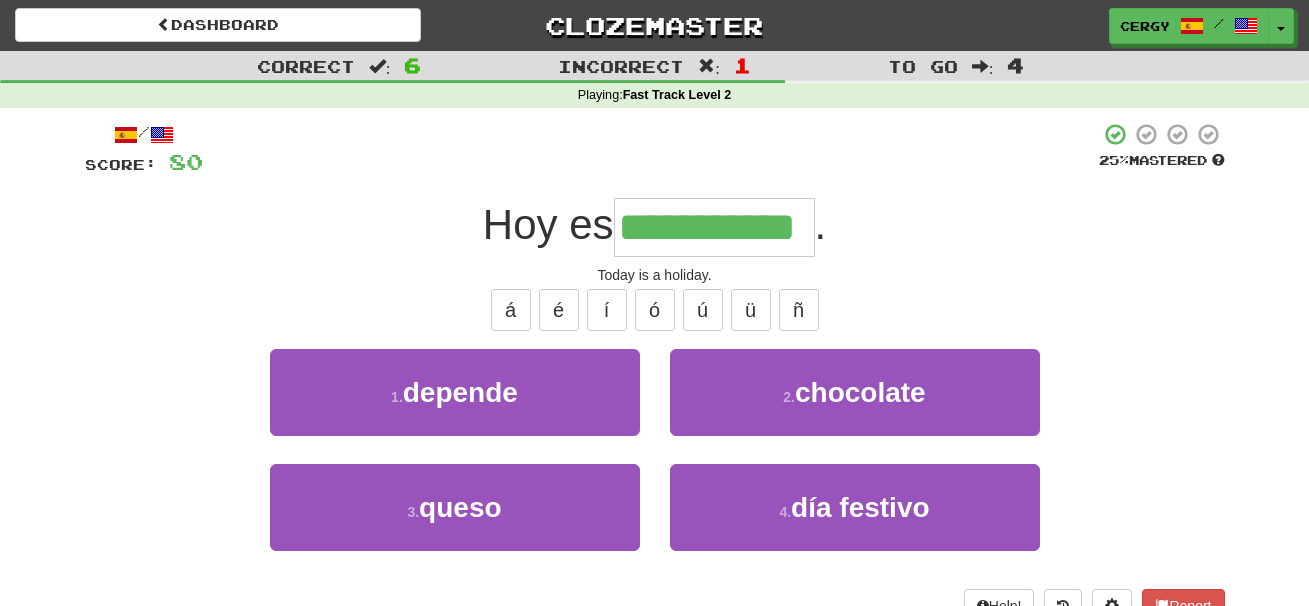 type on "**********" 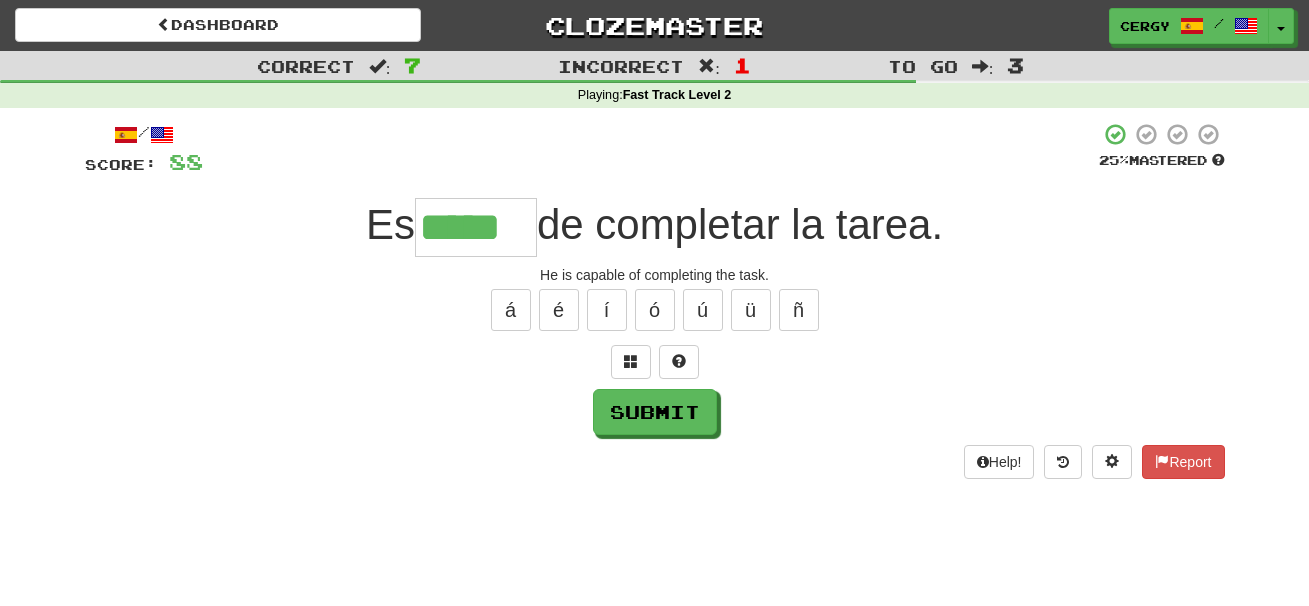 type on "*****" 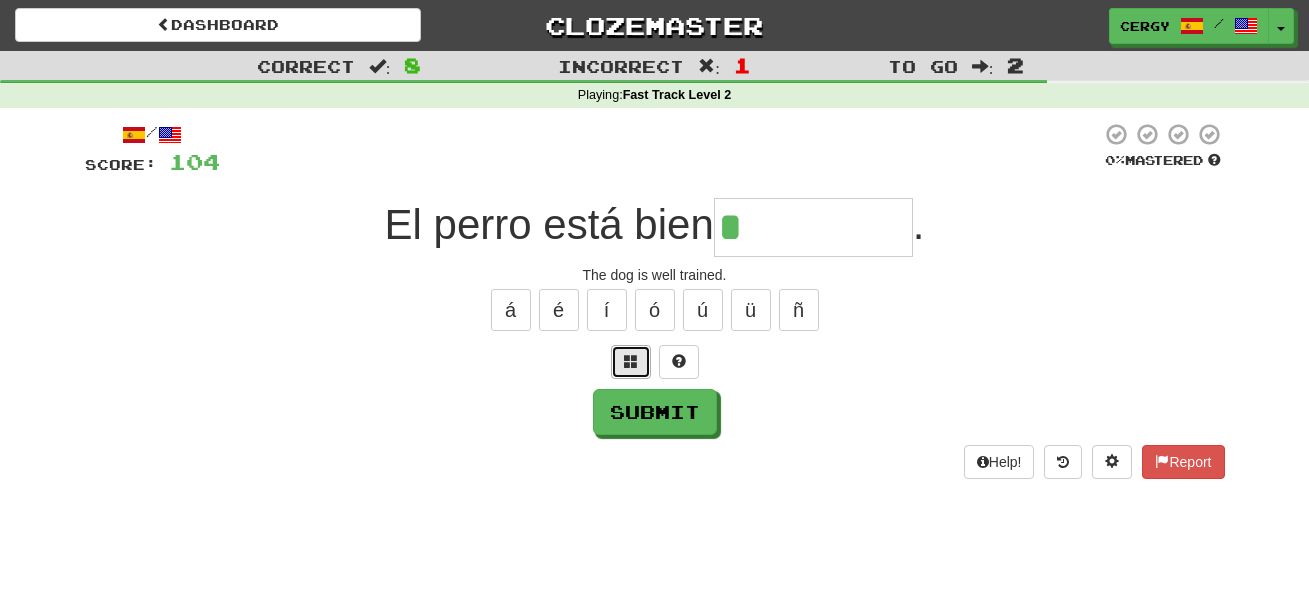click at bounding box center [631, 361] 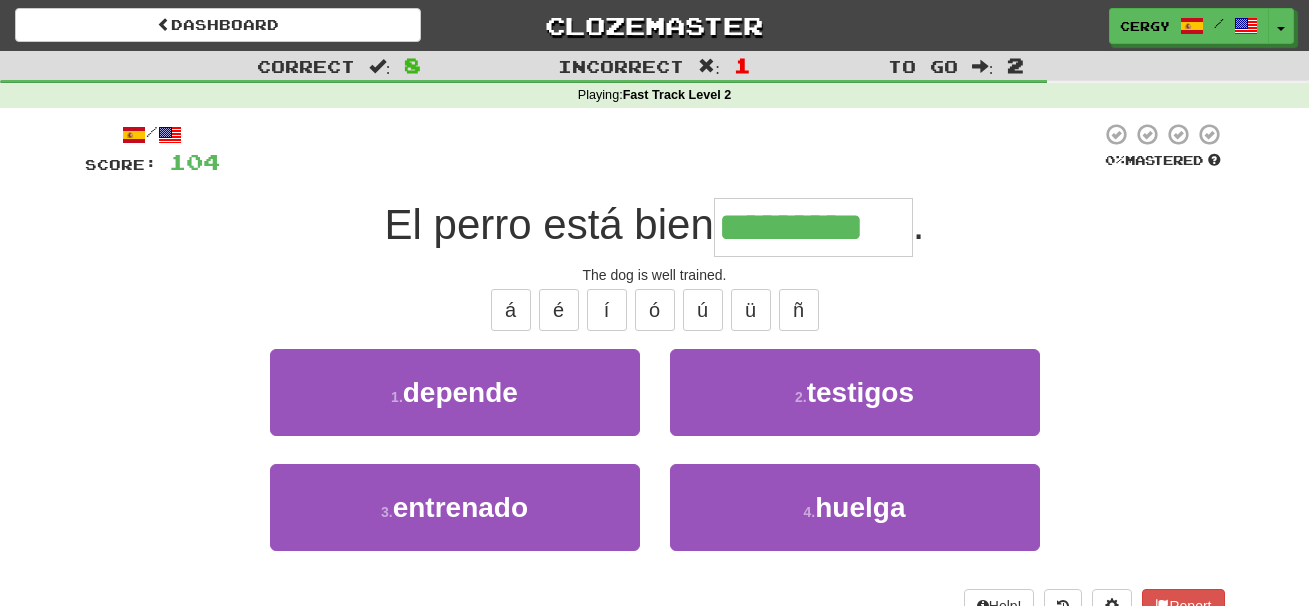 type on "*********" 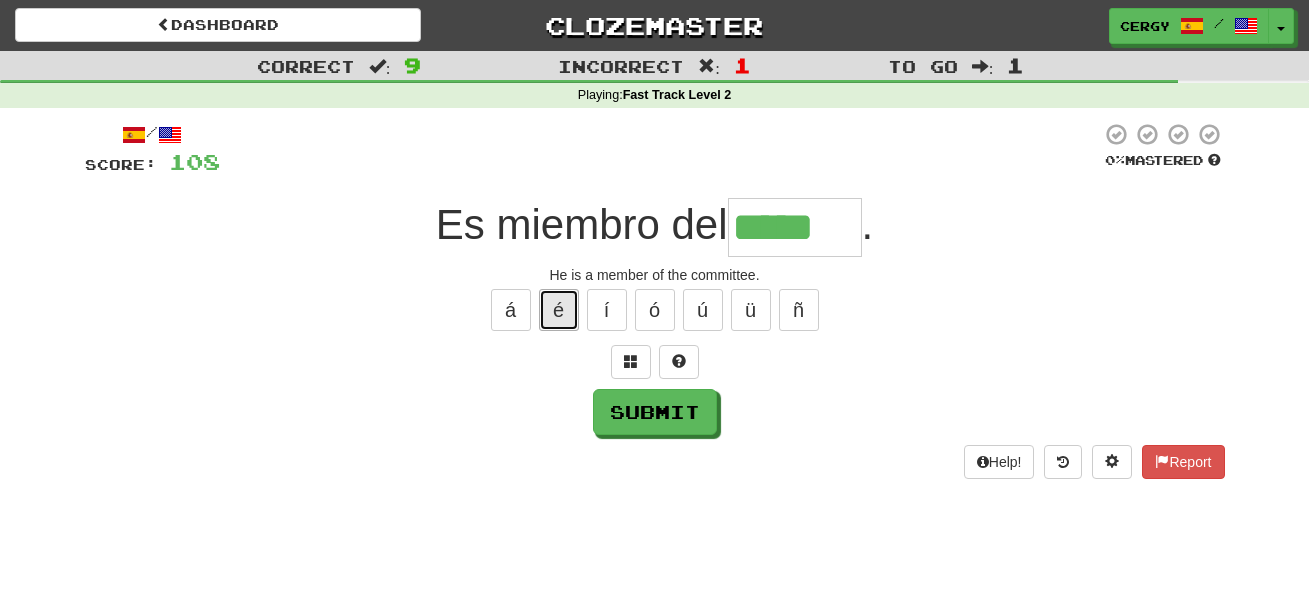 click on "é" at bounding box center (559, 310) 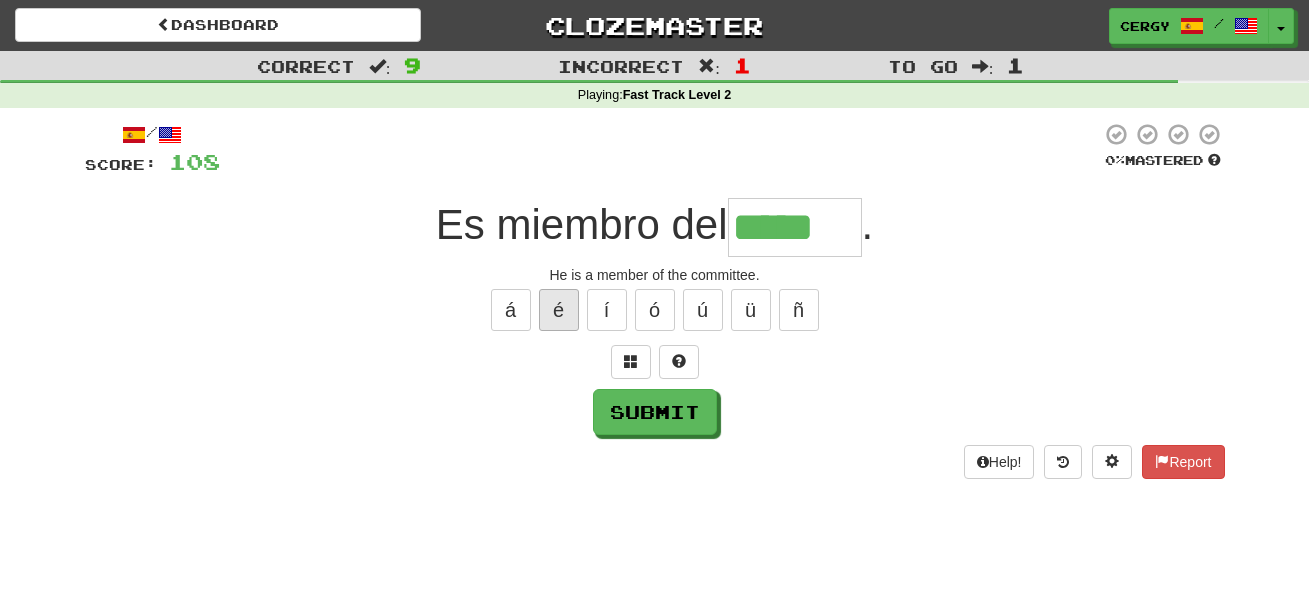 type on "******" 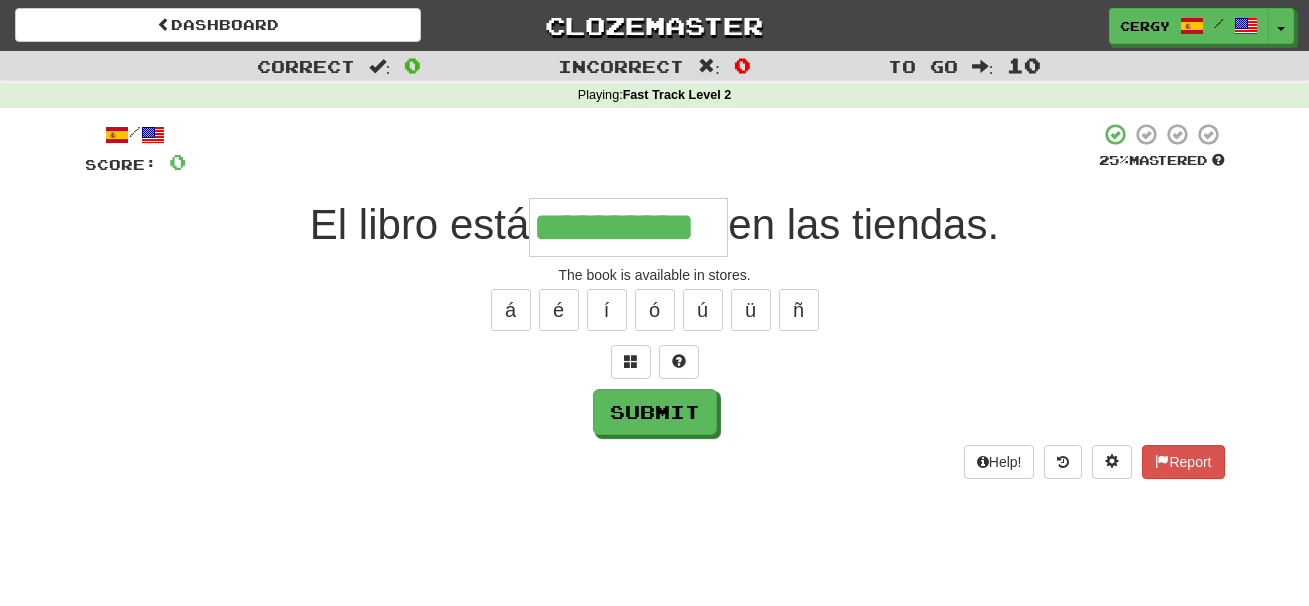 type on "**********" 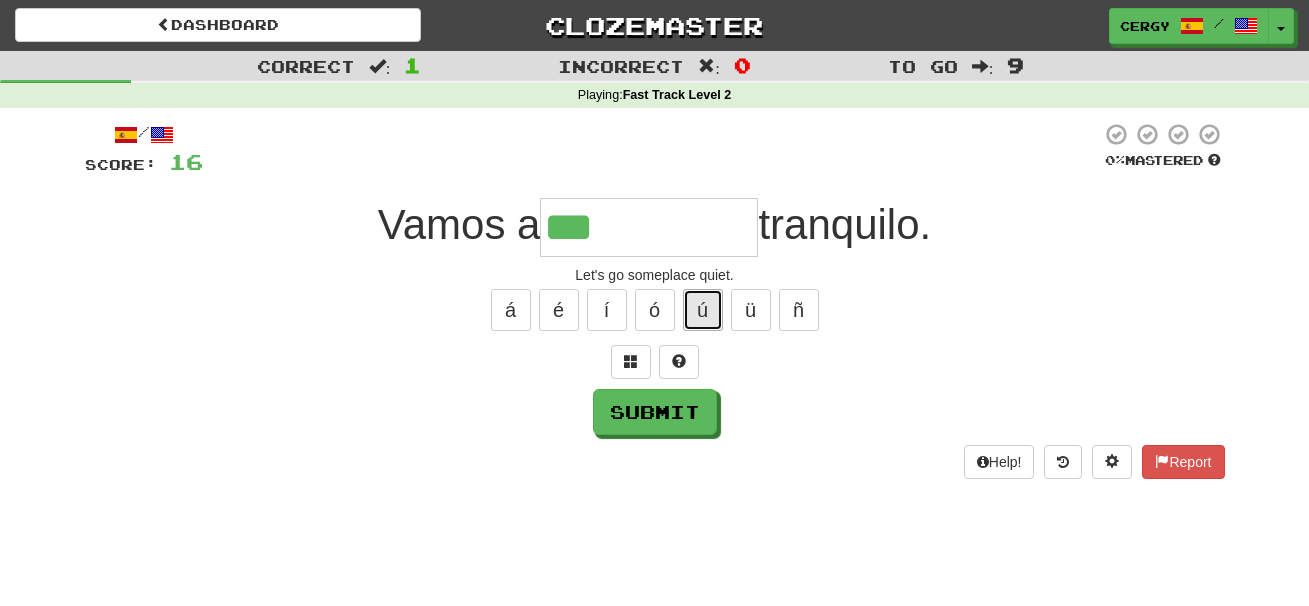 click on "ú" at bounding box center [703, 310] 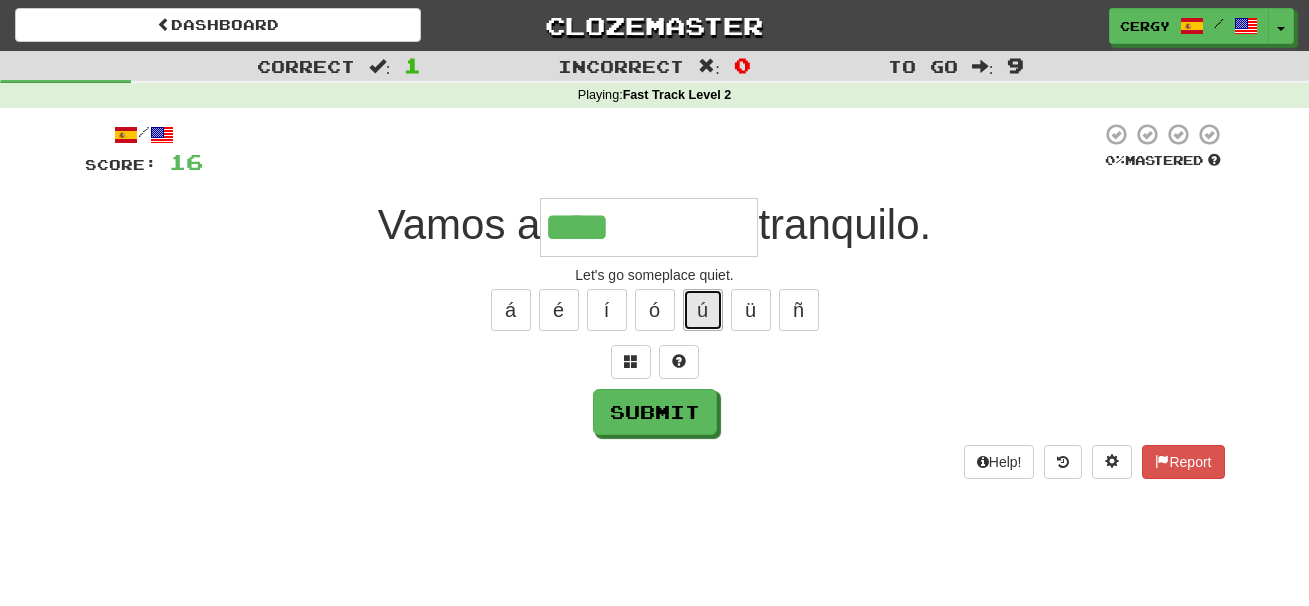 click on "ú" at bounding box center [703, 310] 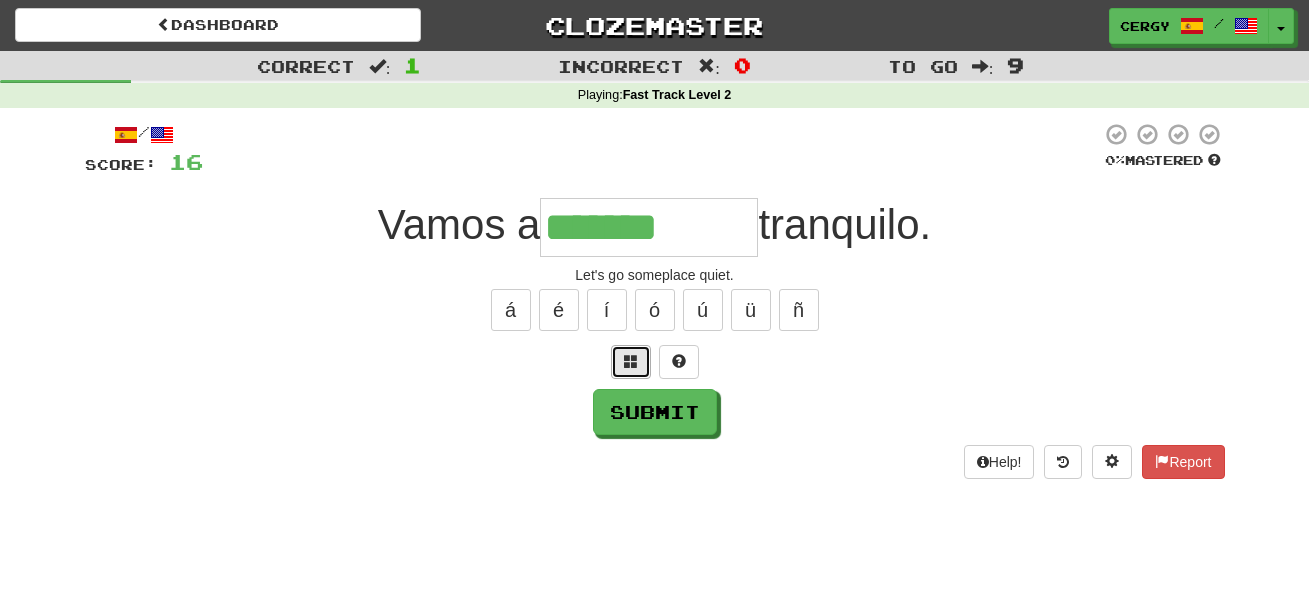 click at bounding box center (631, 362) 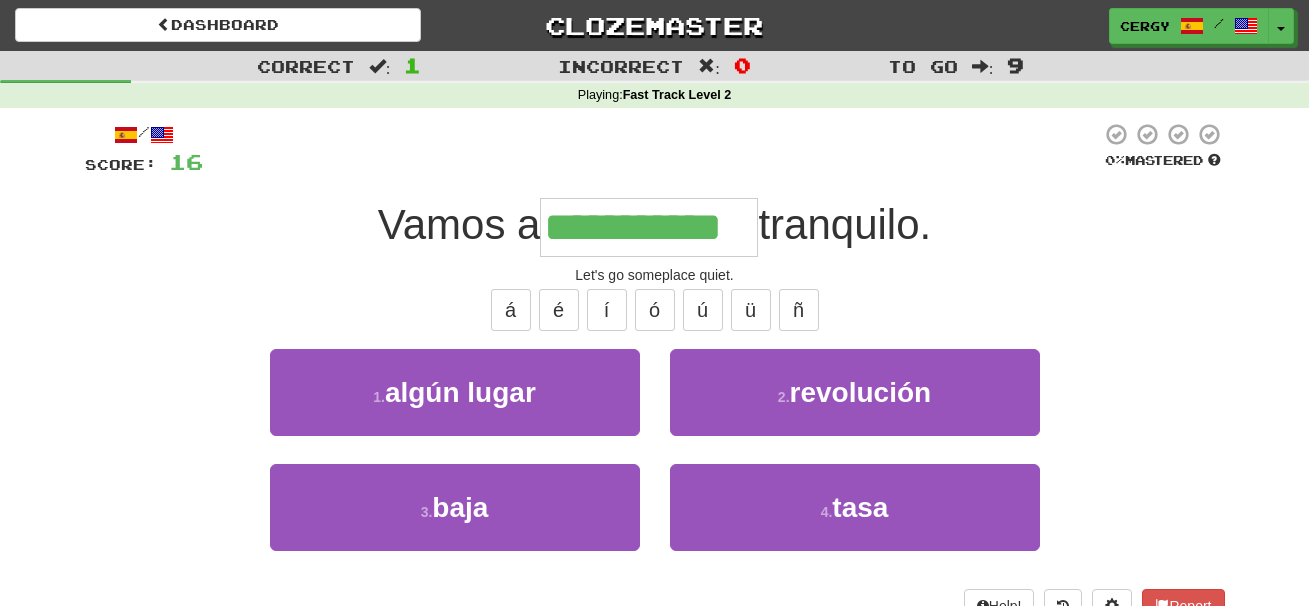 type on "**********" 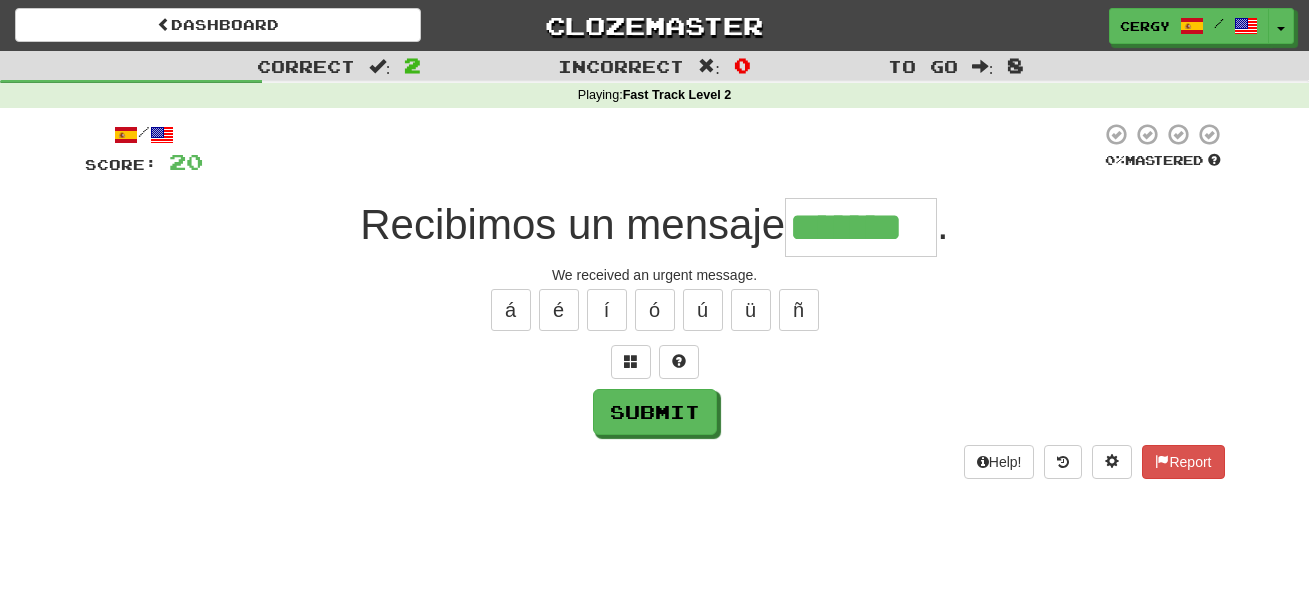 type on "*******" 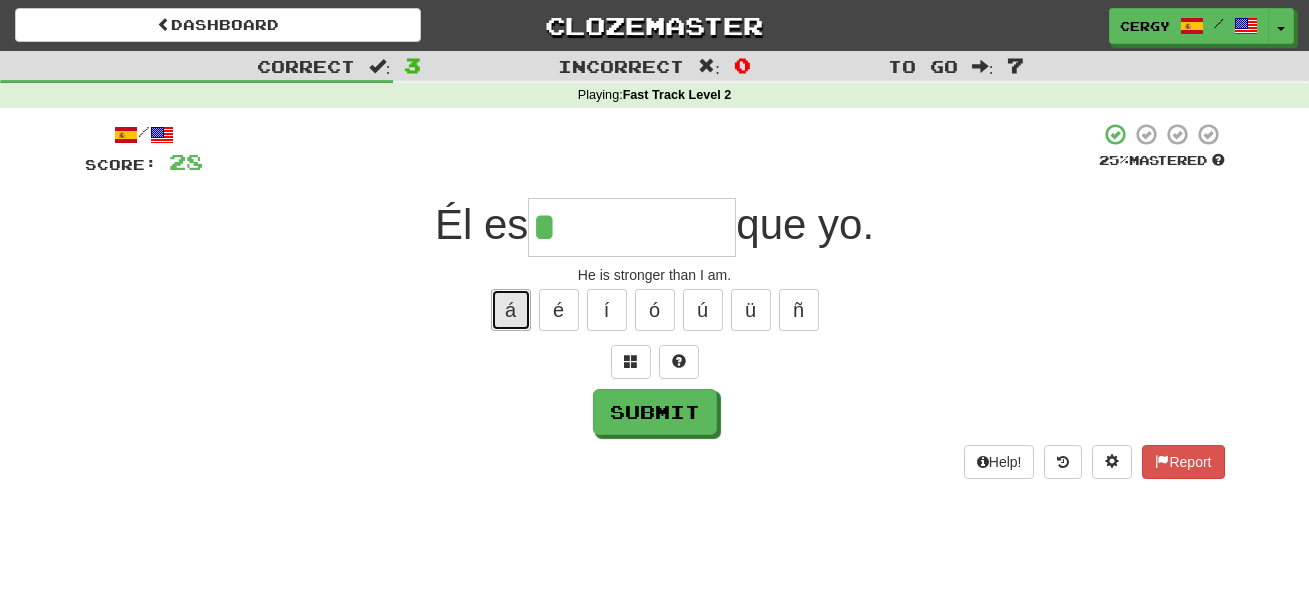 click on "á" at bounding box center [511, 310] 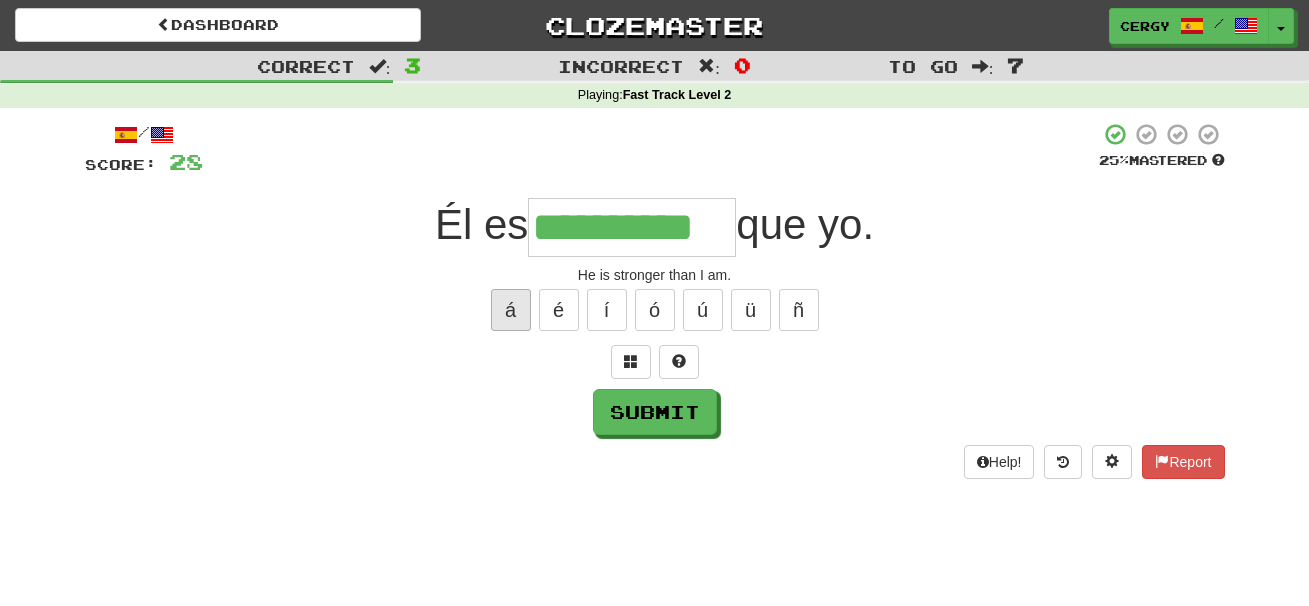 type on "**********" 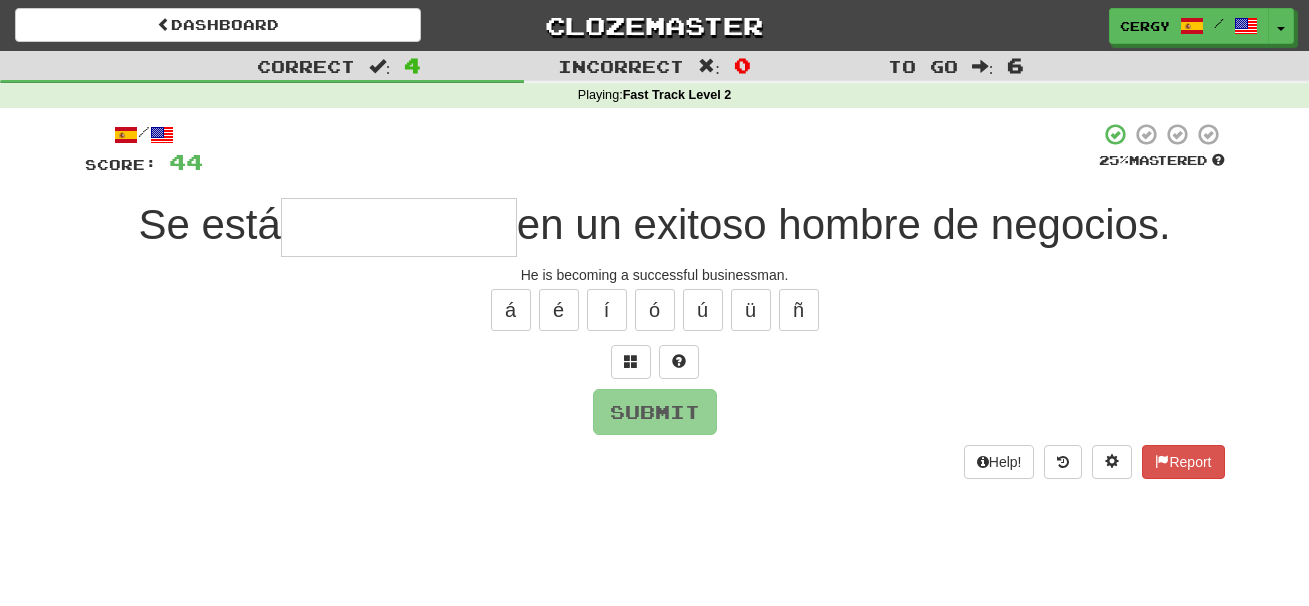 type on "*" 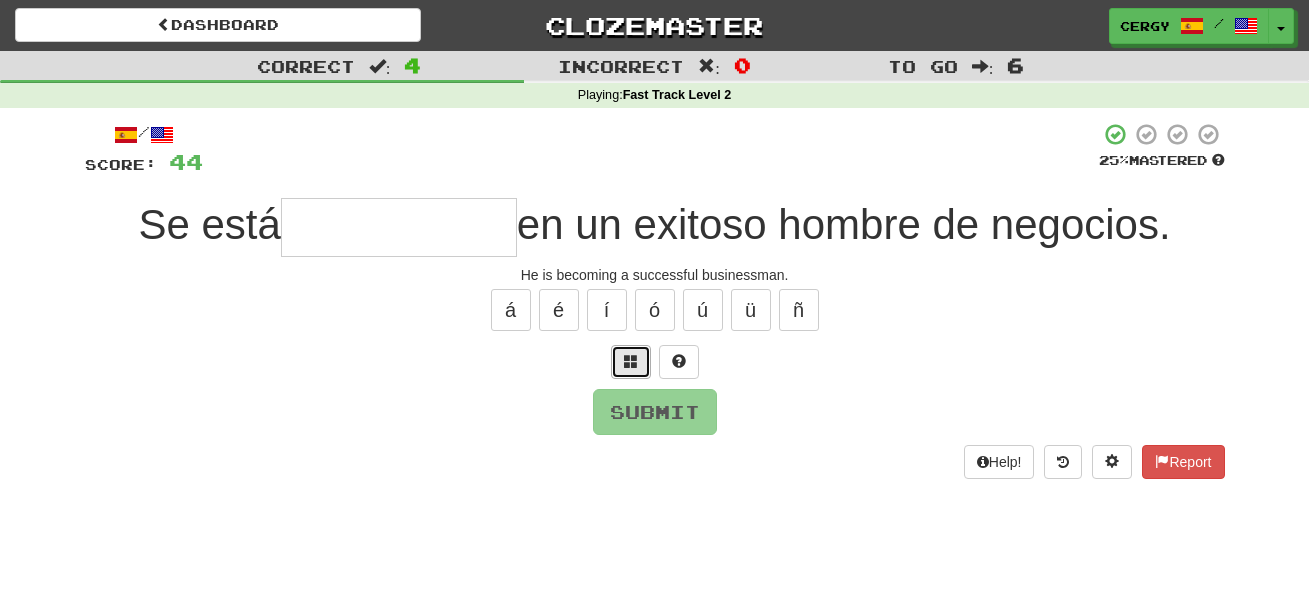 click at bounding box center [631, 362] 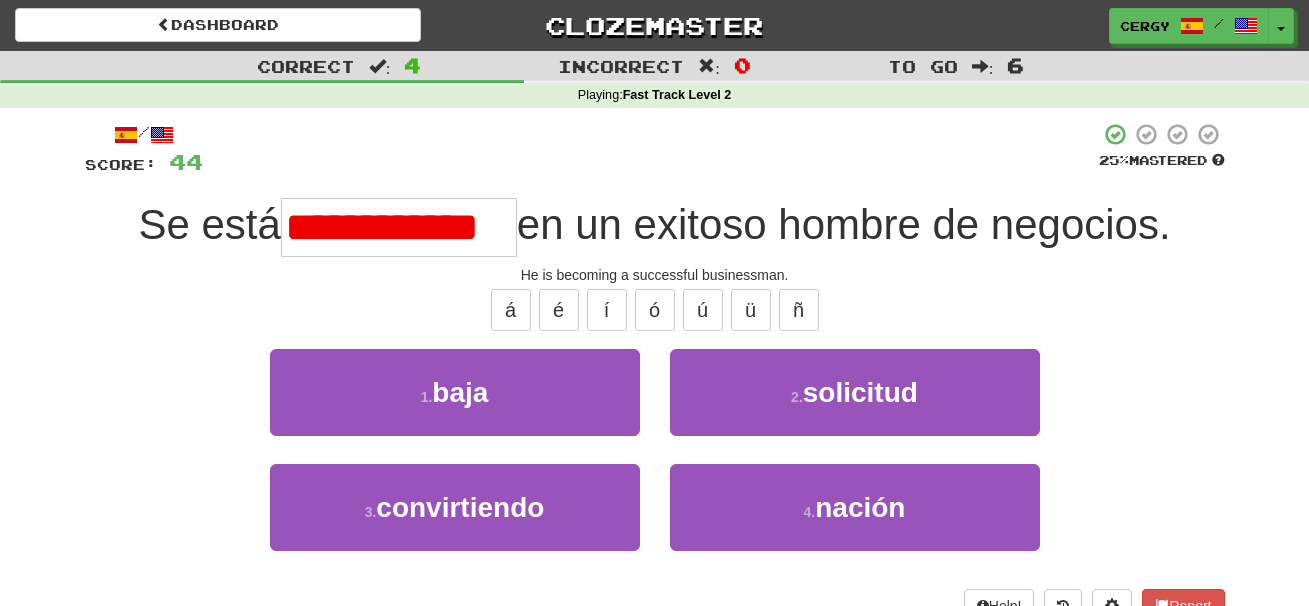 scroll, scrollTop: 0, scrollLeft: 0, axis: both 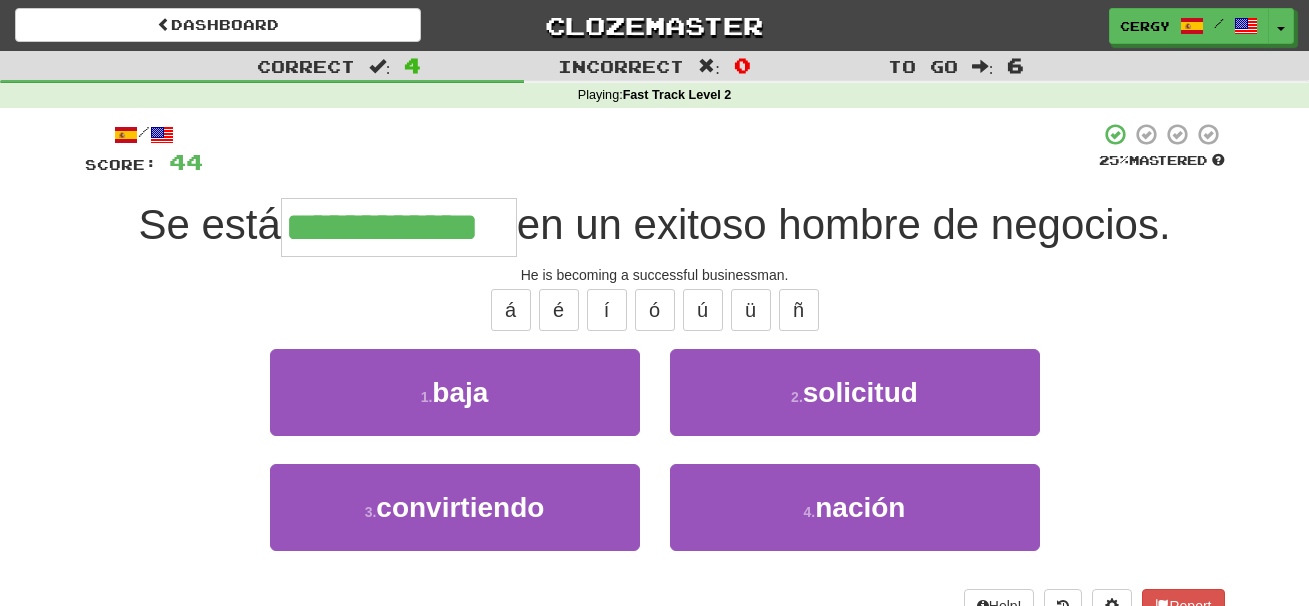 type on "**********" 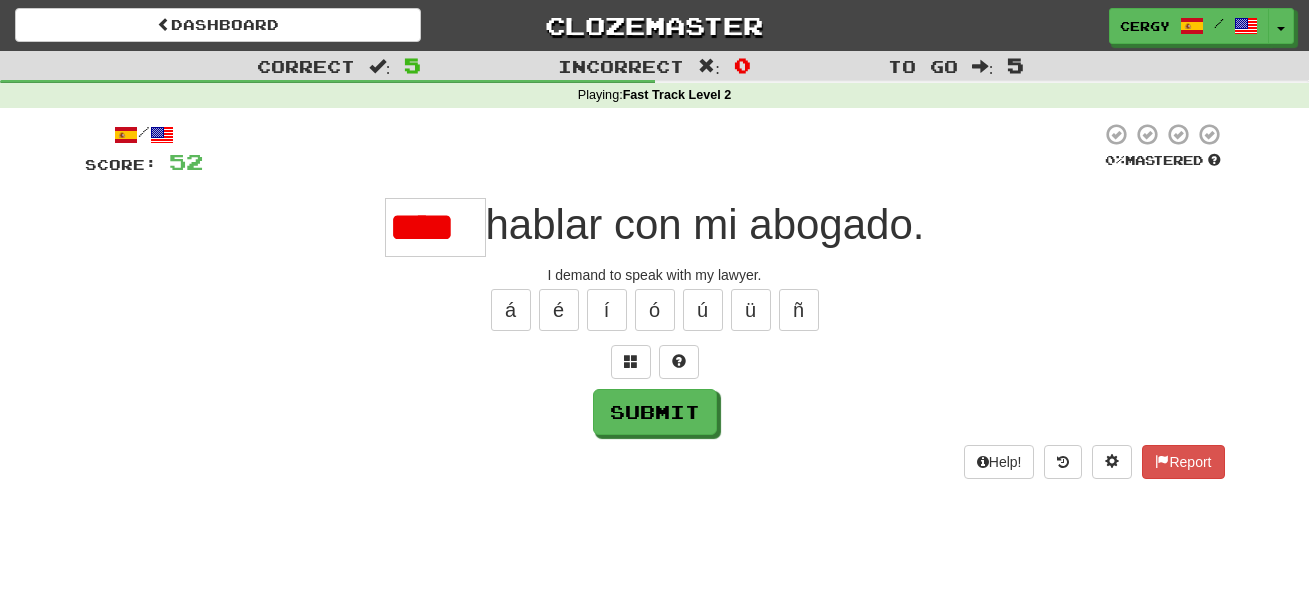 scroll, scrollTop: 0, scrollLeft: 0, axis: both 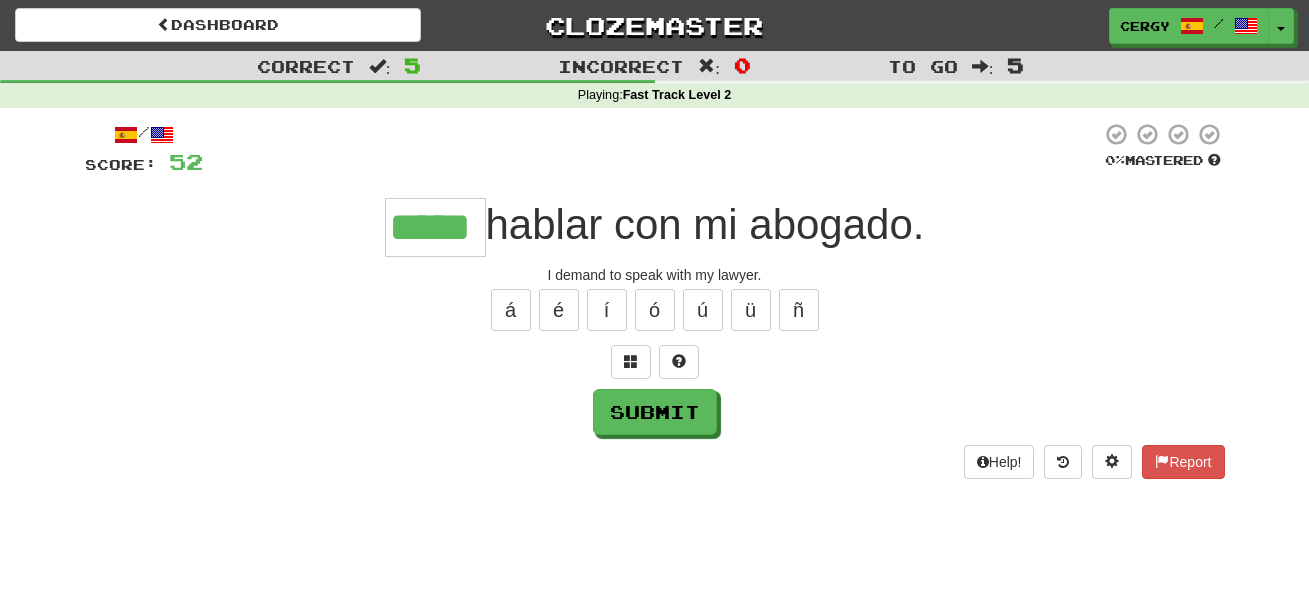 type on "*****" 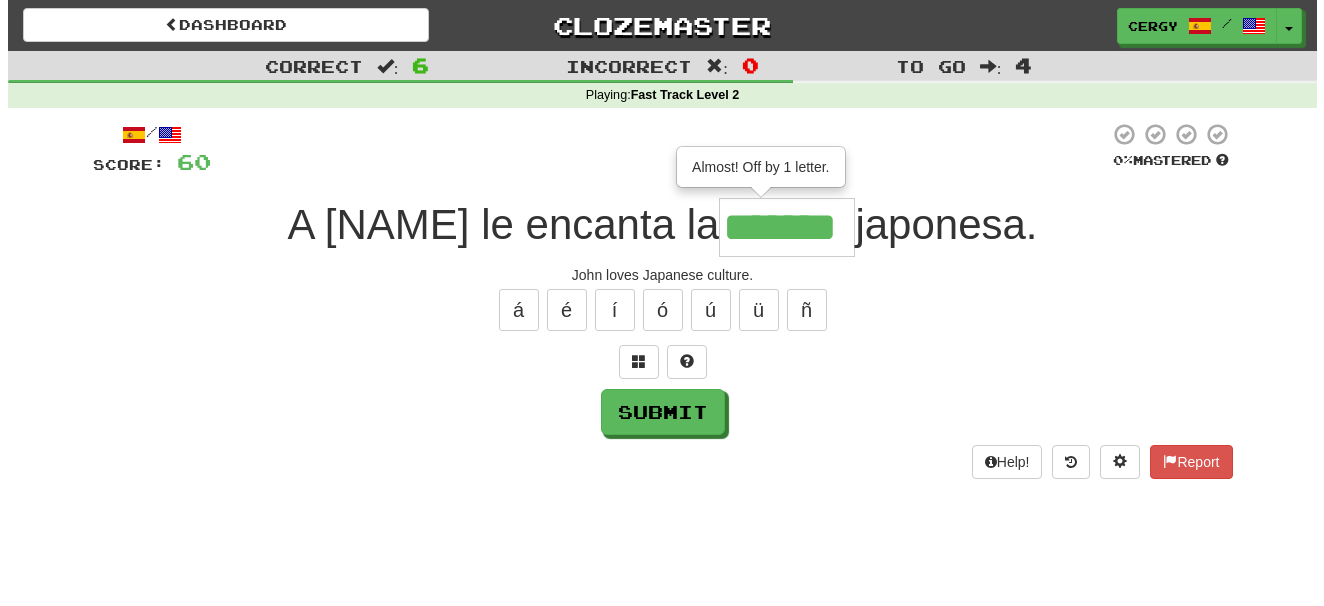 scroll, scrollTop: 0, scrollLeft: 0, axis: both 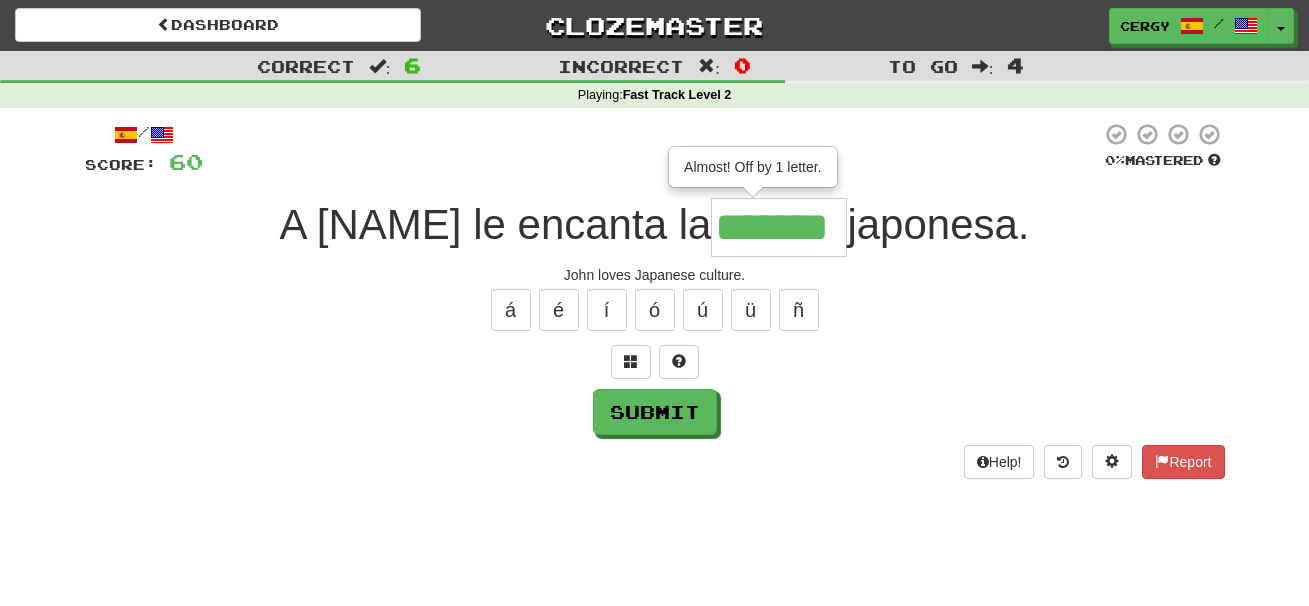 type on "*******" 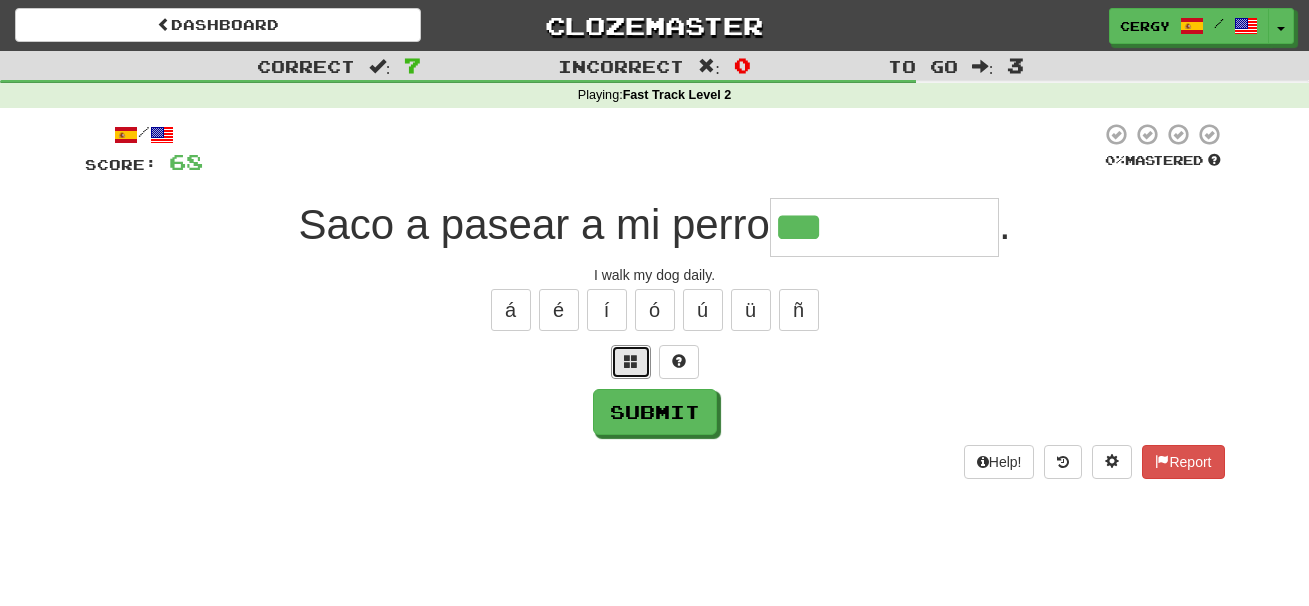 click at bounding box center (631, 362) 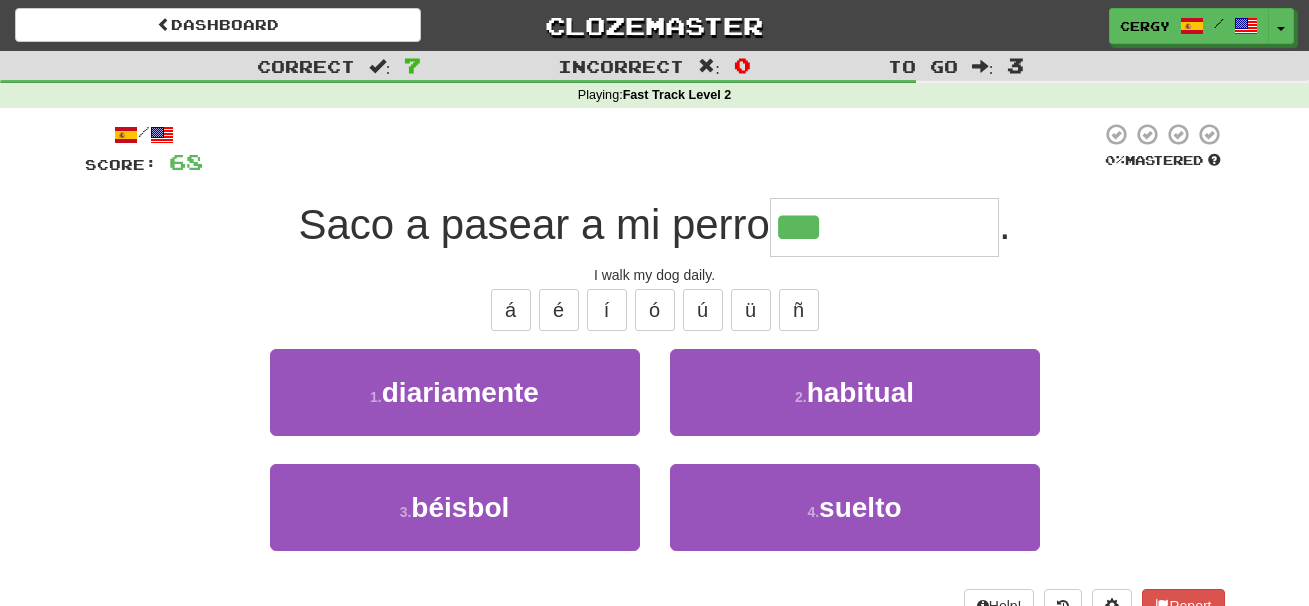 click on "1 .  diariamente" at bounding box center (455, 392) 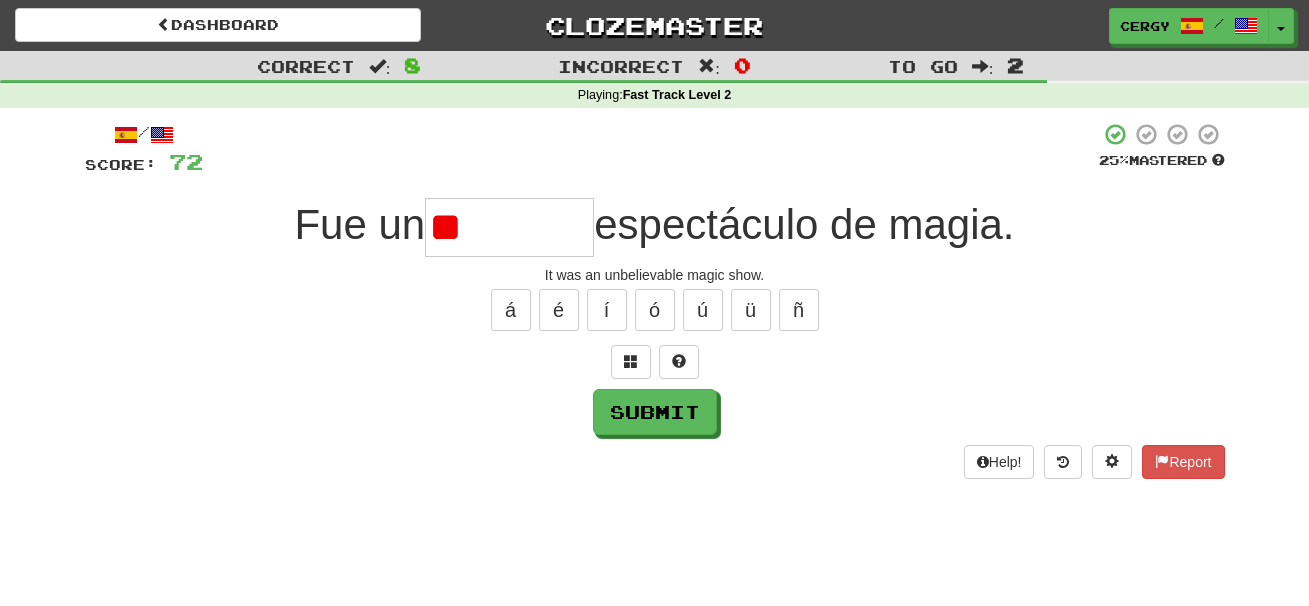 type on "*" 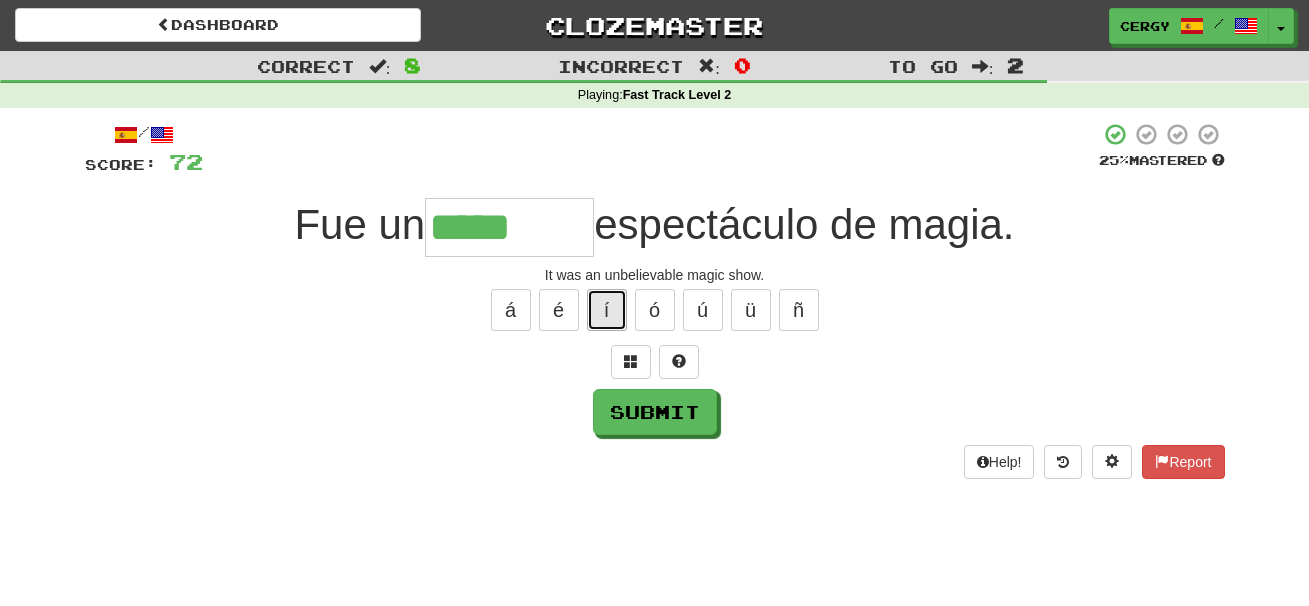 click on "í" at bounding box center [607, 310] 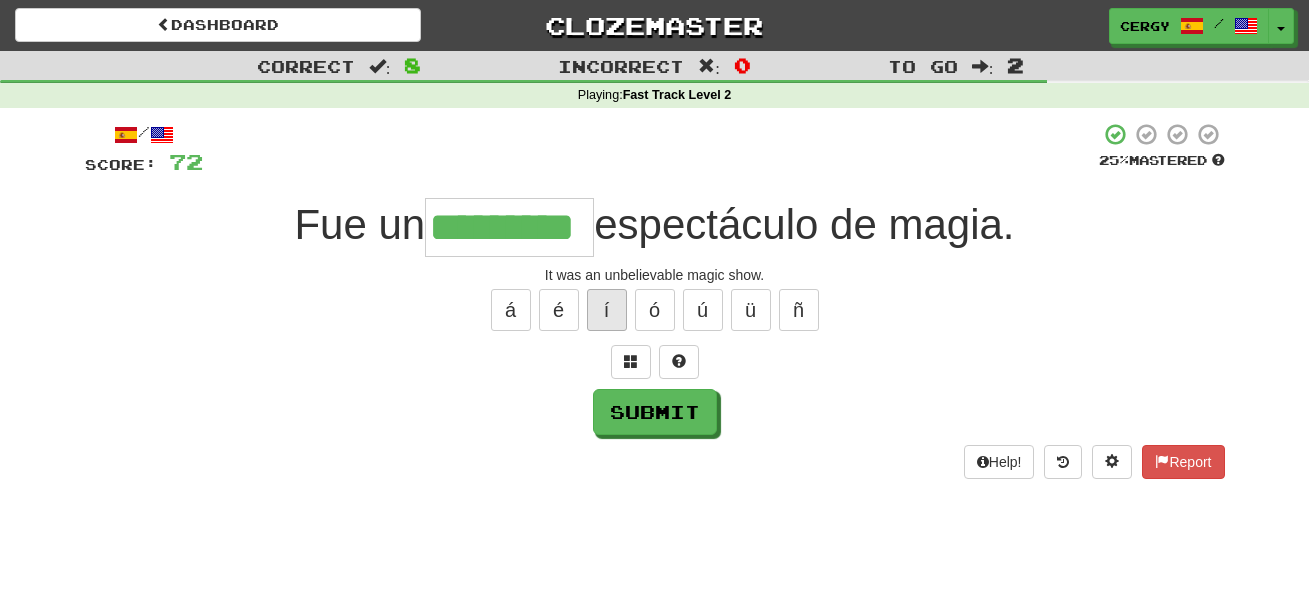 type on "*********" 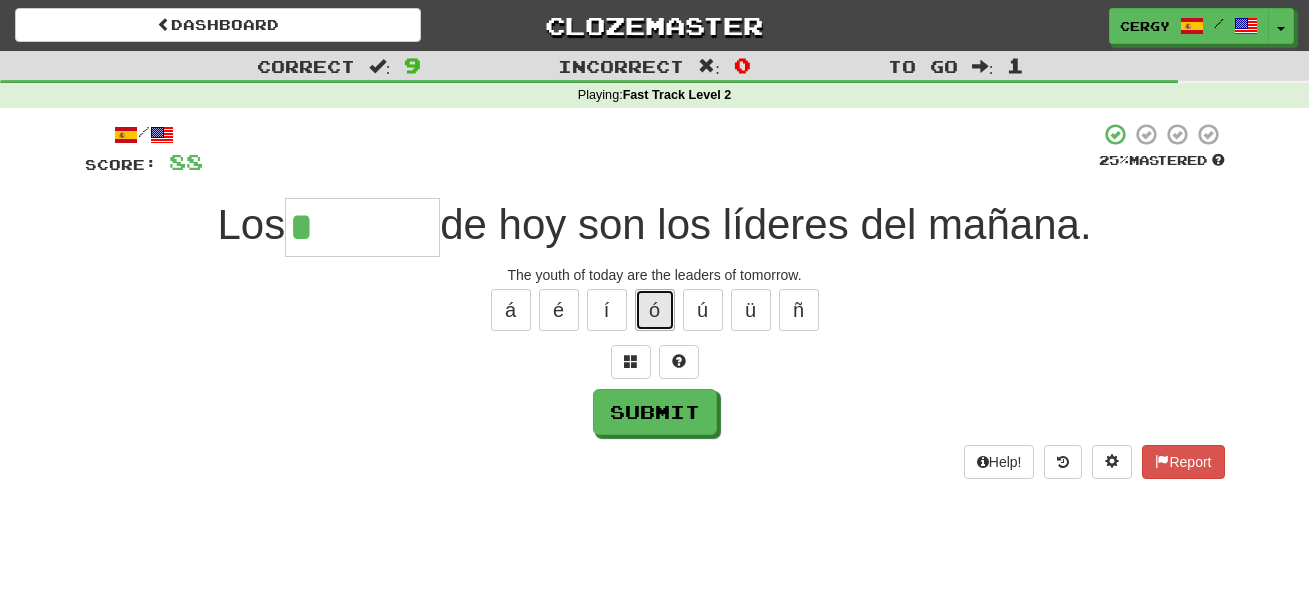 click on "ó" at bounding box center (655, 310) 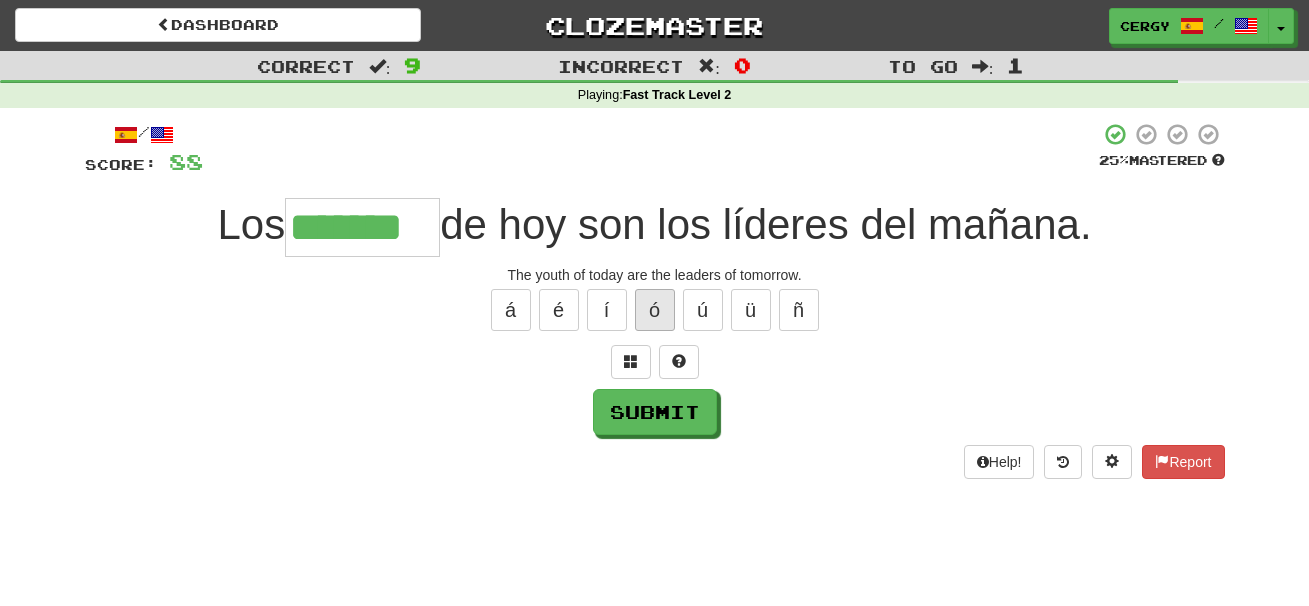 type on "*******" 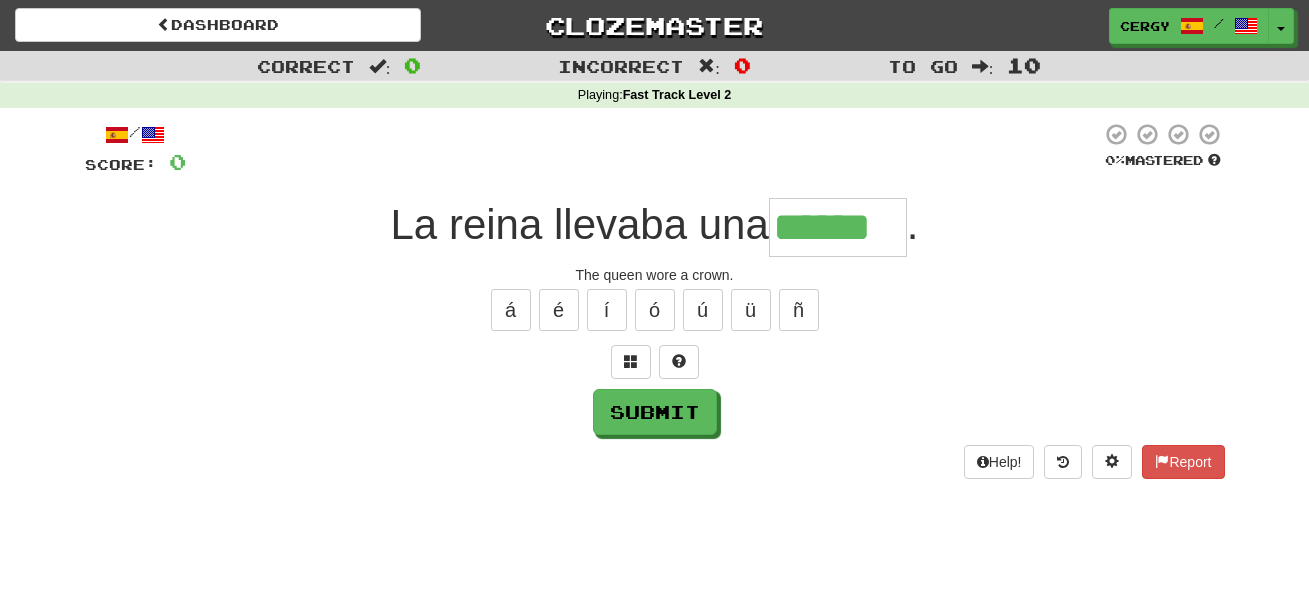 type on "******" 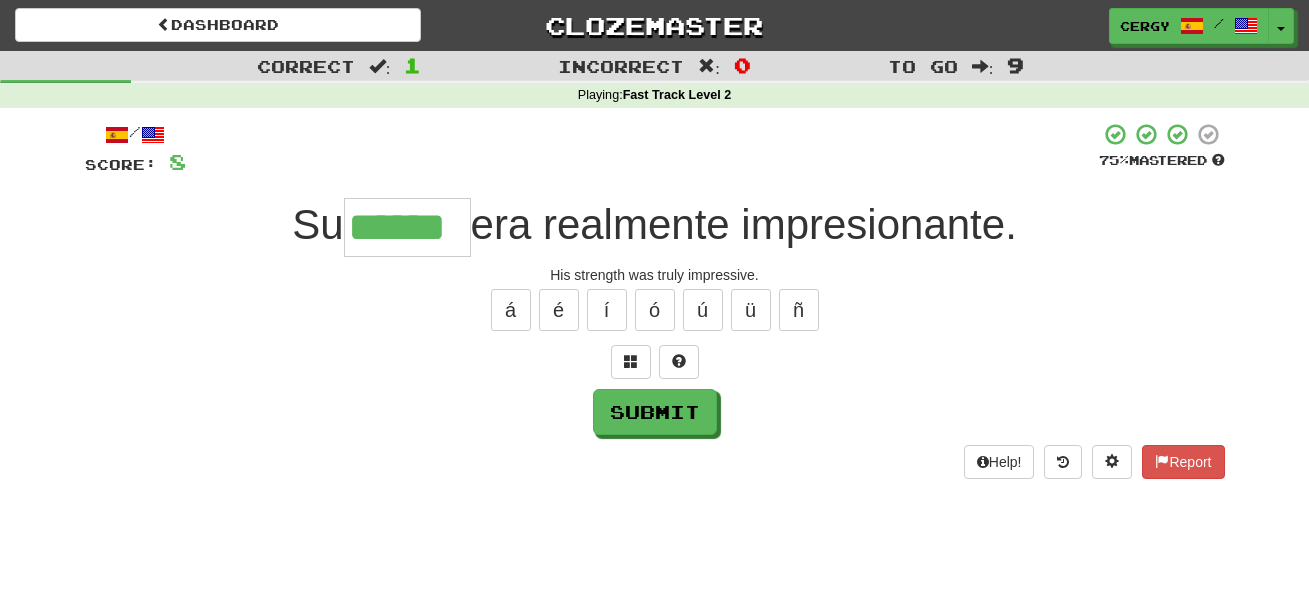 type on "******" 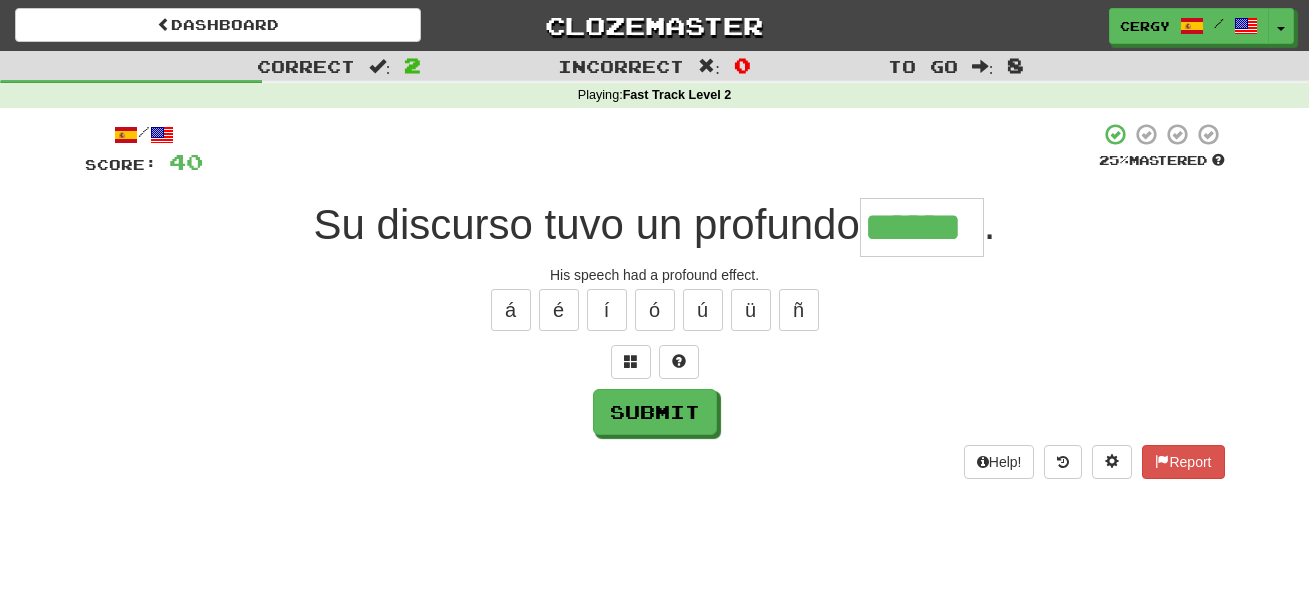 type on "******" 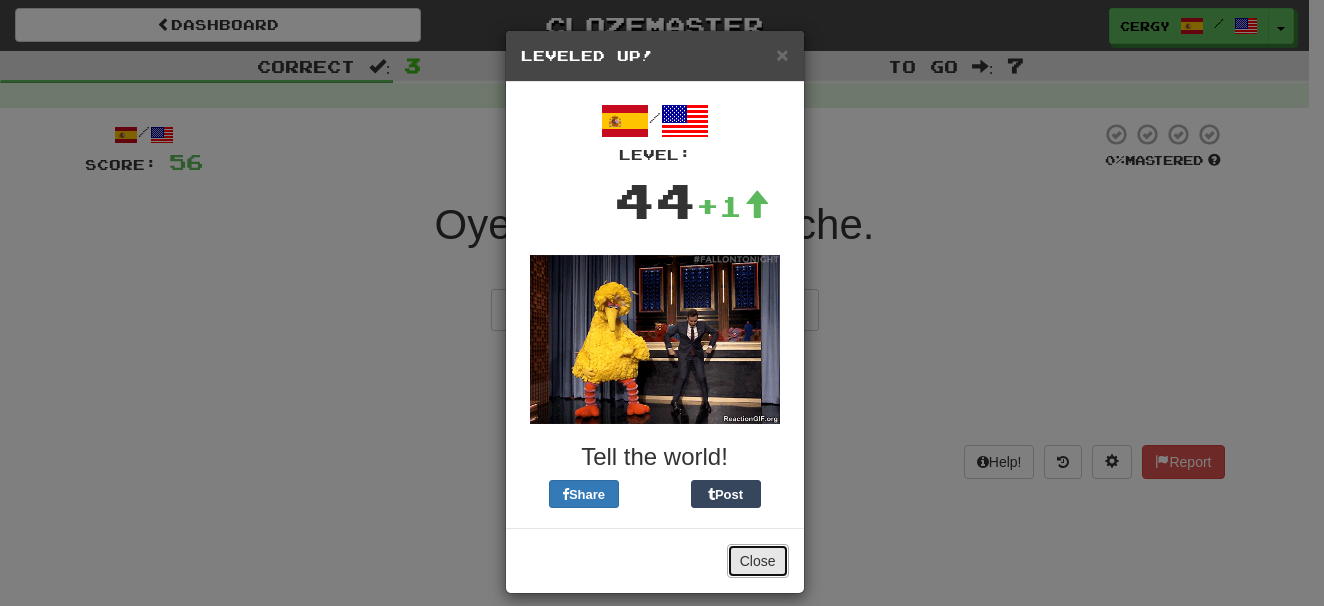 click on "Close" at bounding box center (758, 561) 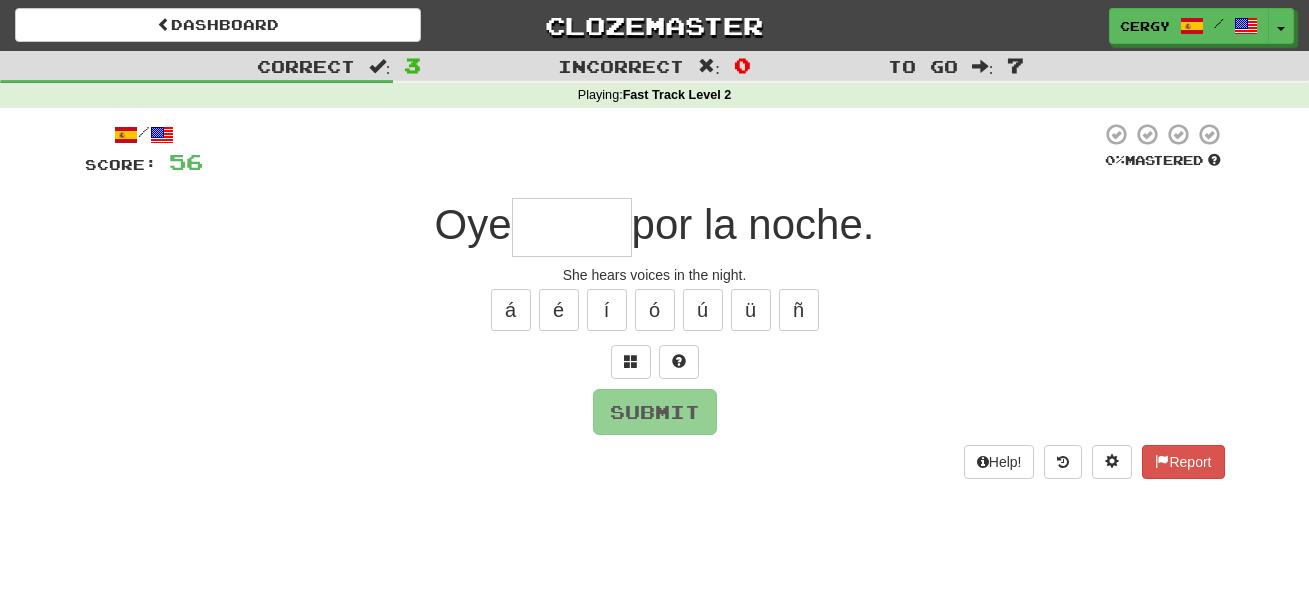 click at bounding box center (572, 227) 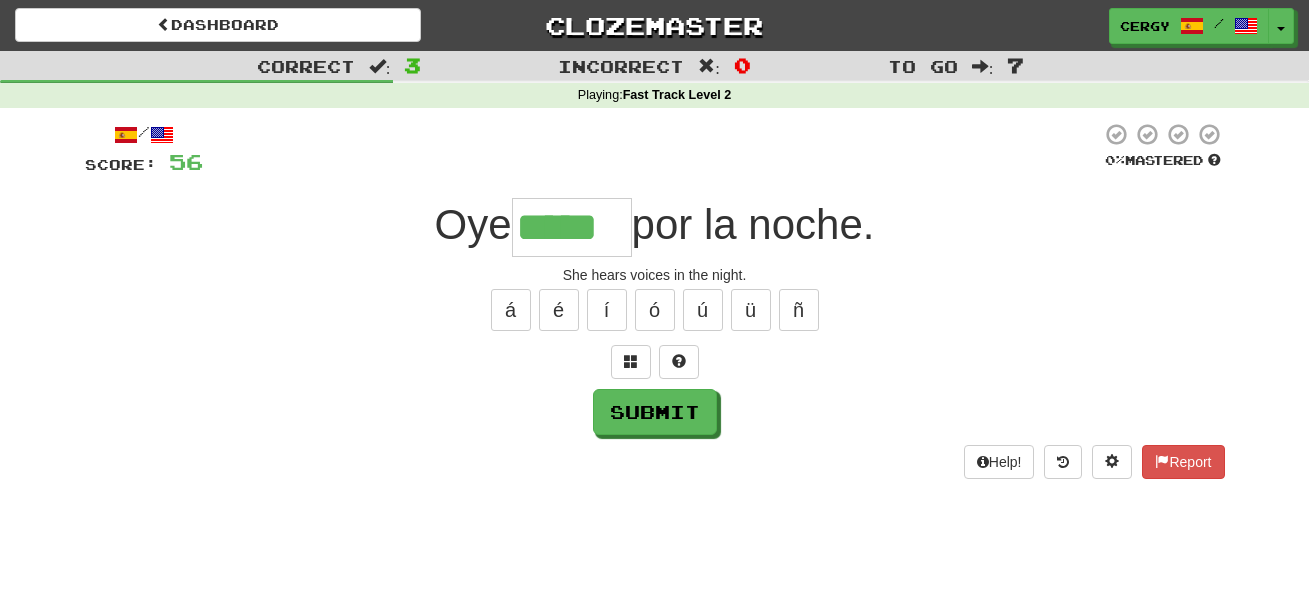 type on "*****" 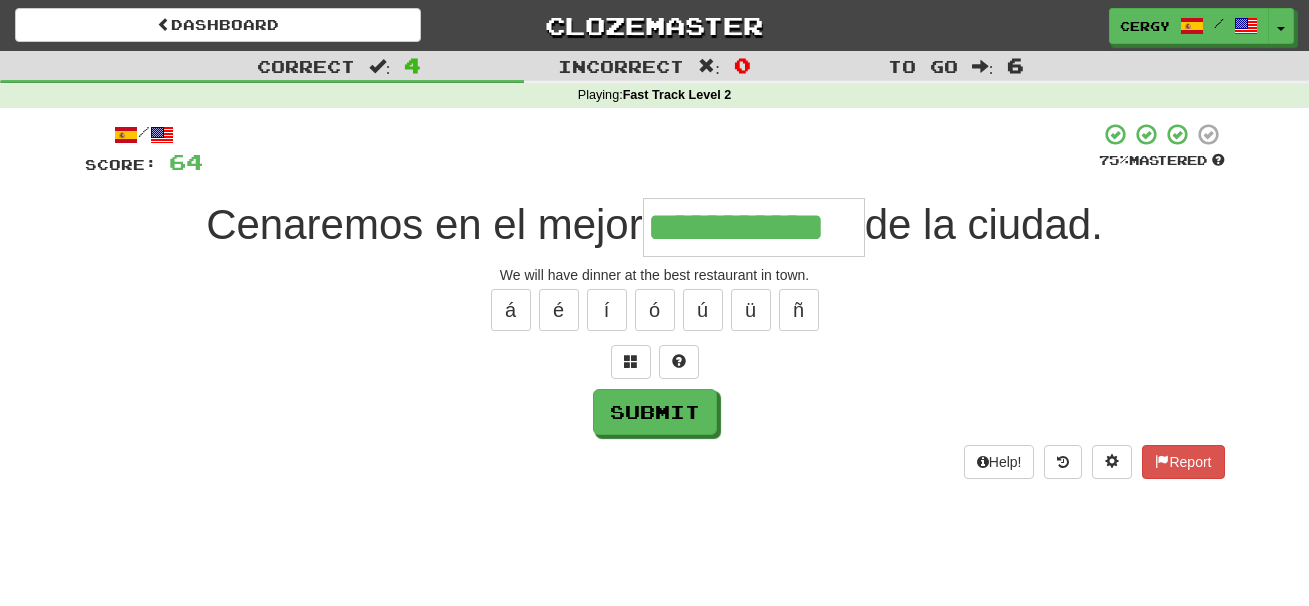 type on "**********" 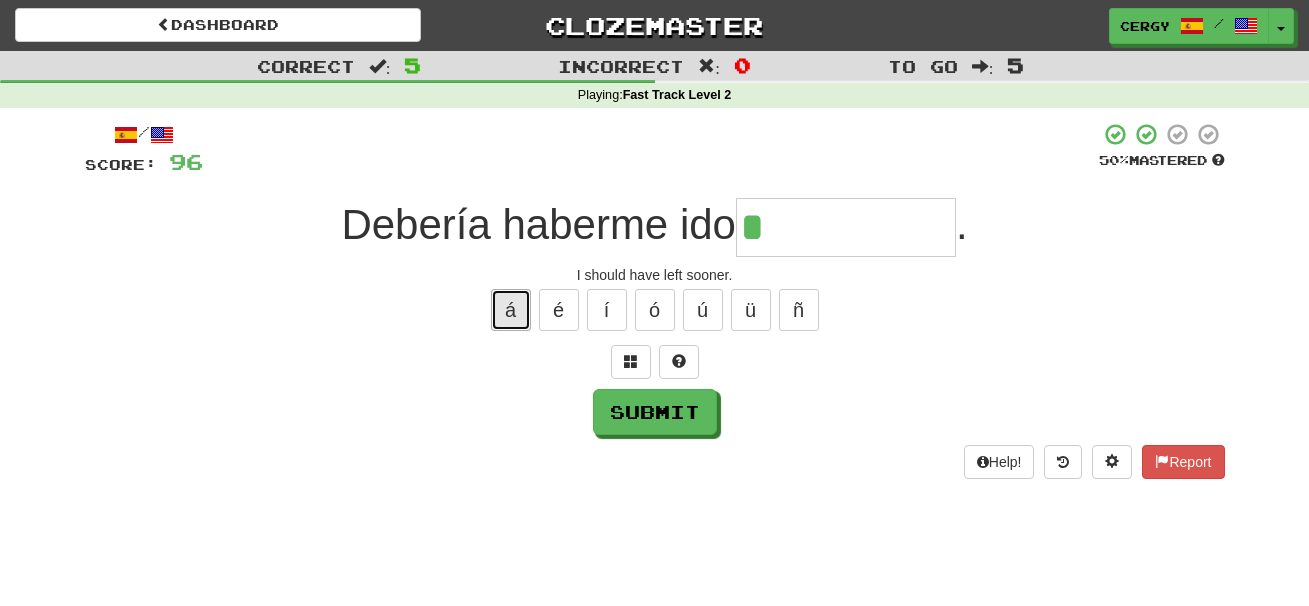 click on "á" at bounding box center [511, 310] 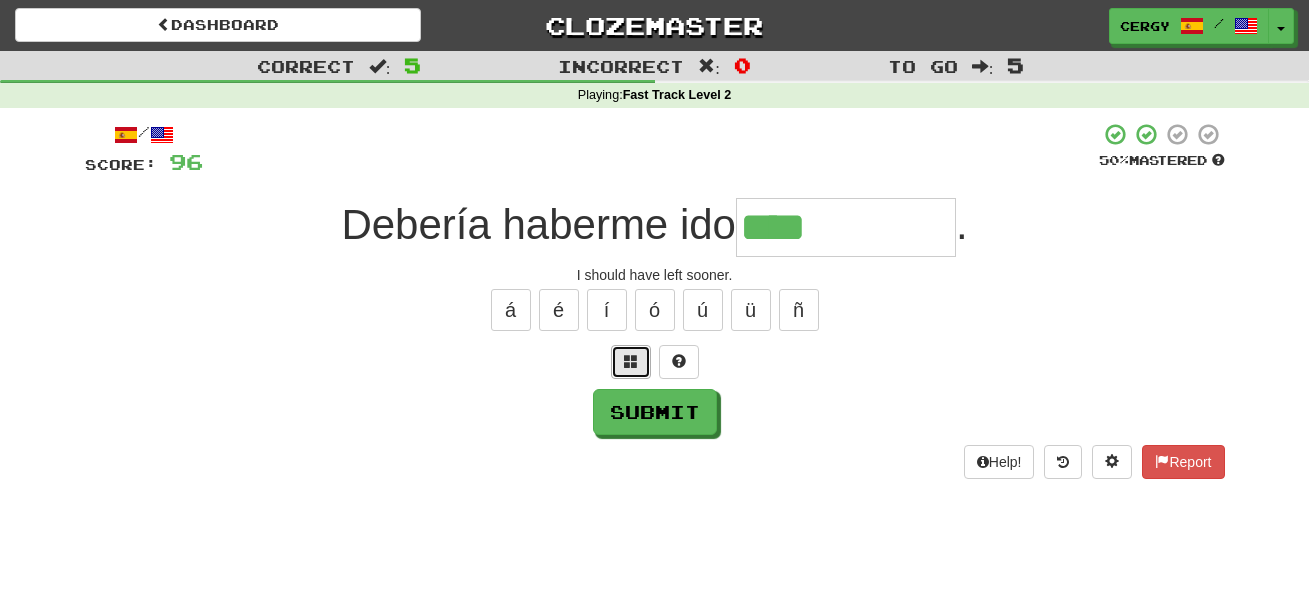 click at bounding box center (631, 362) 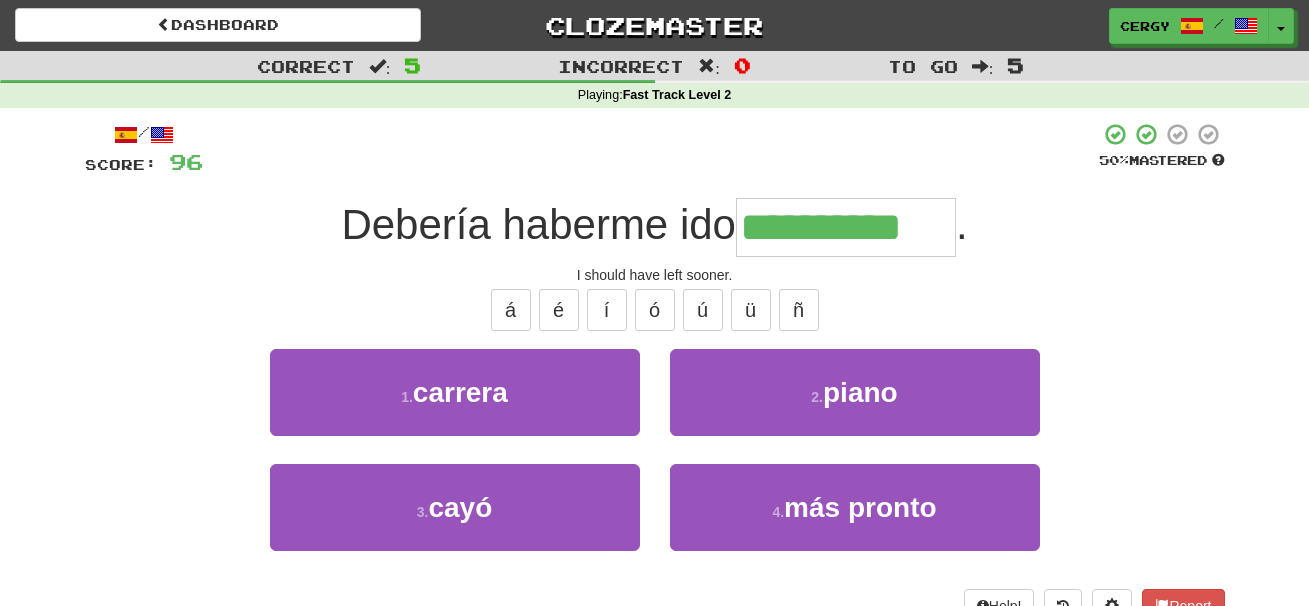 type on "**********" 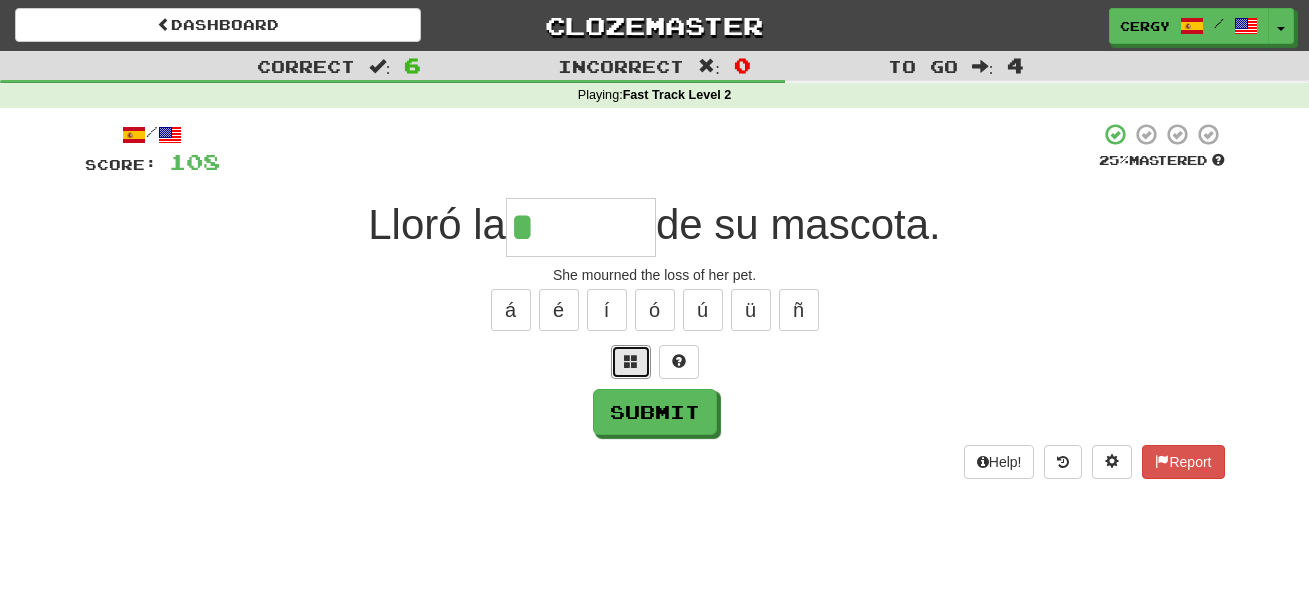 click at bounding box center [631, 362] 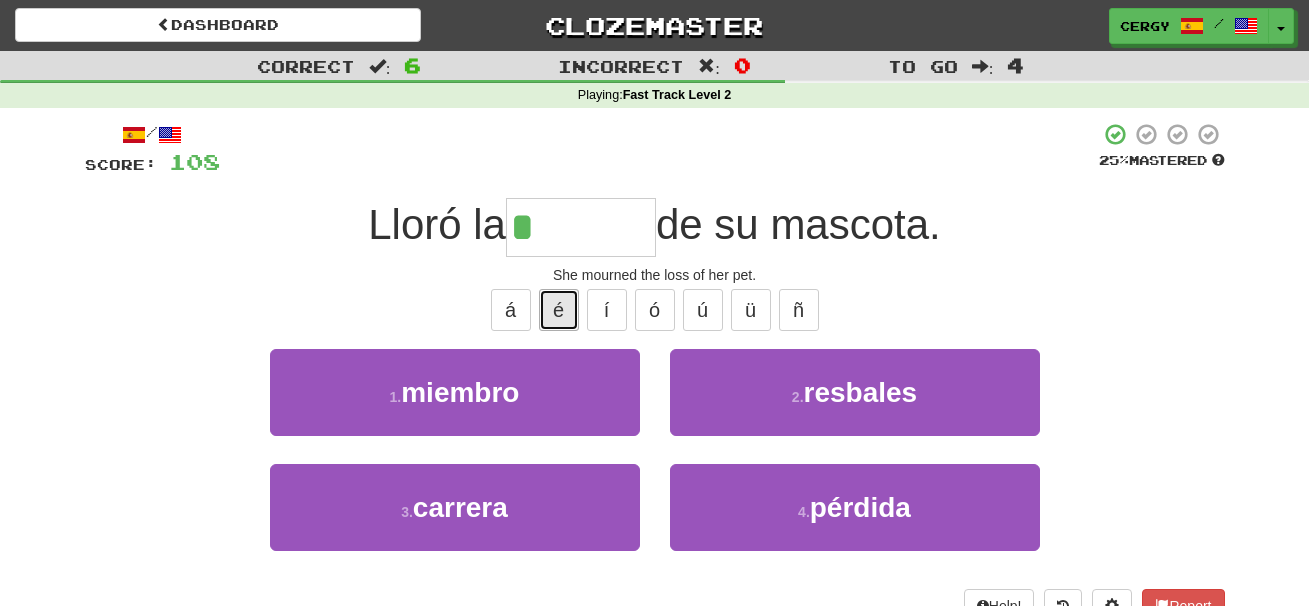 click on "é" at bounding box center [559, 310] 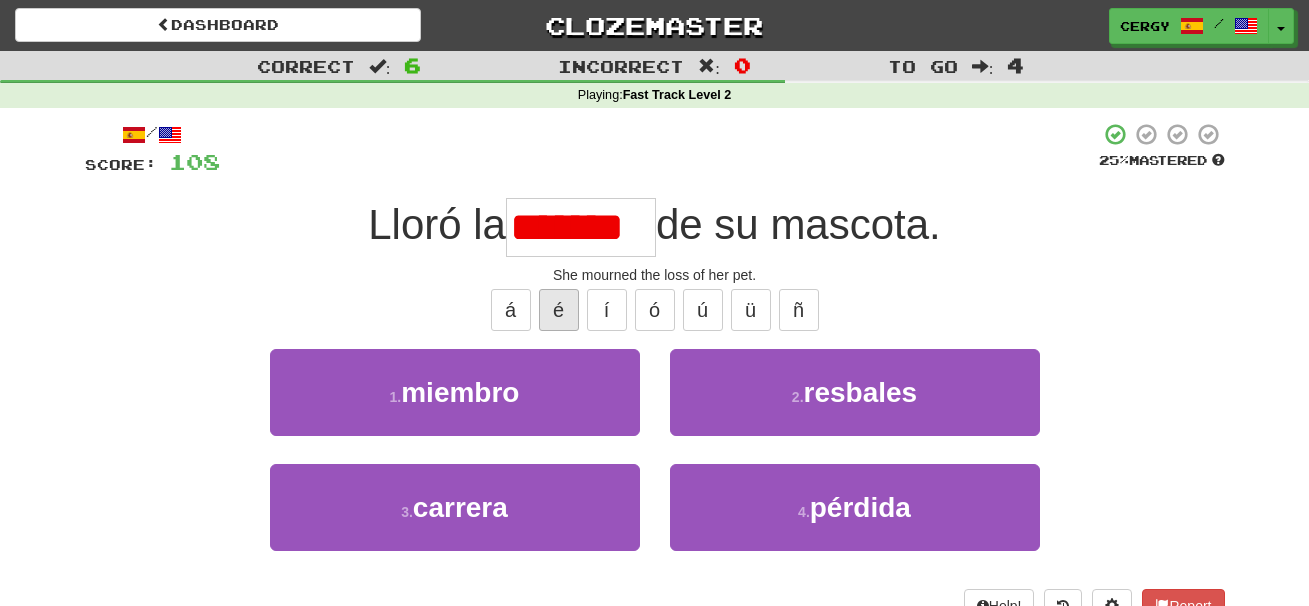 type on "*******" 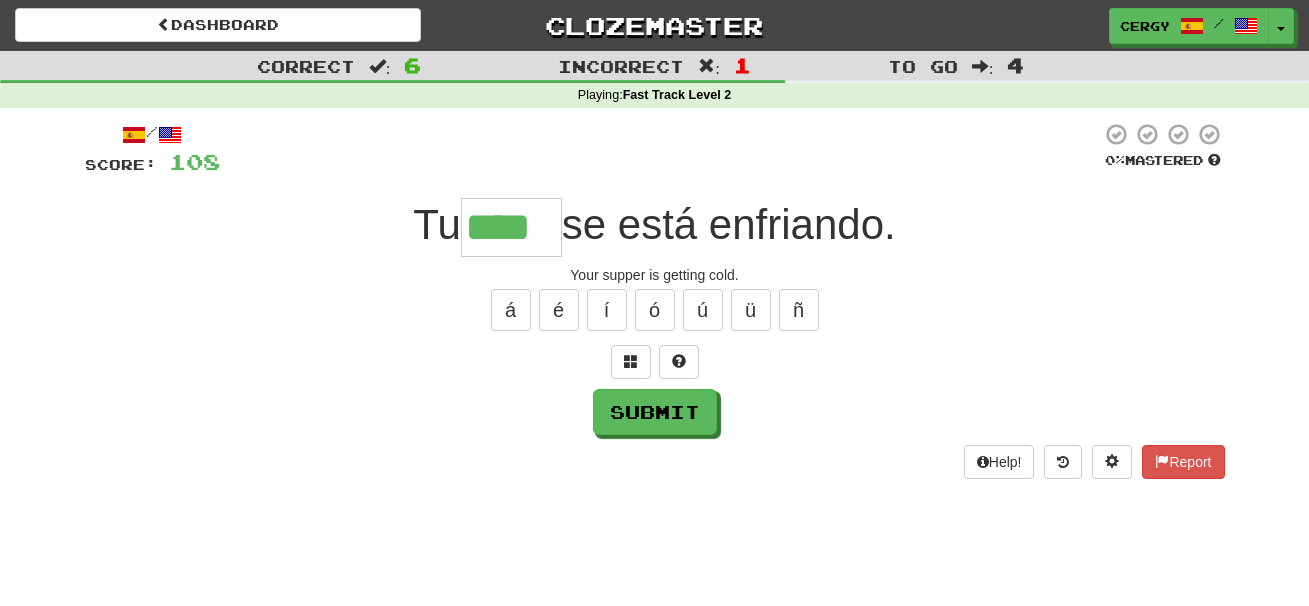 type on "****" 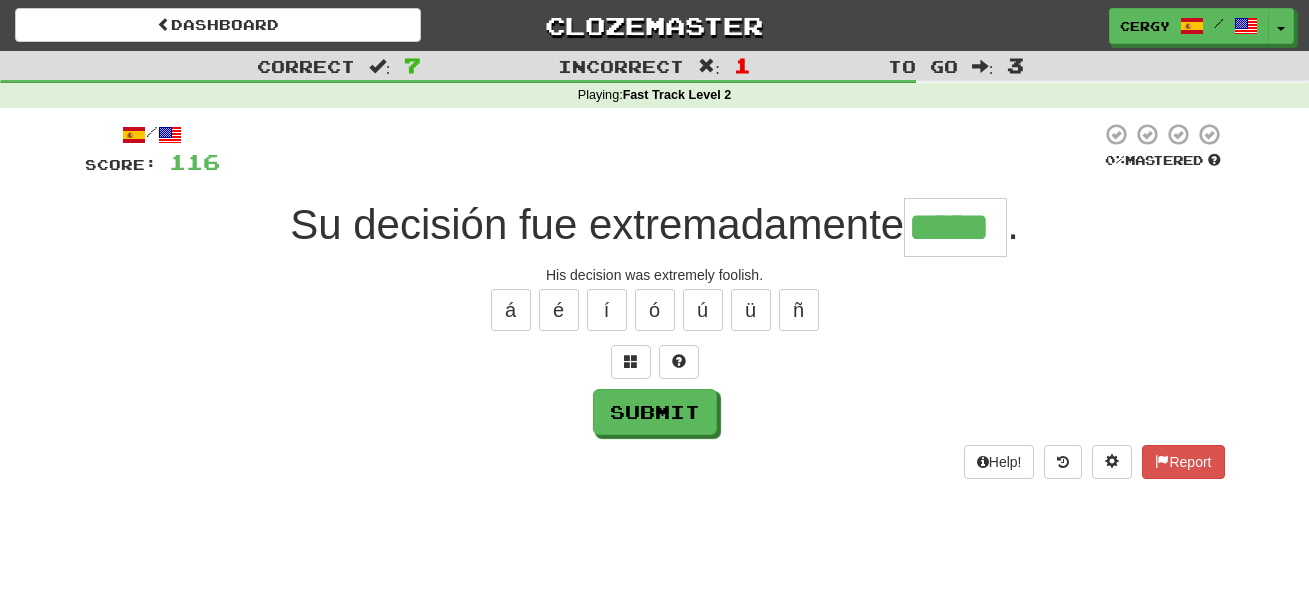type on "*****" 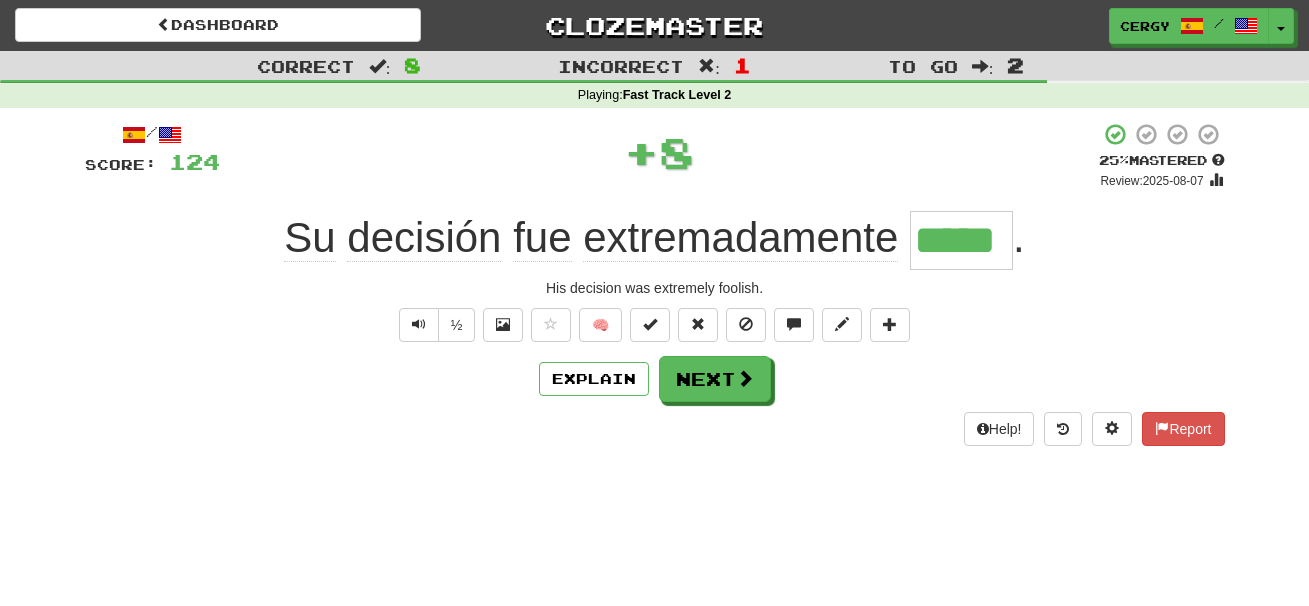 type 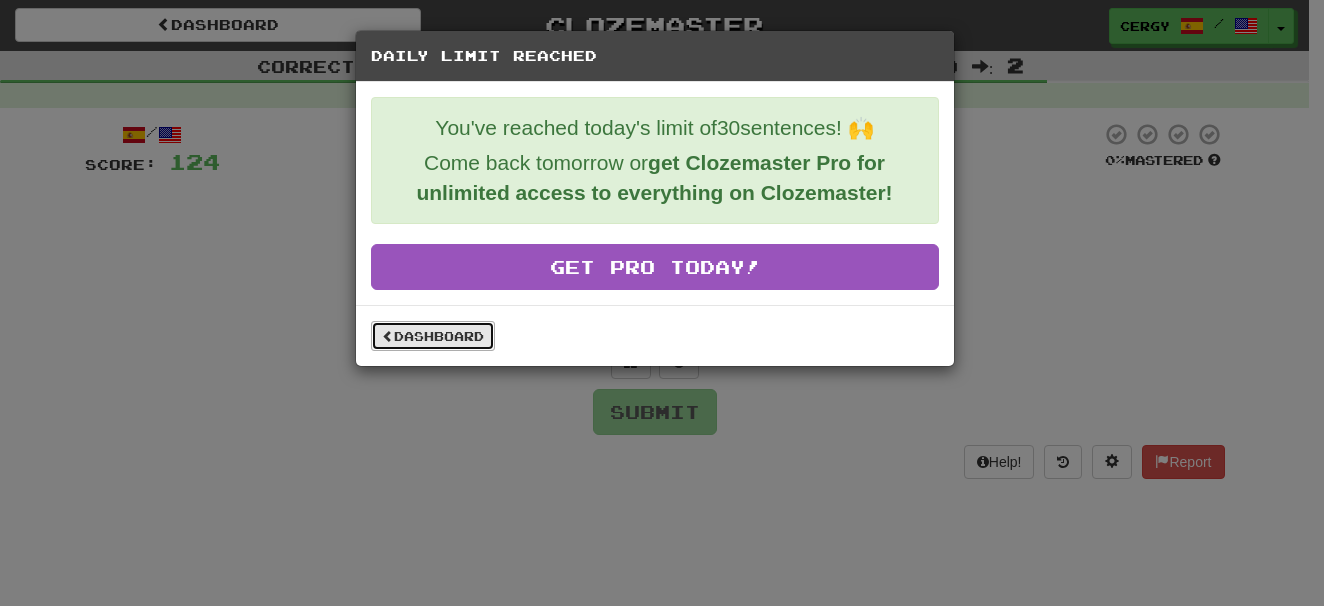 click on "Dashboard" at bounding box center [433, 336] 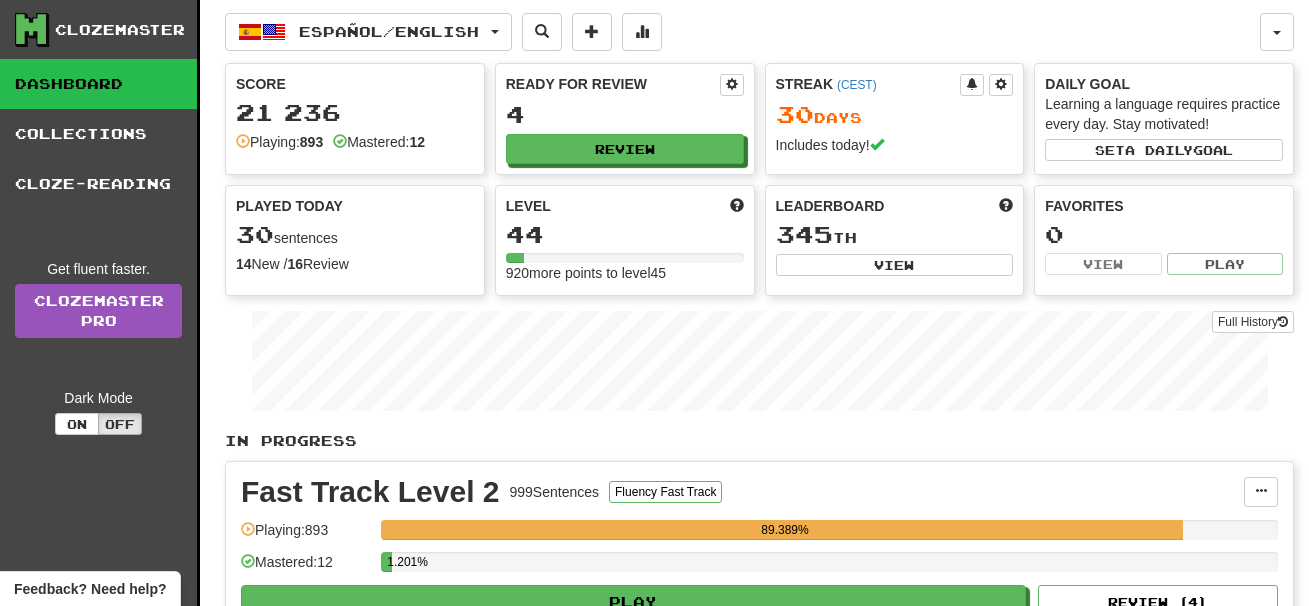 scroll, scrollTop: 0, scrollLeft: 0, axis: both 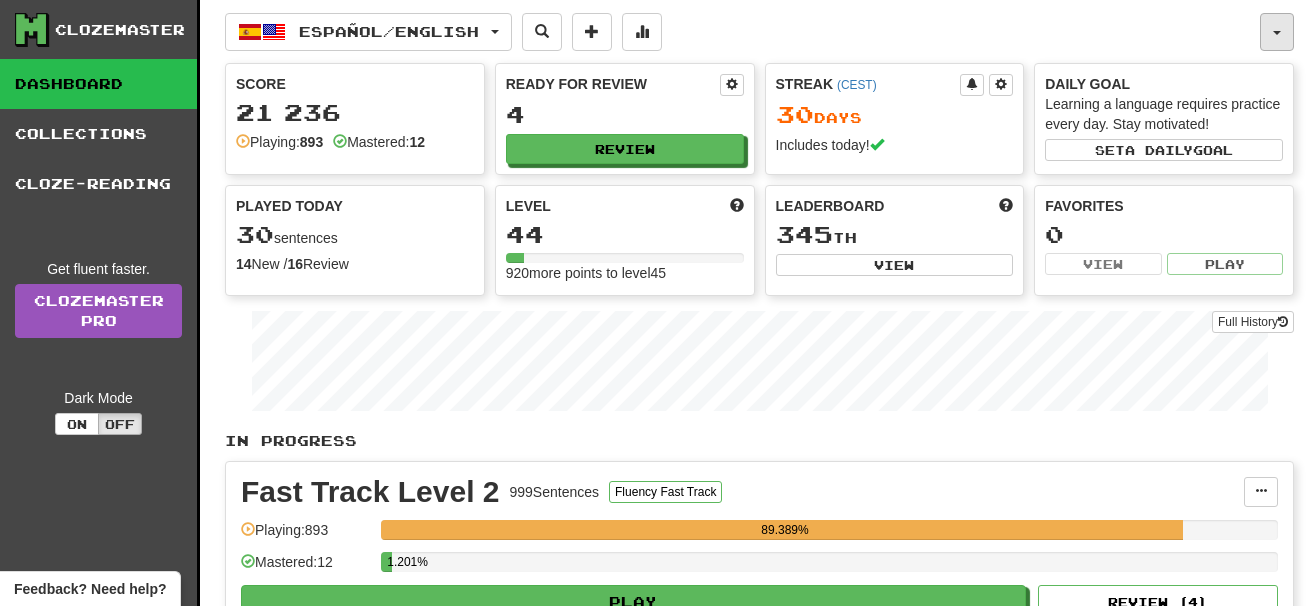 click at bounding box center [1277, 33] 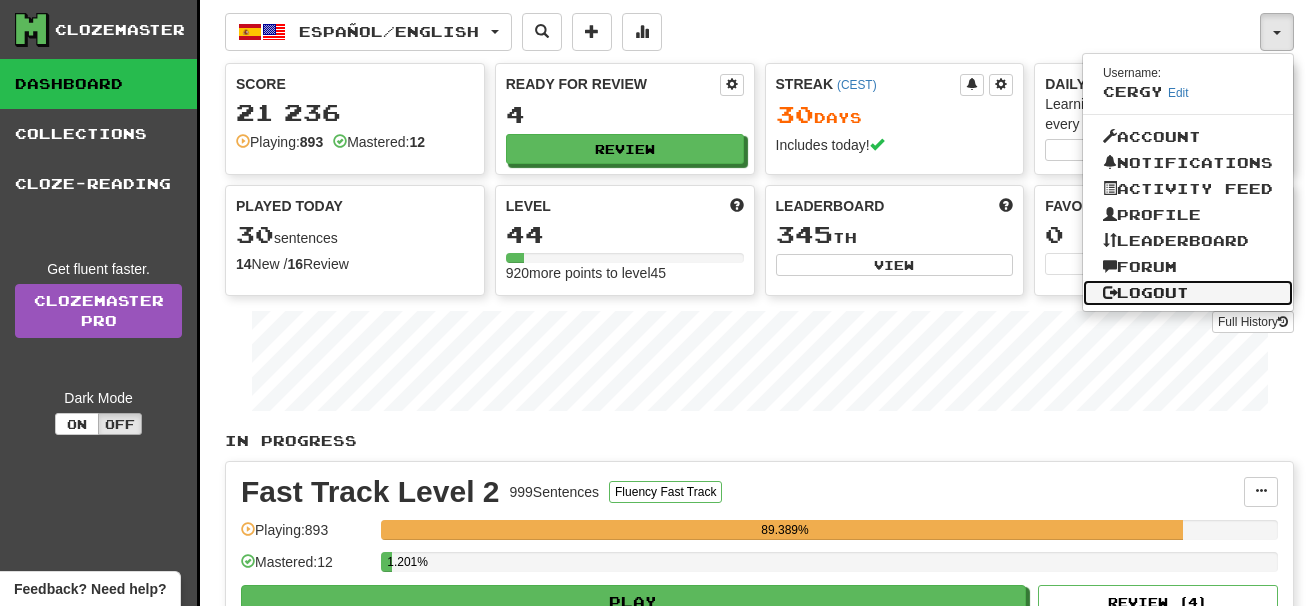 click on "Logout" at bounding box center [1188, 293] 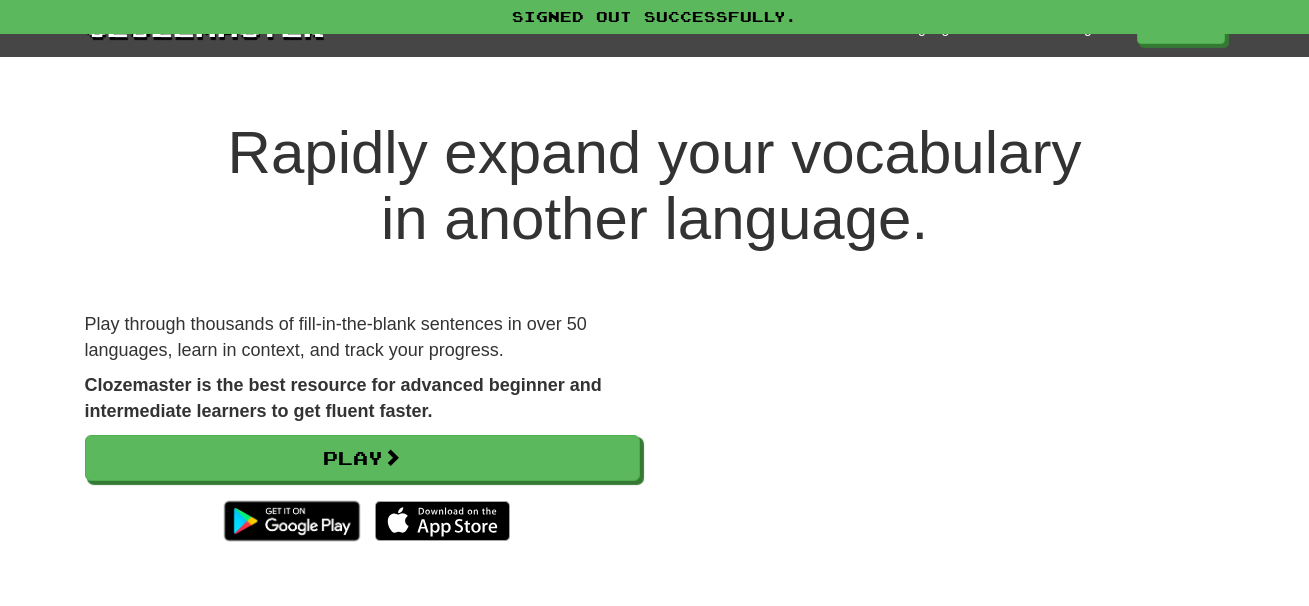 scroll, scrollTop: 0, scrollLeft: 0, axis: both 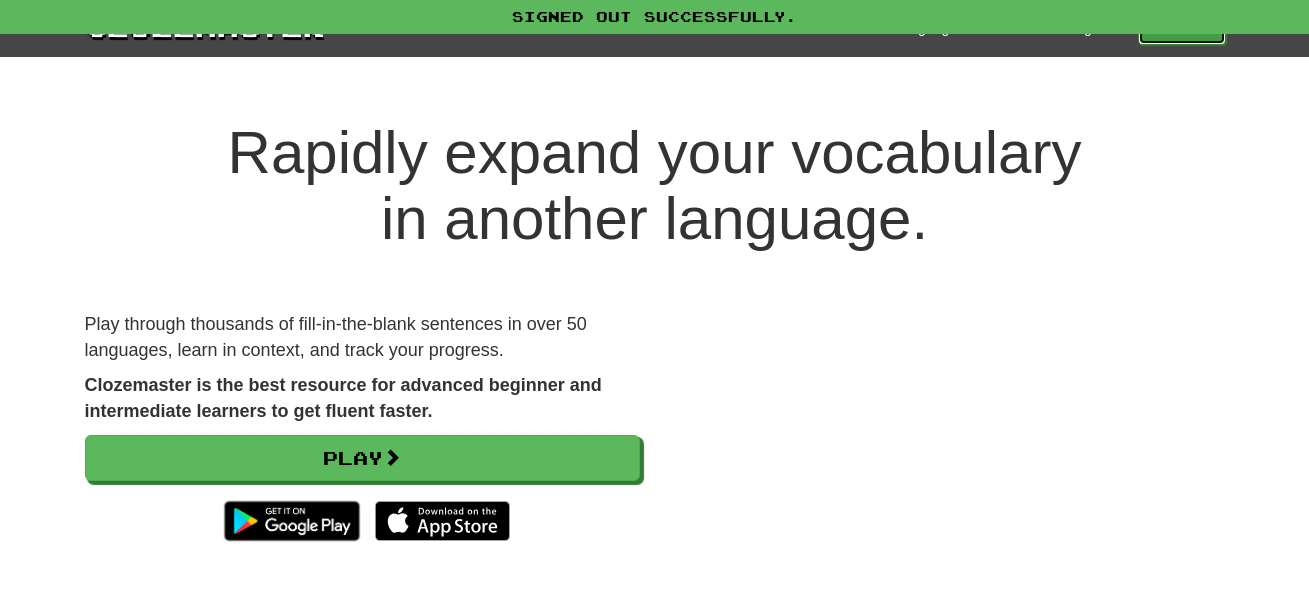 click on "Play" at bounding box center [1182, 28] 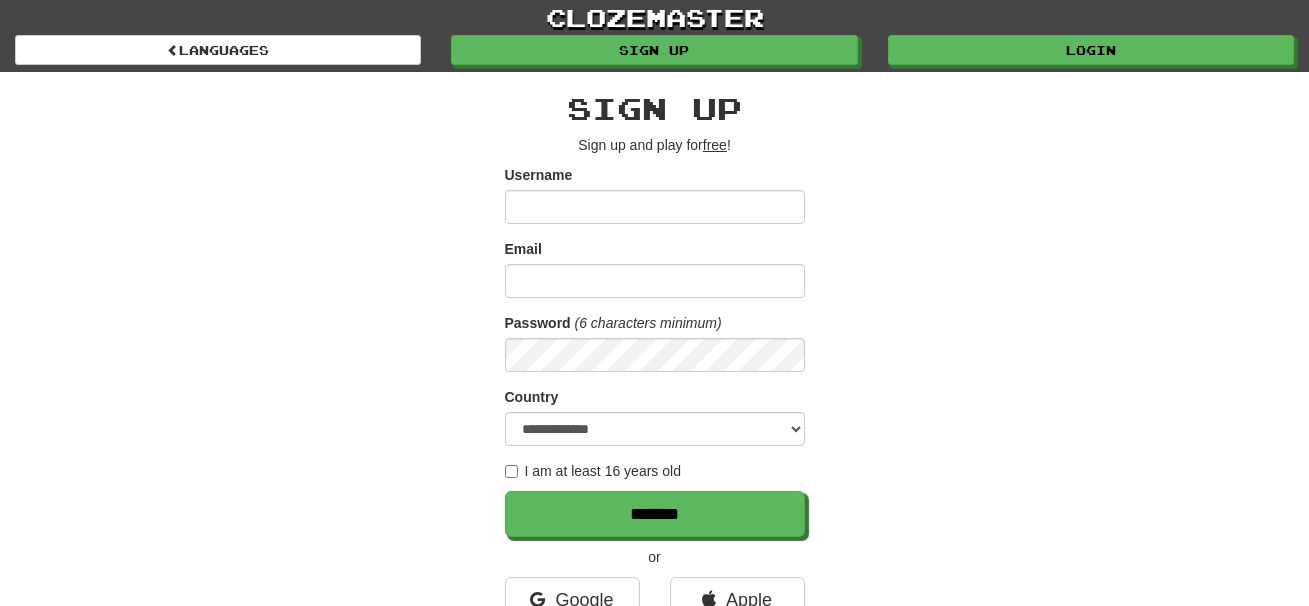scroll, scrollTop: 0, scrollLeft: 0, axis: both 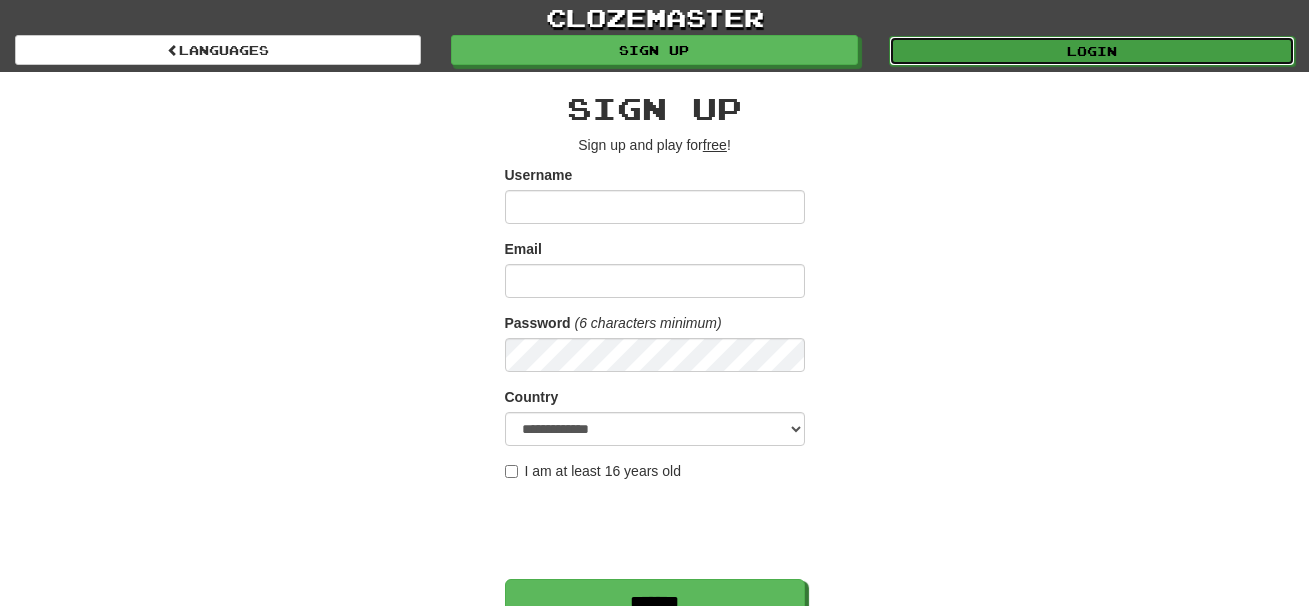 click on "Login" at bounding box center [1092, 51] 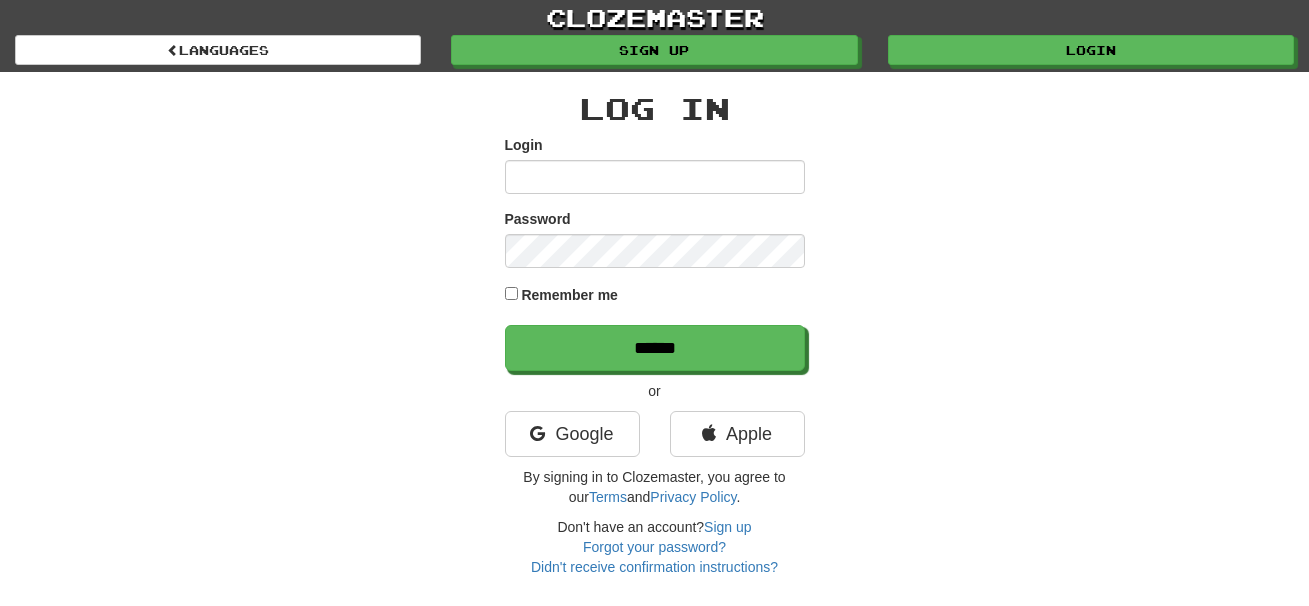 scroll, scrollTop: 0, scrollLeft: 0, axis: both 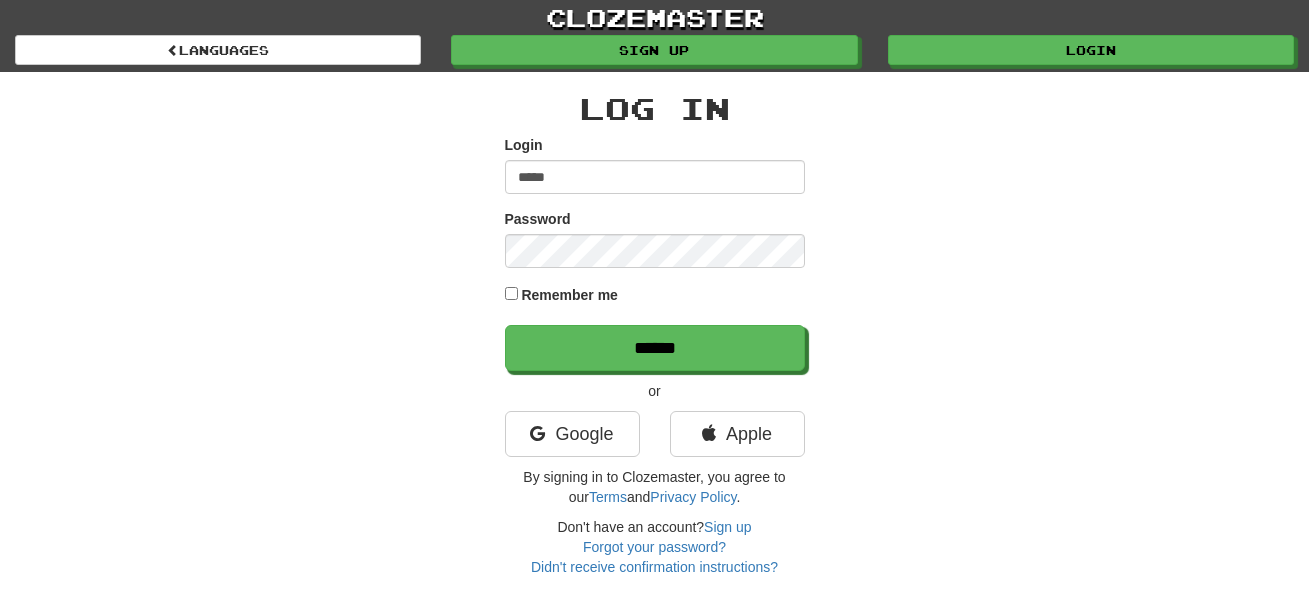 click on "*****" at bounding box center (655, 177) 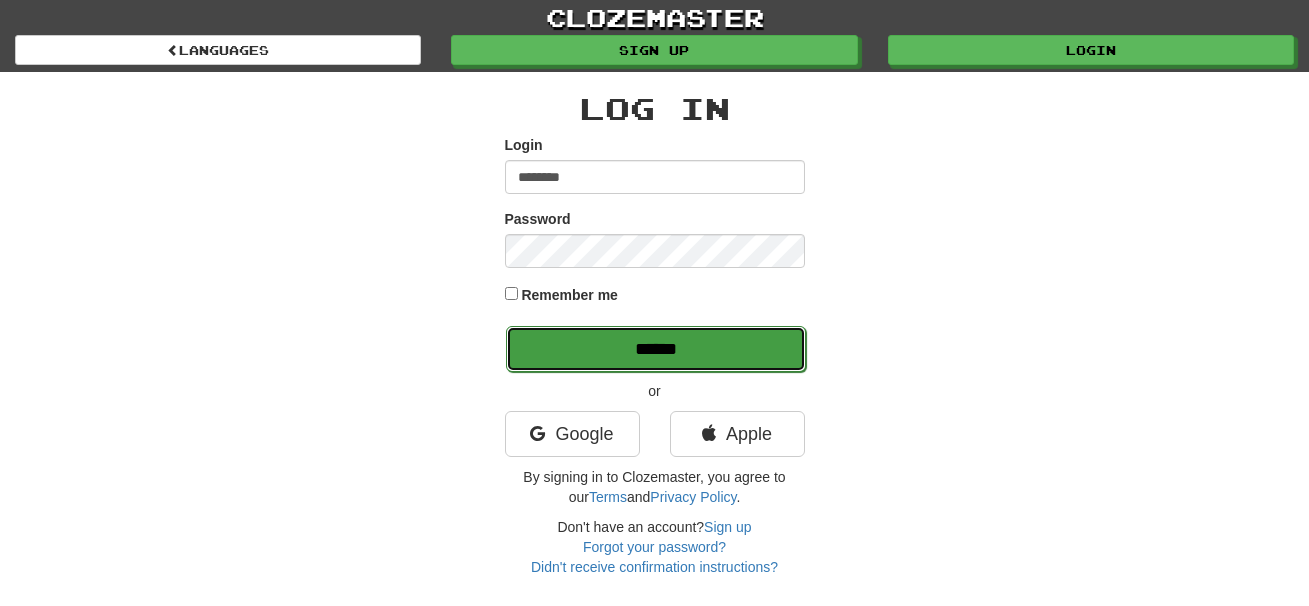 click on "******" at bounding box center (656, 349) 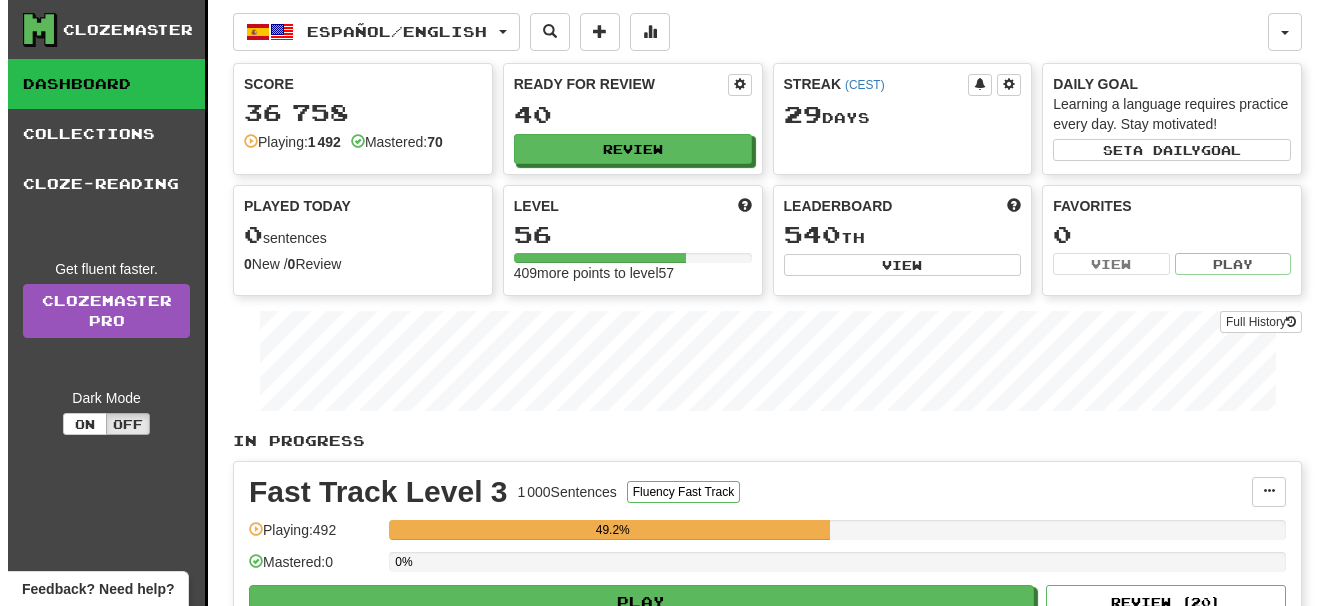 scroll, scrollTop: 0, scrollLeft: 0, axis: both 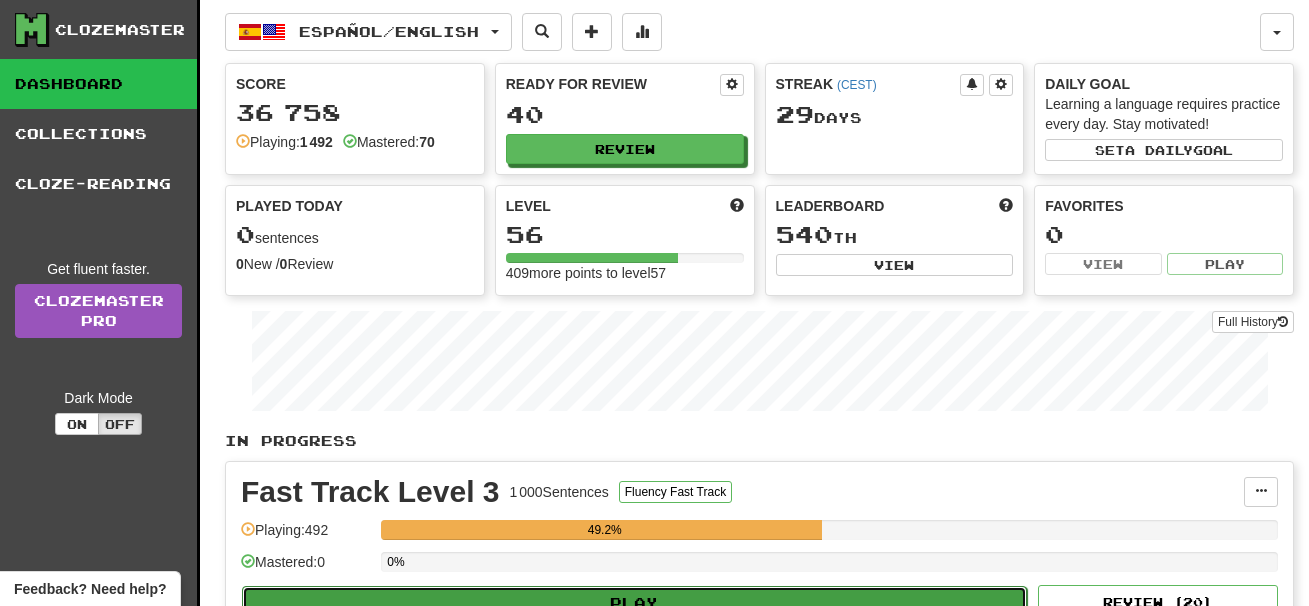 click on "Play" at bounding box center [634, 603] 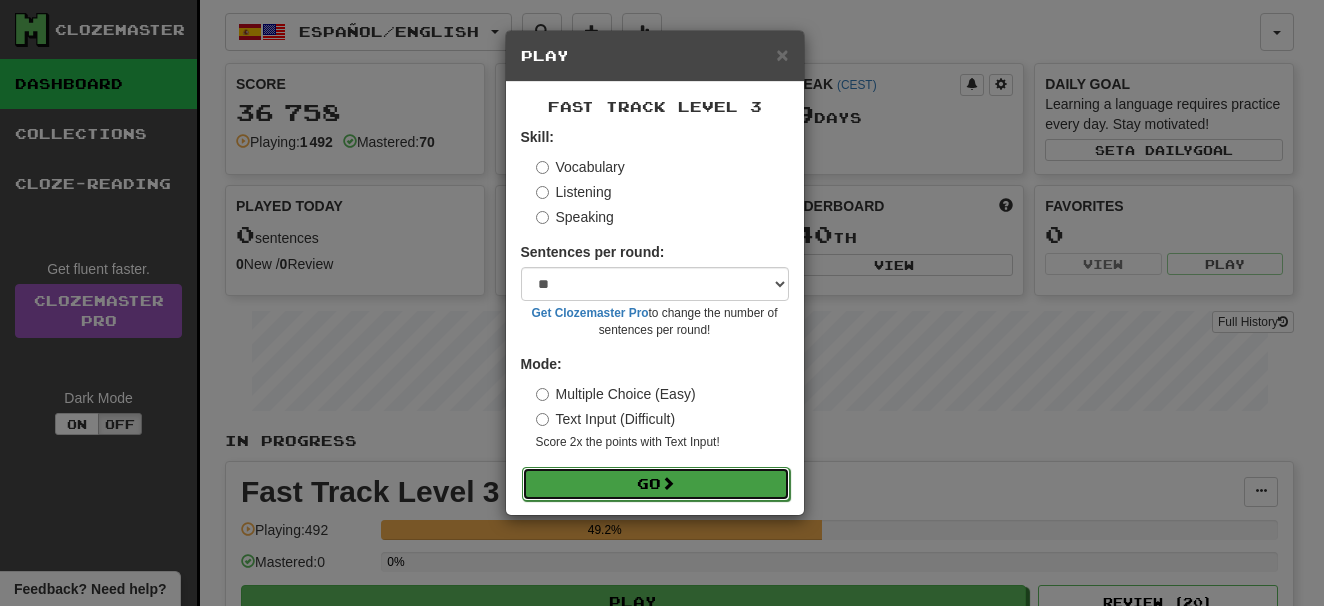 click on "Go" at bounding box center [656, 484] 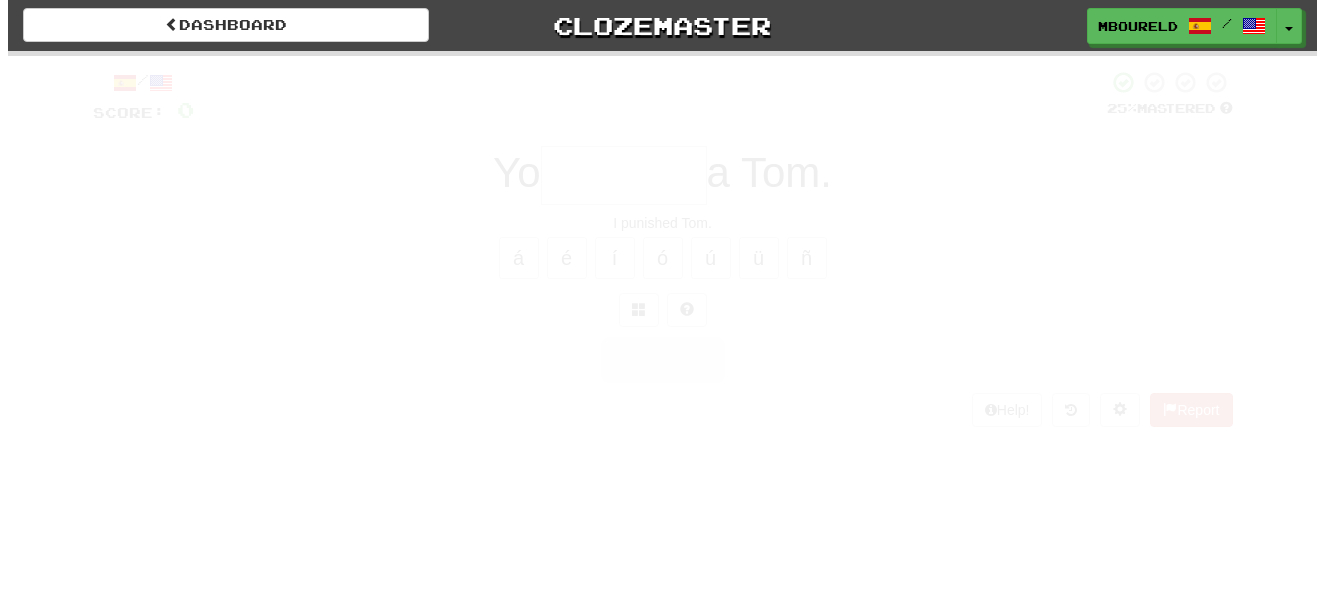 scroll, scrollTop: 0, scrollLeft: 0, axis: both 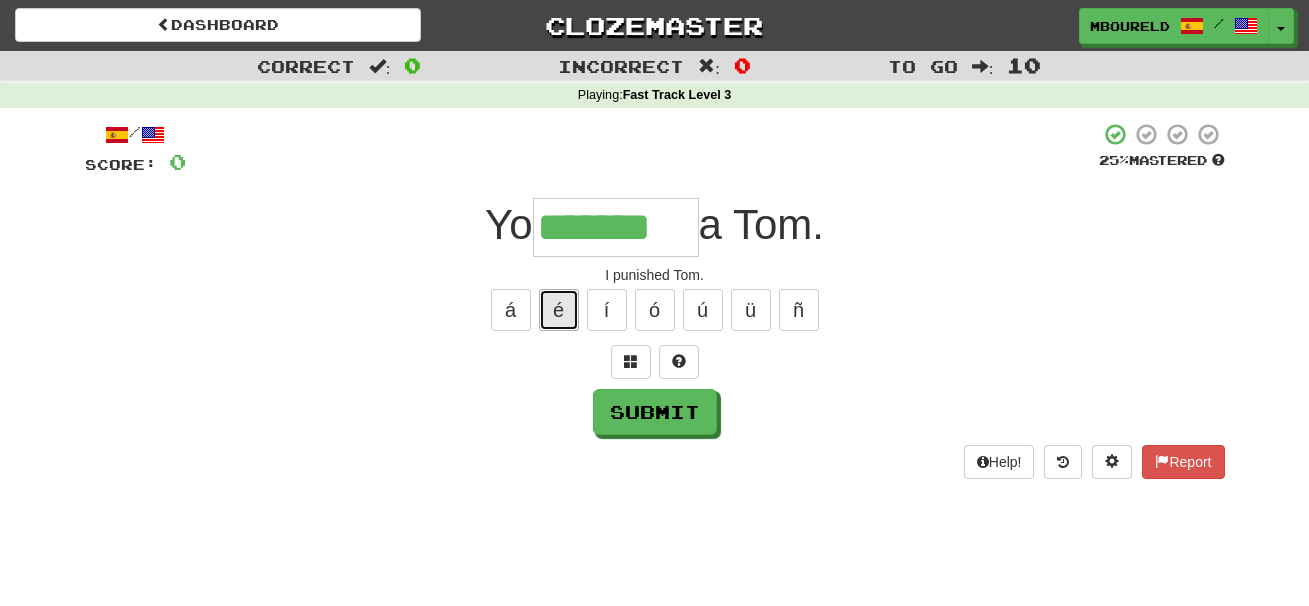 click on "é" at bounding box center [559, 310] 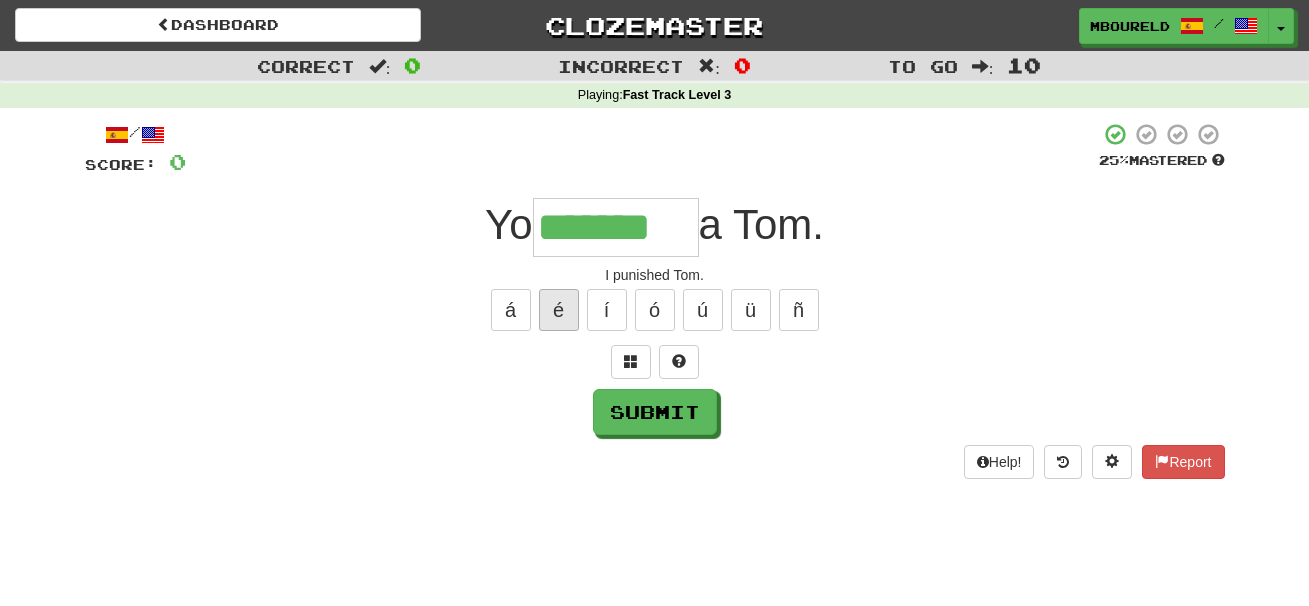 type on "********" 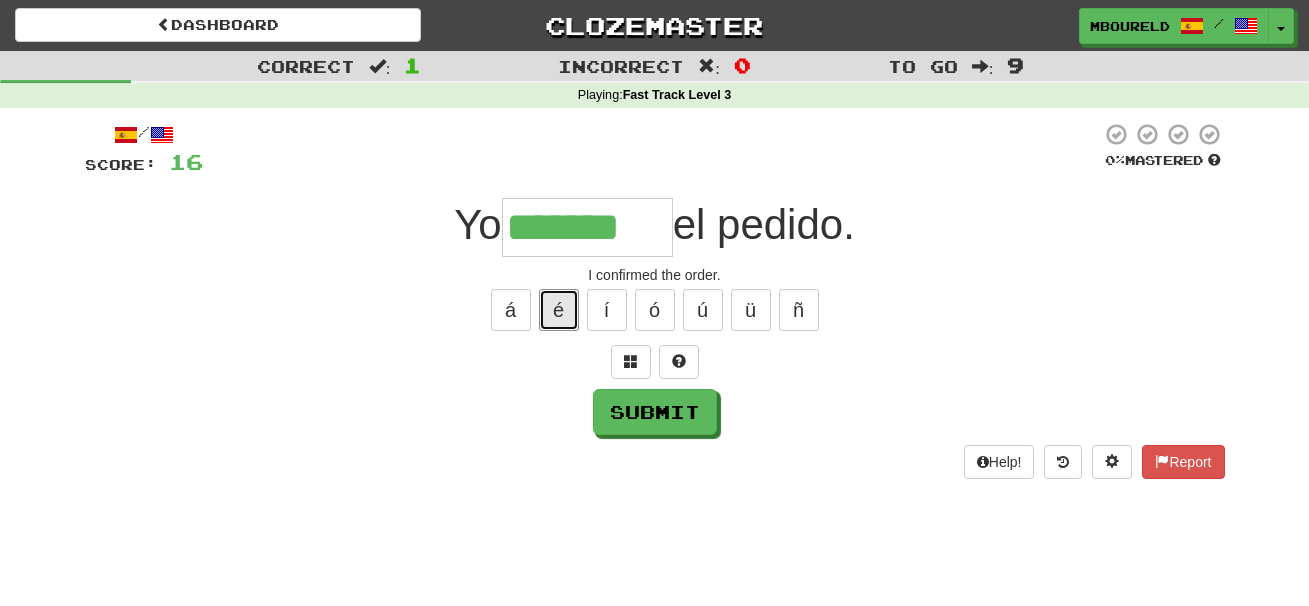 click on "é" at bounding box center [559, 310] 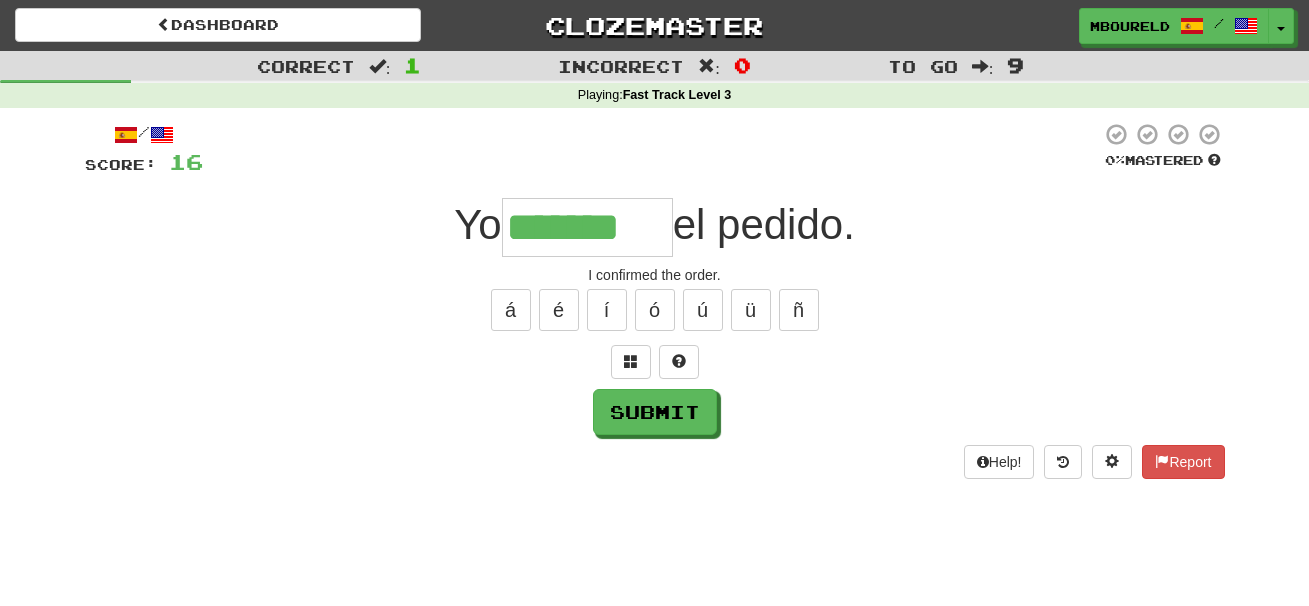 type on "********" 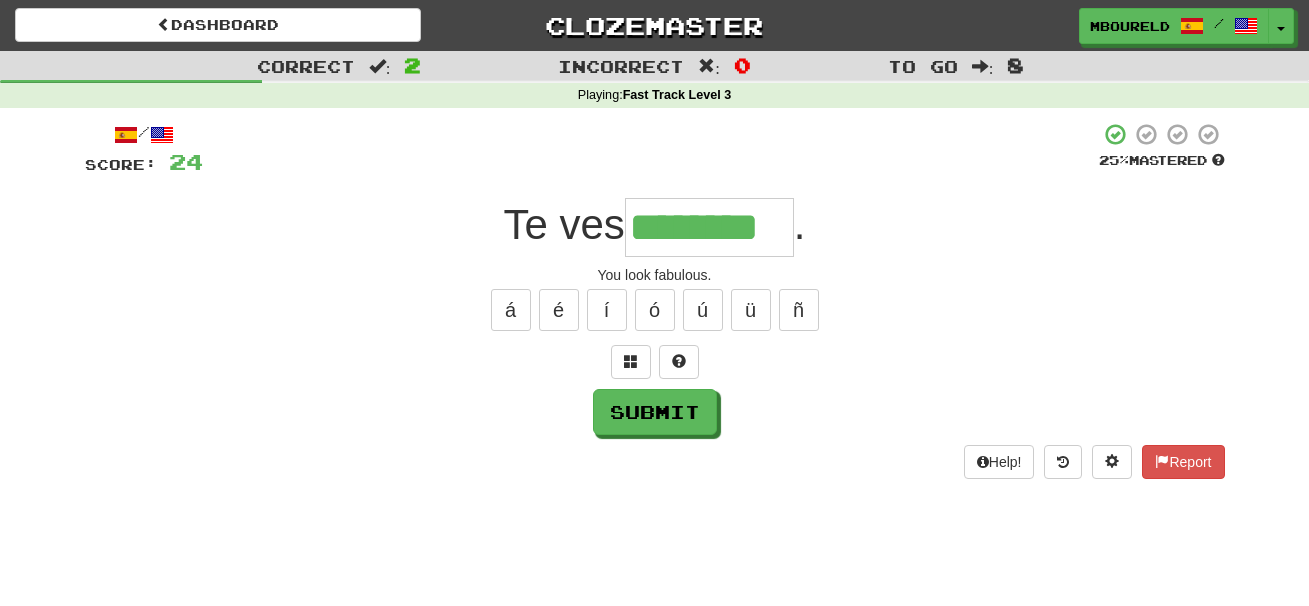 type on "********" 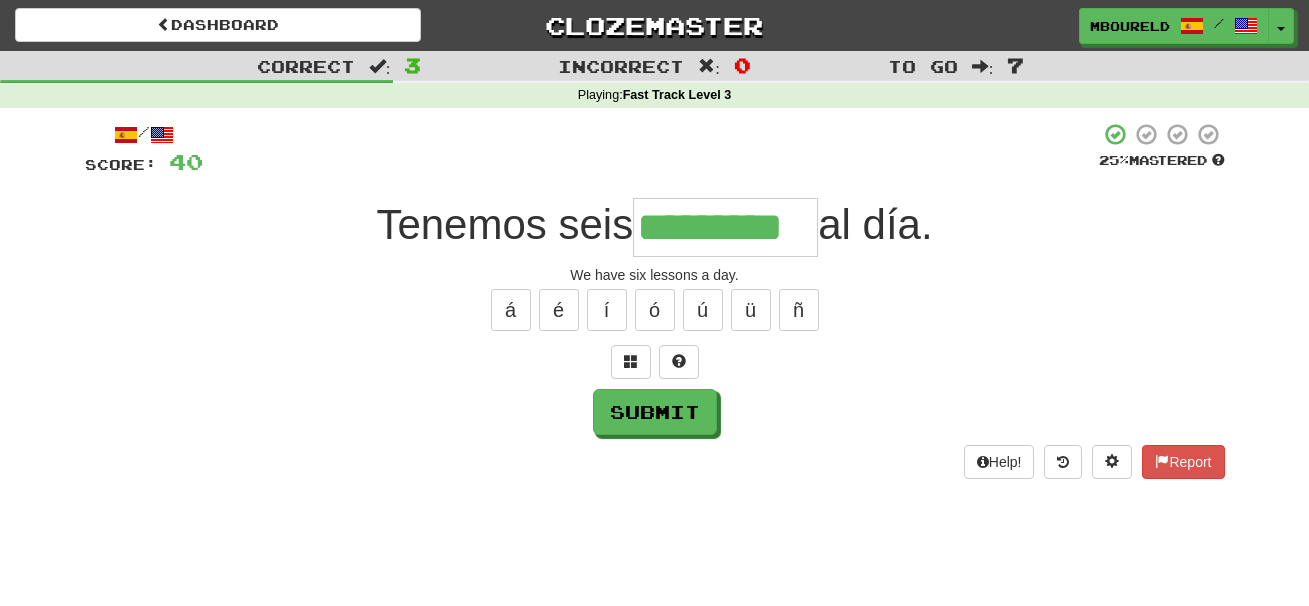 type on "*********" 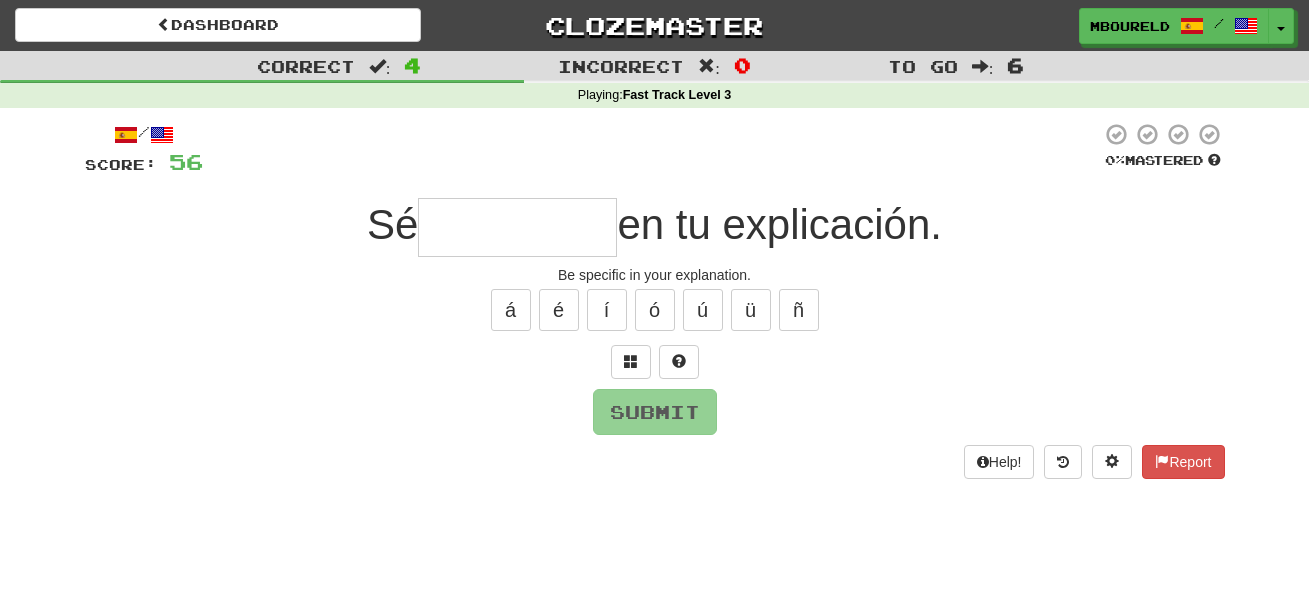 type on "*" 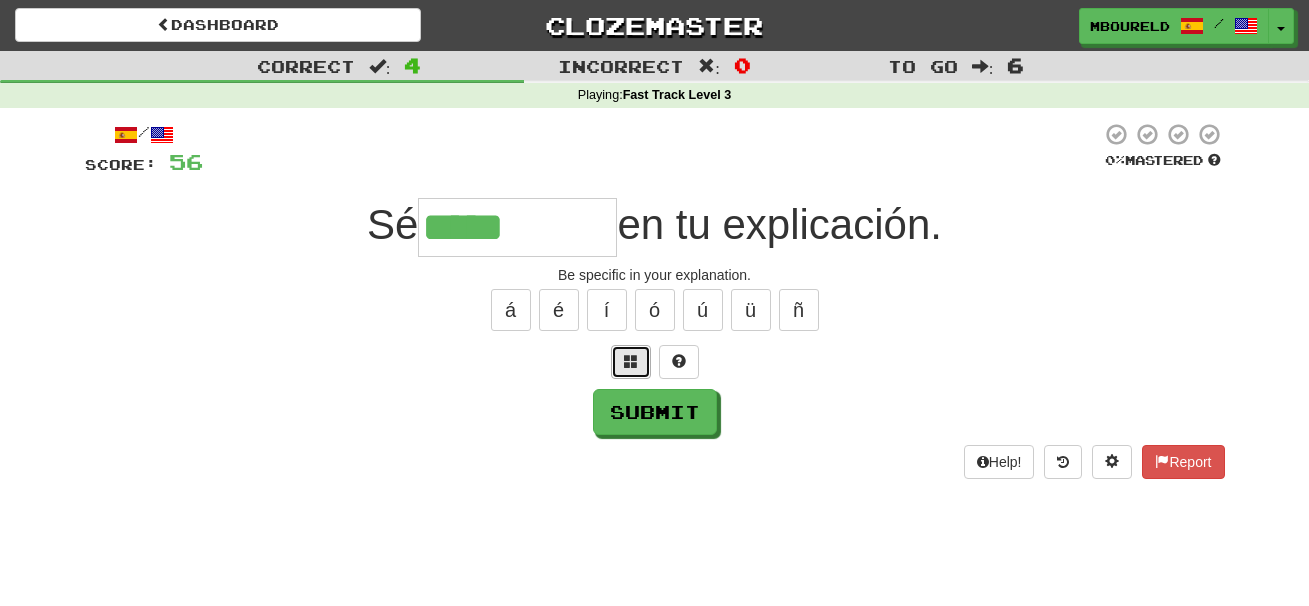 click at bounding box center [631, 361] 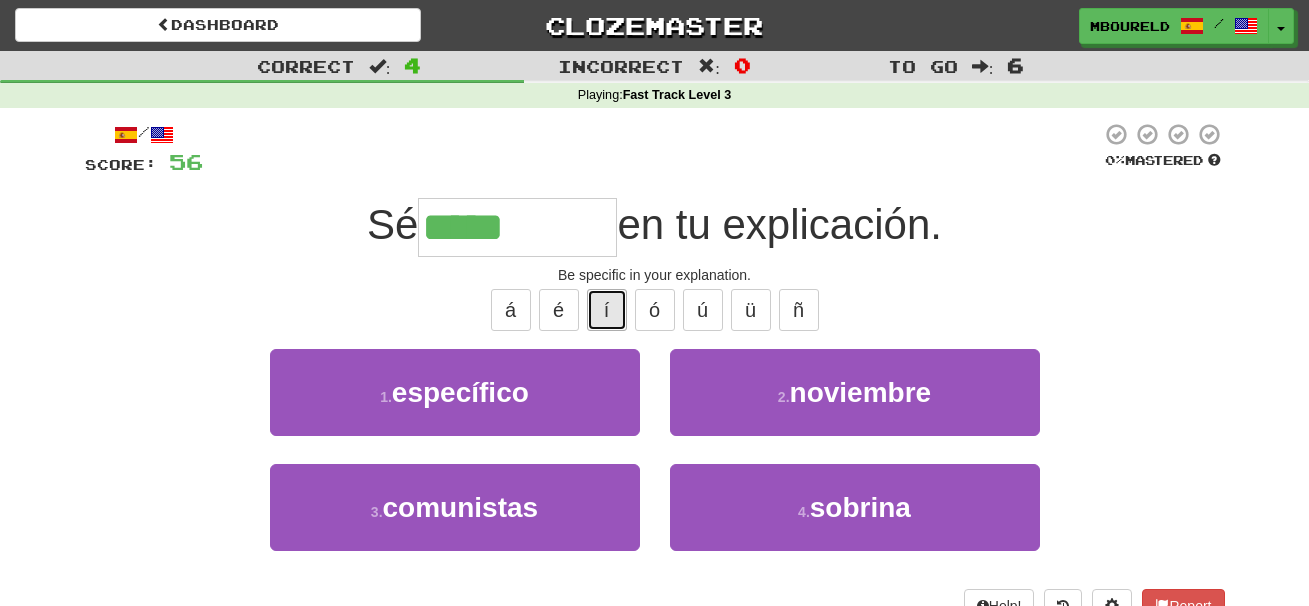 click on "í" at bounding box center [607, 310] 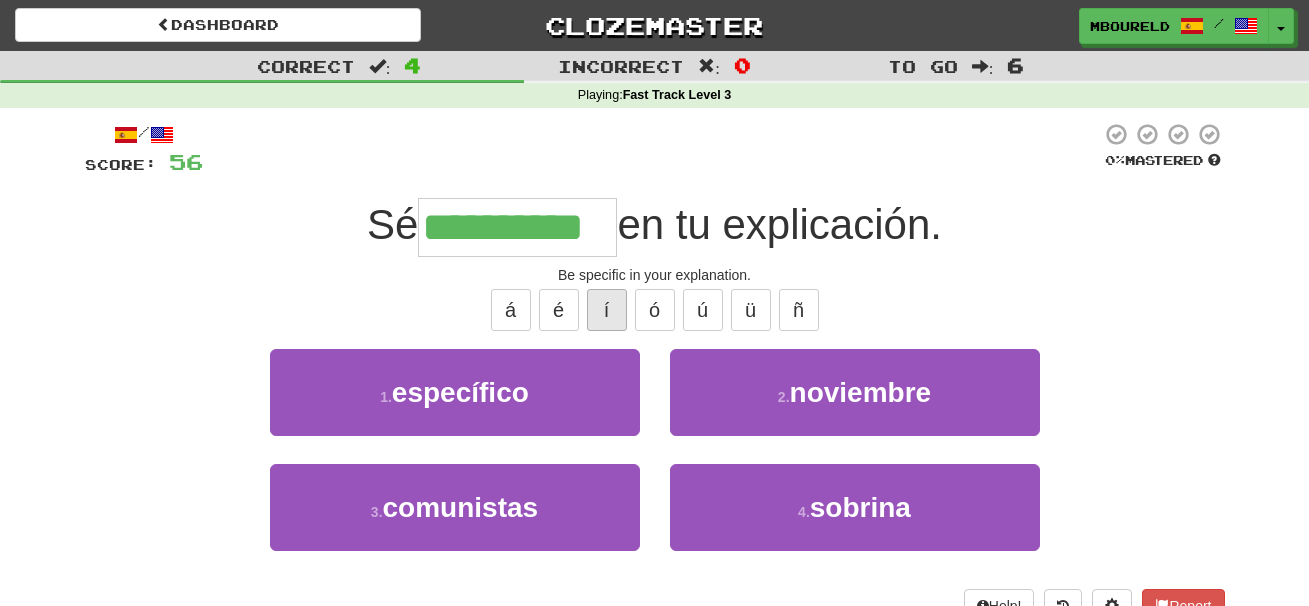 type on "**********" 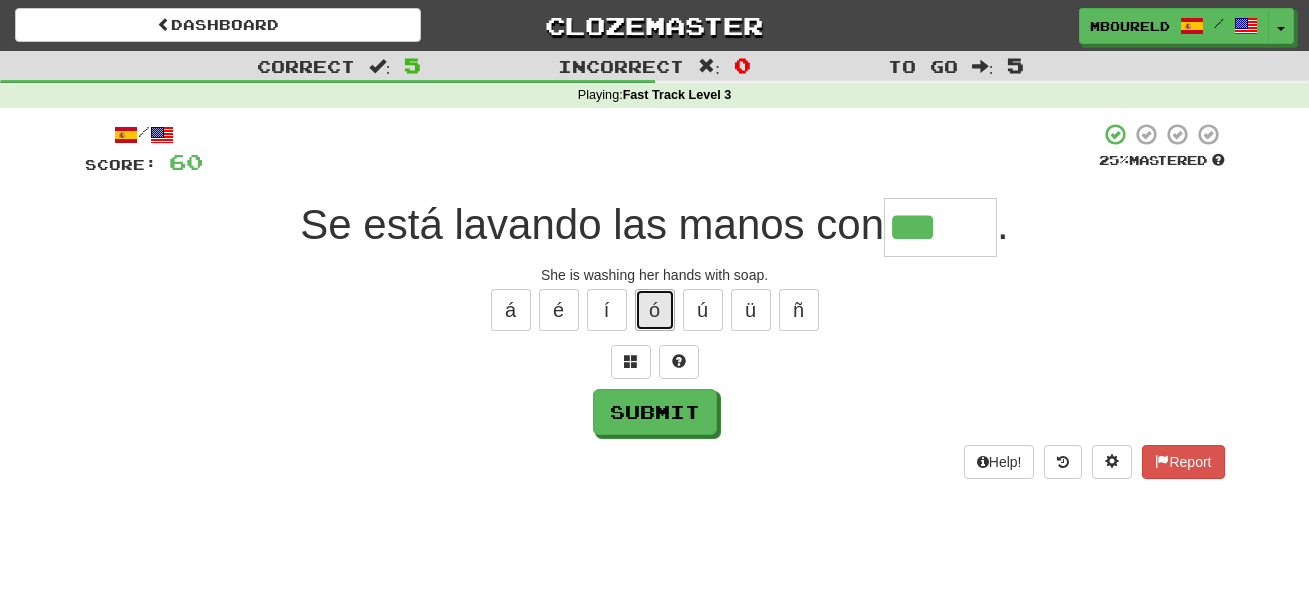 click on "ó" at bounding box center [655, 310] 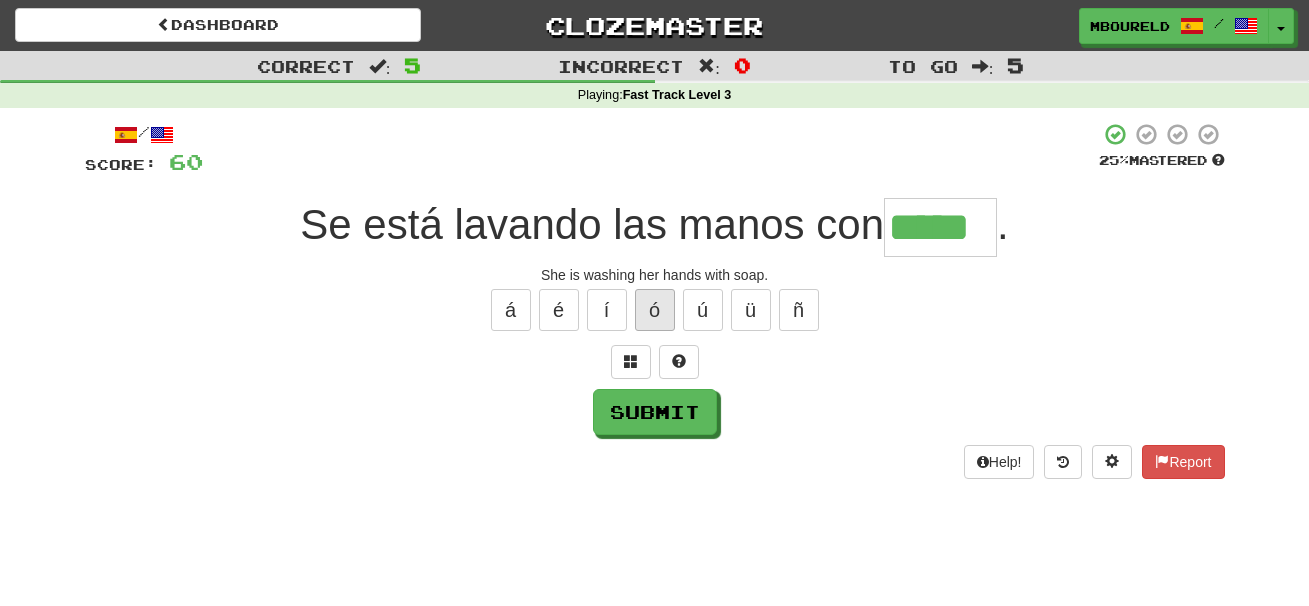 type on "*****" 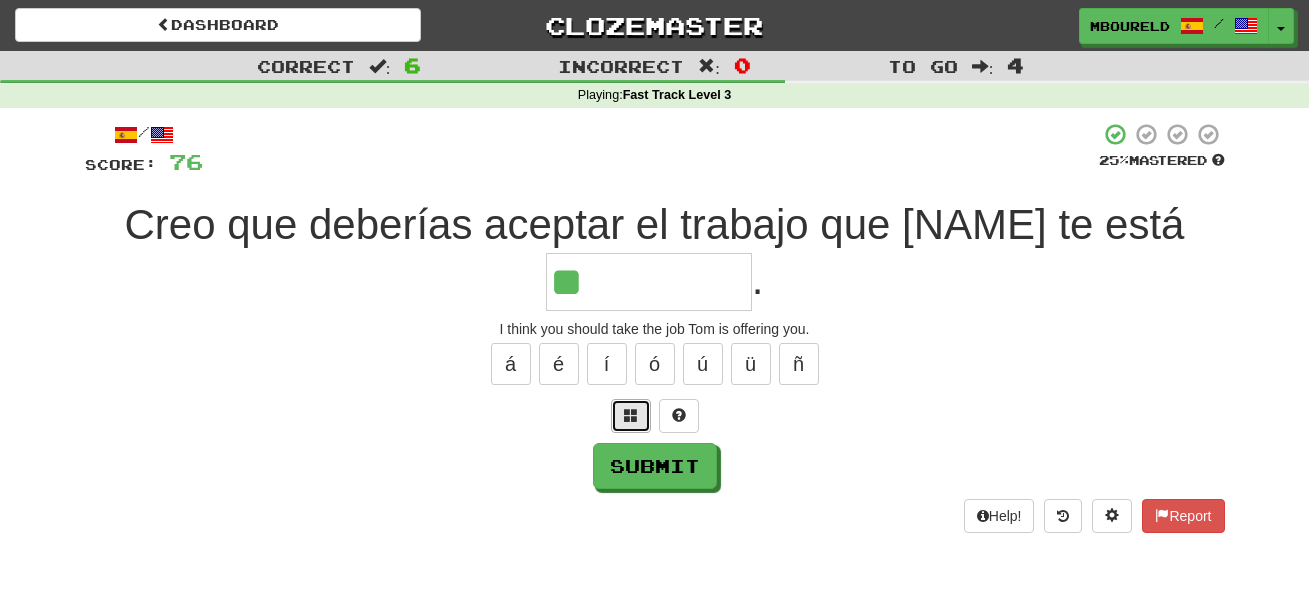 click at bounding box center (631, 416) 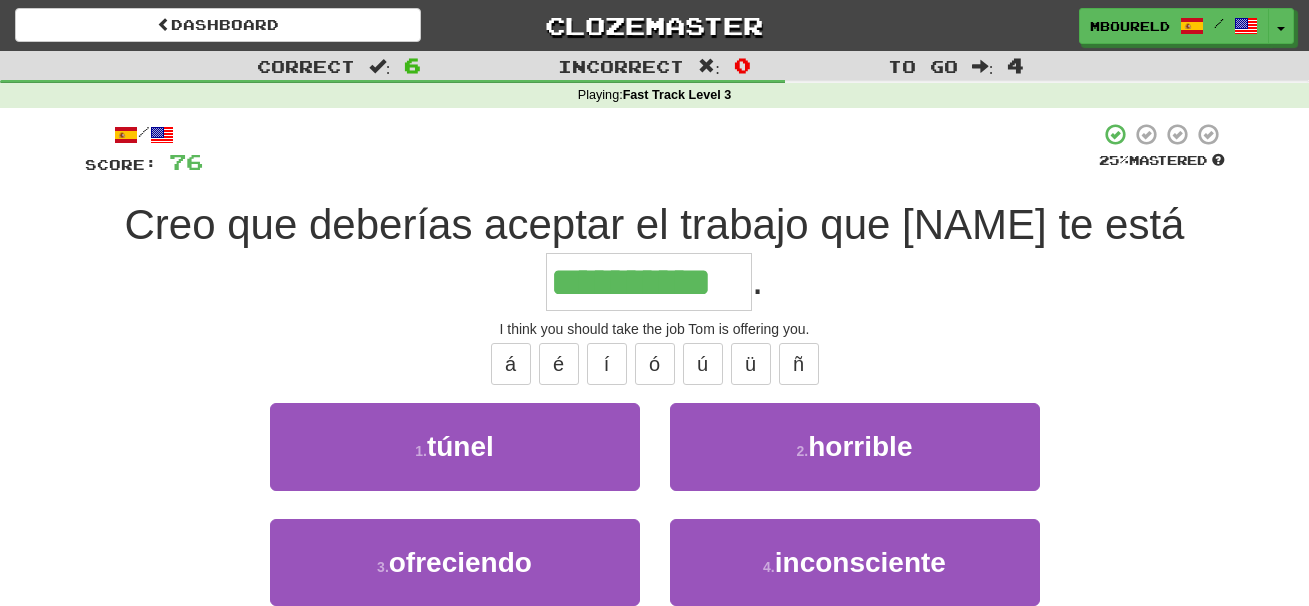 type on "**********" 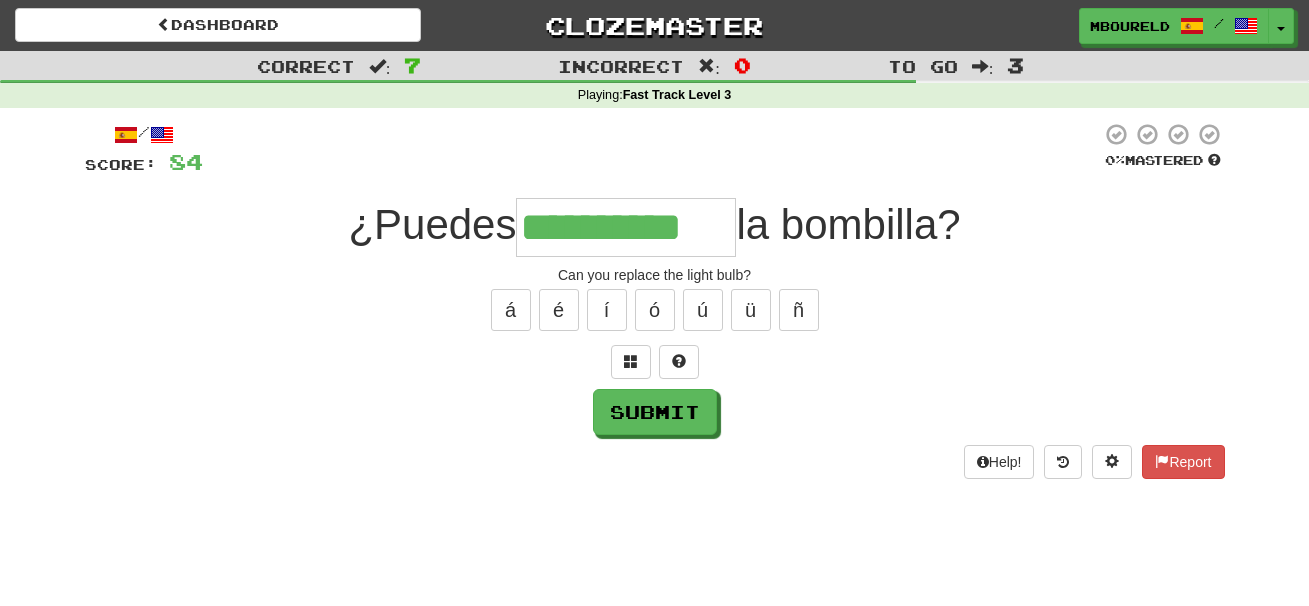 type on "**********" 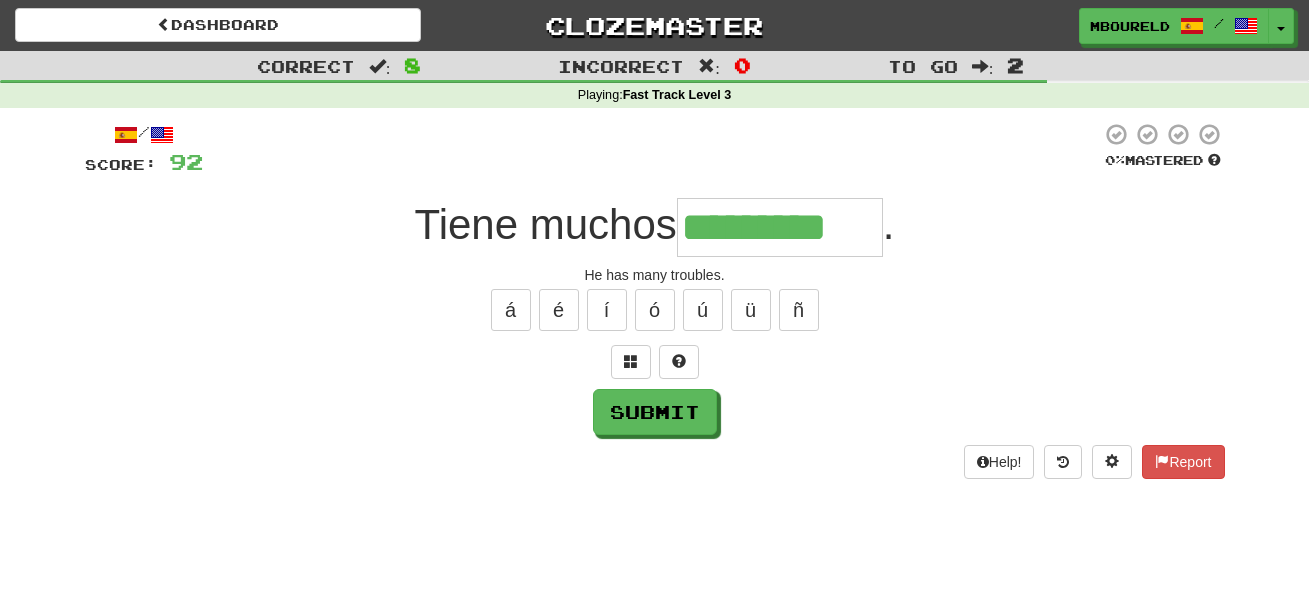 type on "*********" 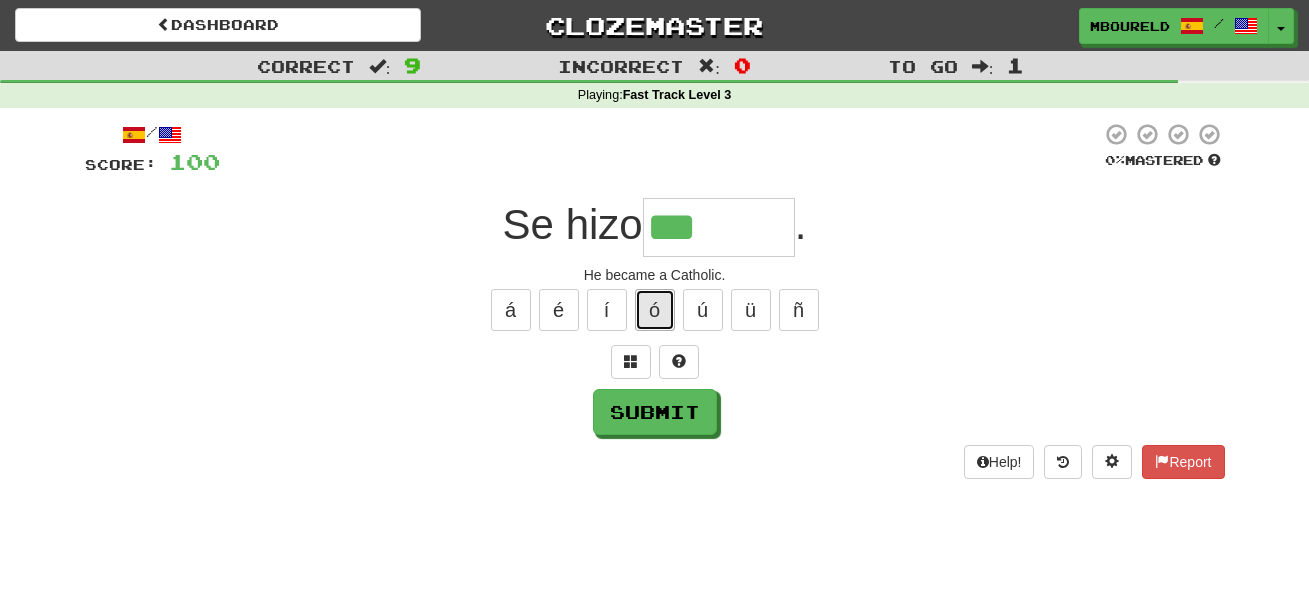 click on "ó" at bounding box center (655, 310) 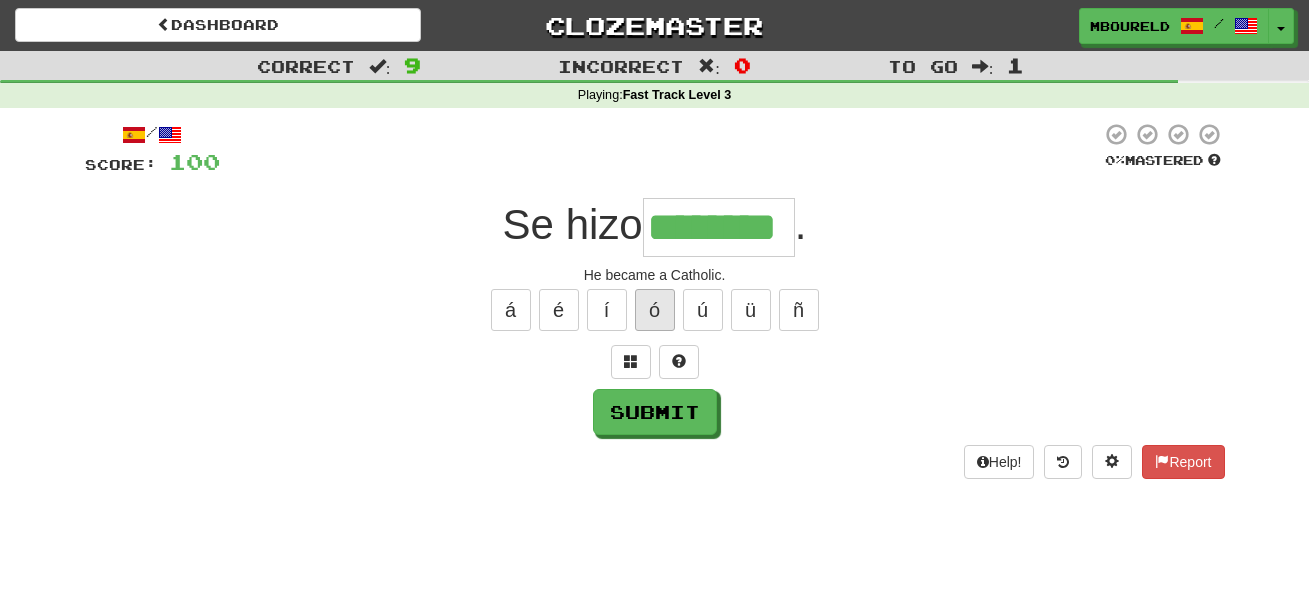 type on "********" 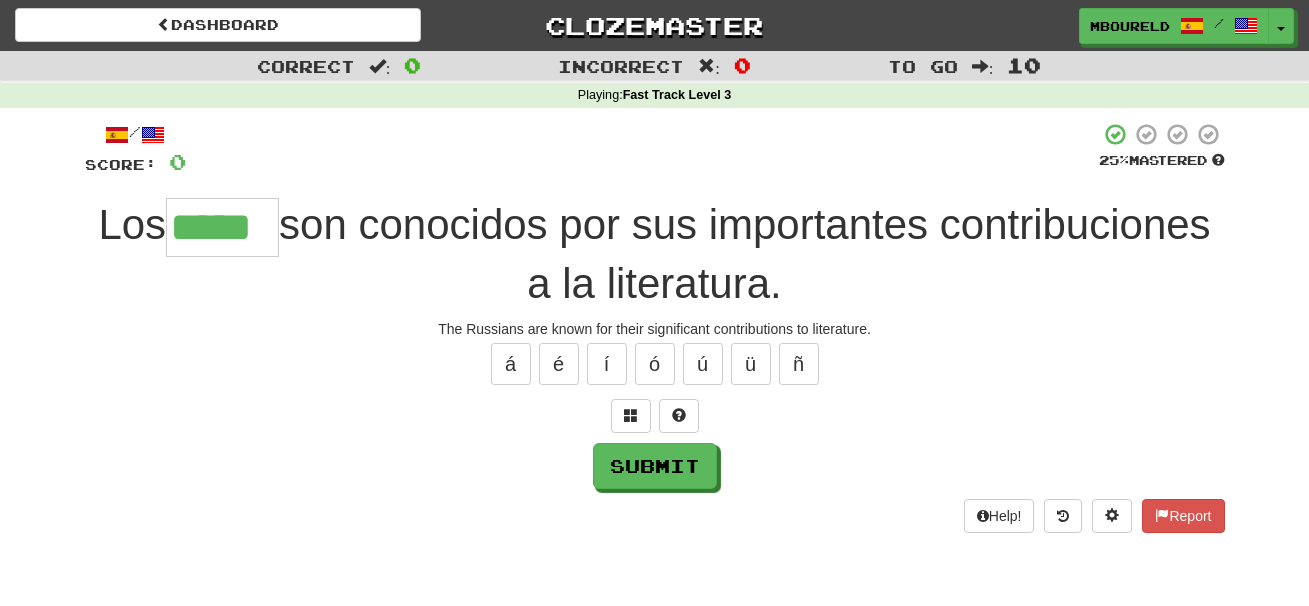 type on "*****" 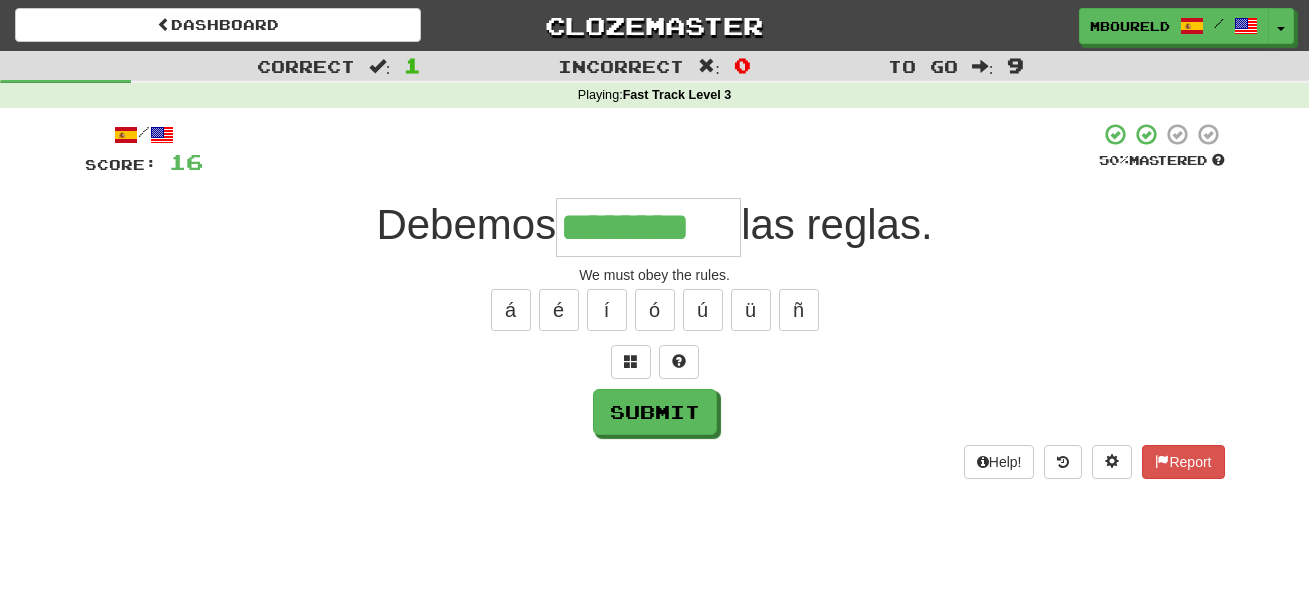 type on "********" 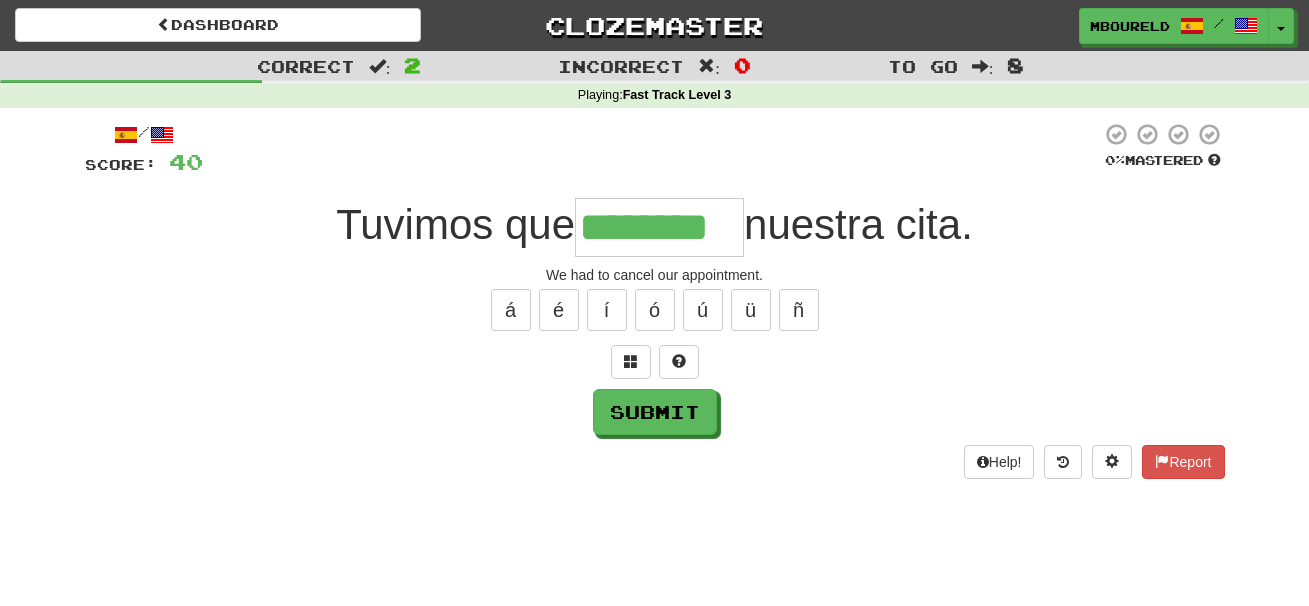 type on "********" 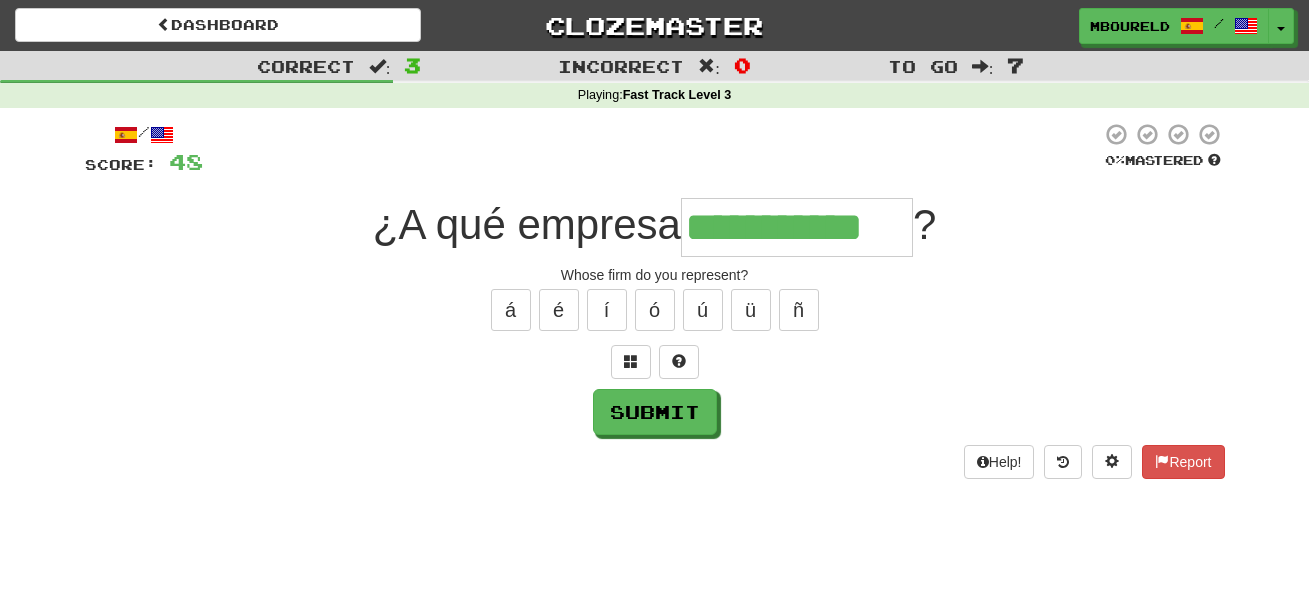 type on "**********" 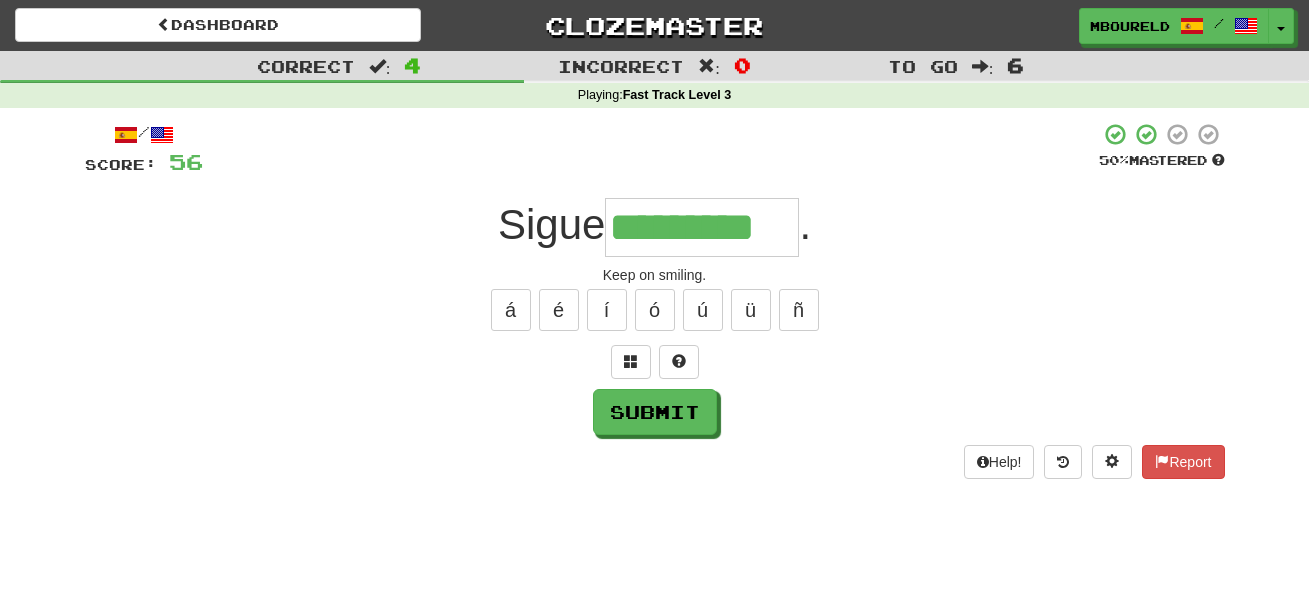 type on "*********" 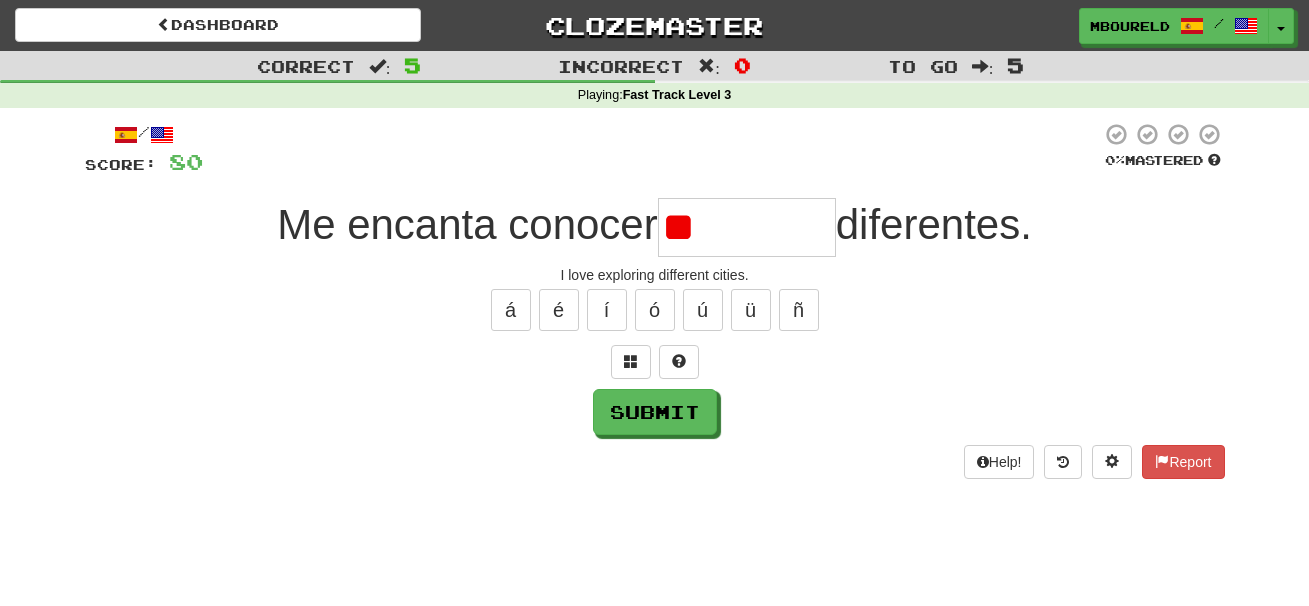 type on "*" 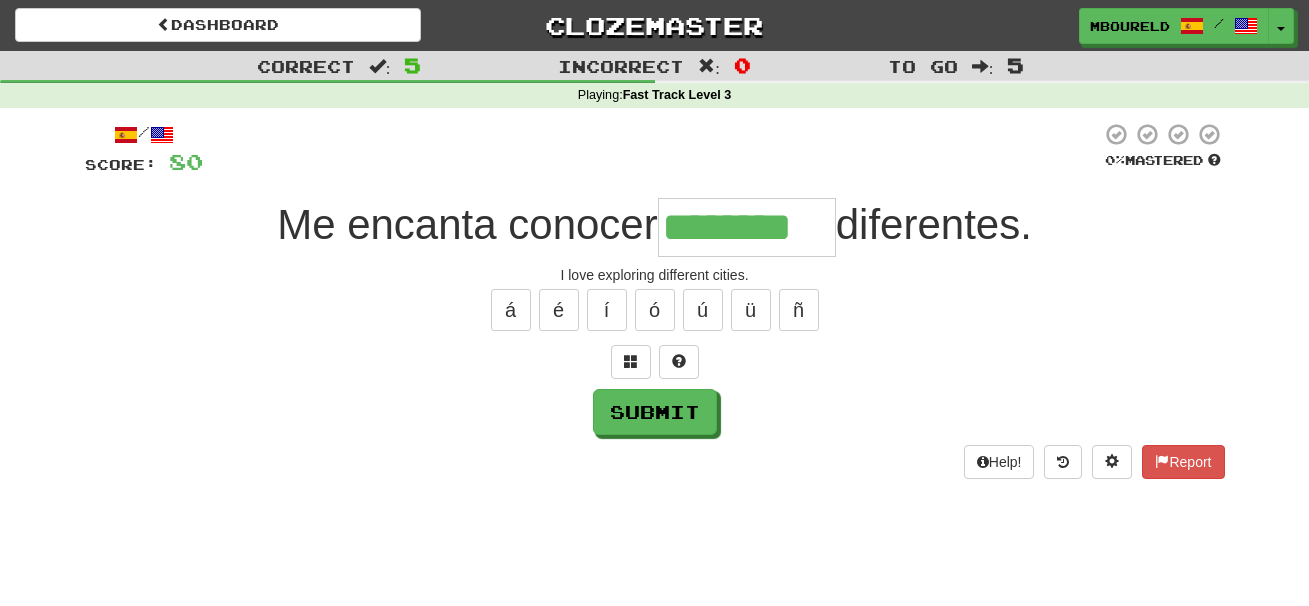 type on "********" 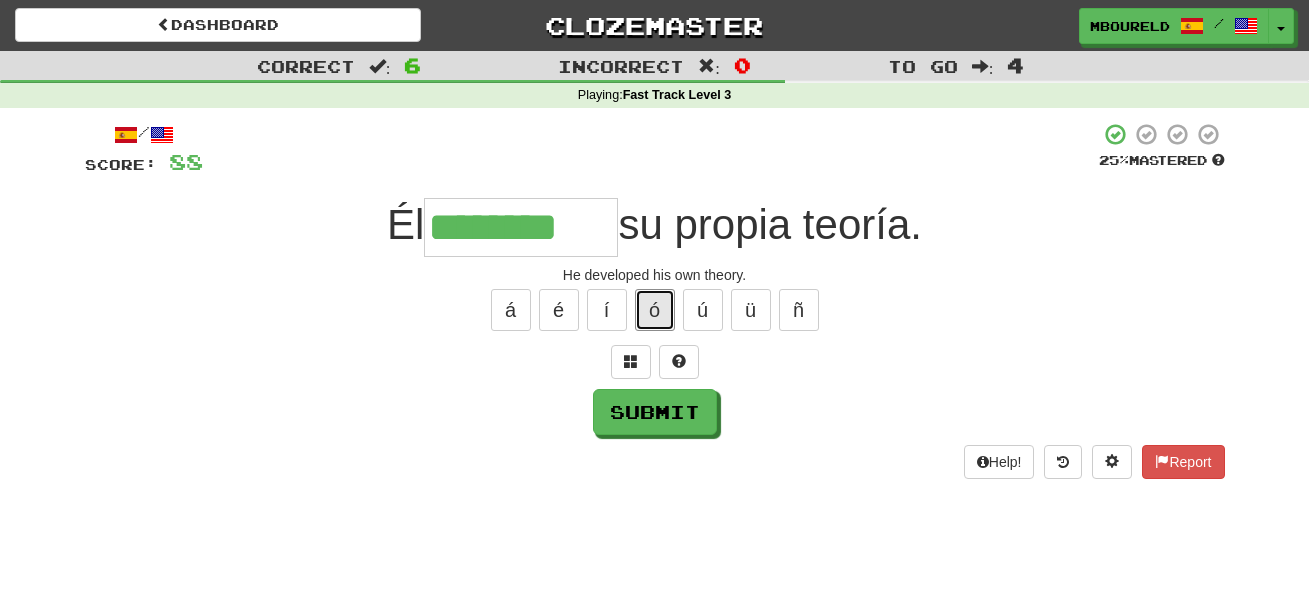 click on "ó" at bounding box center [655, 310] 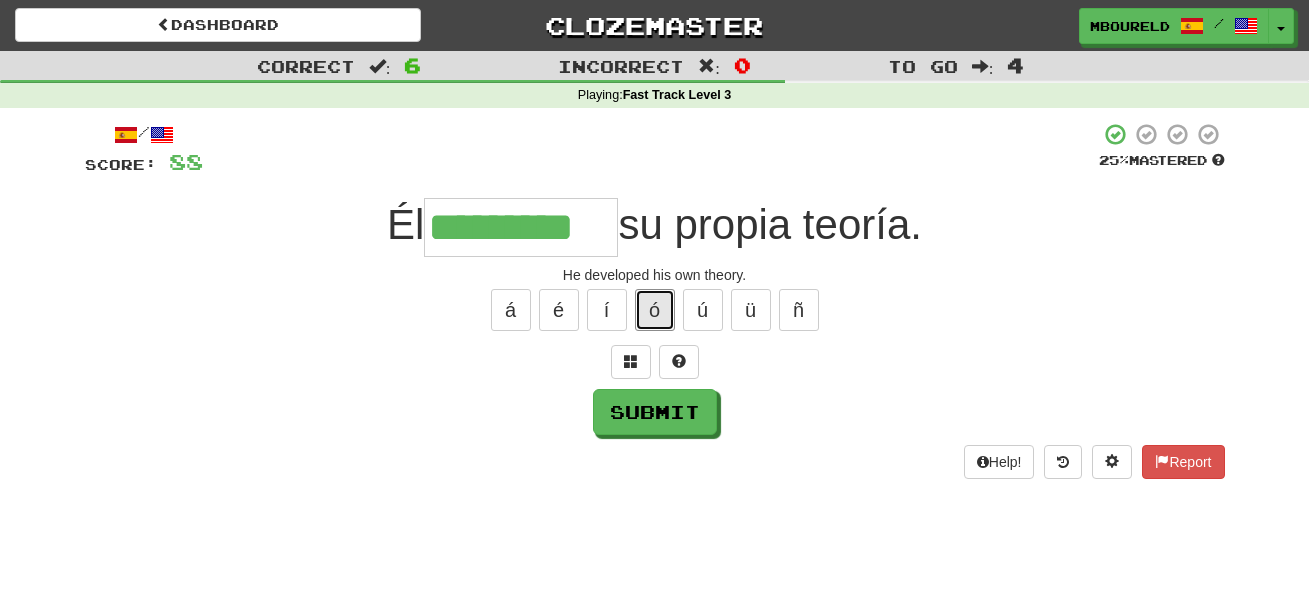 click on "ó" at bounding box center (655, 310) 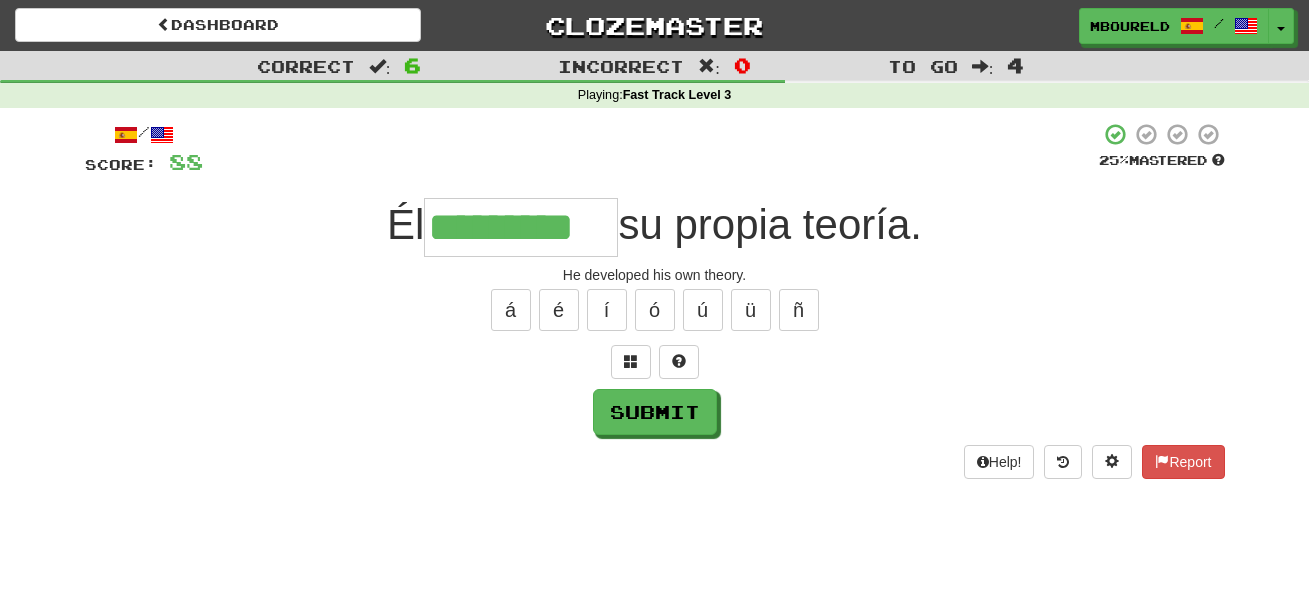 type on "**********" 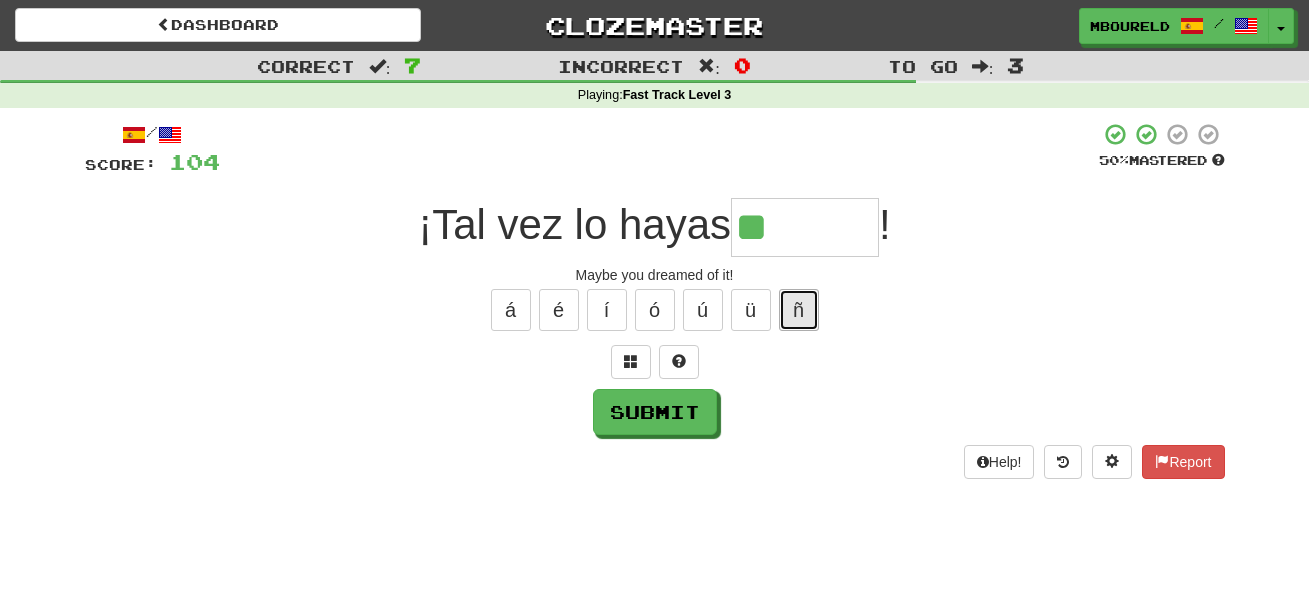 click on "ñ" at bounding box center [799, 310] 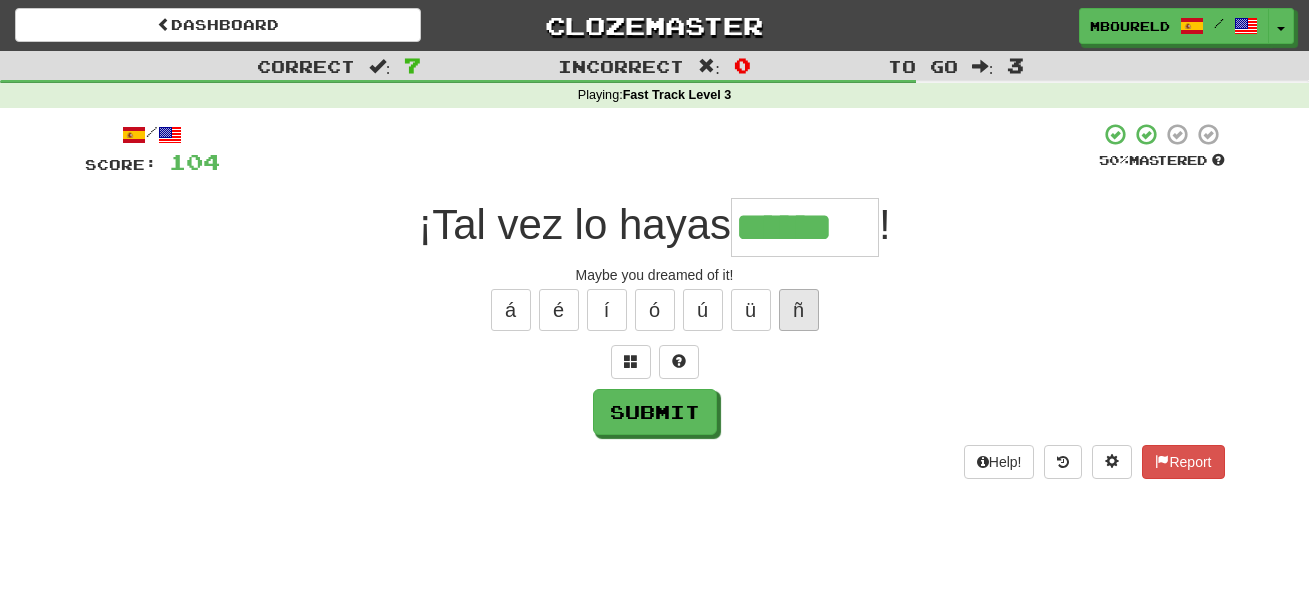 type on "******" 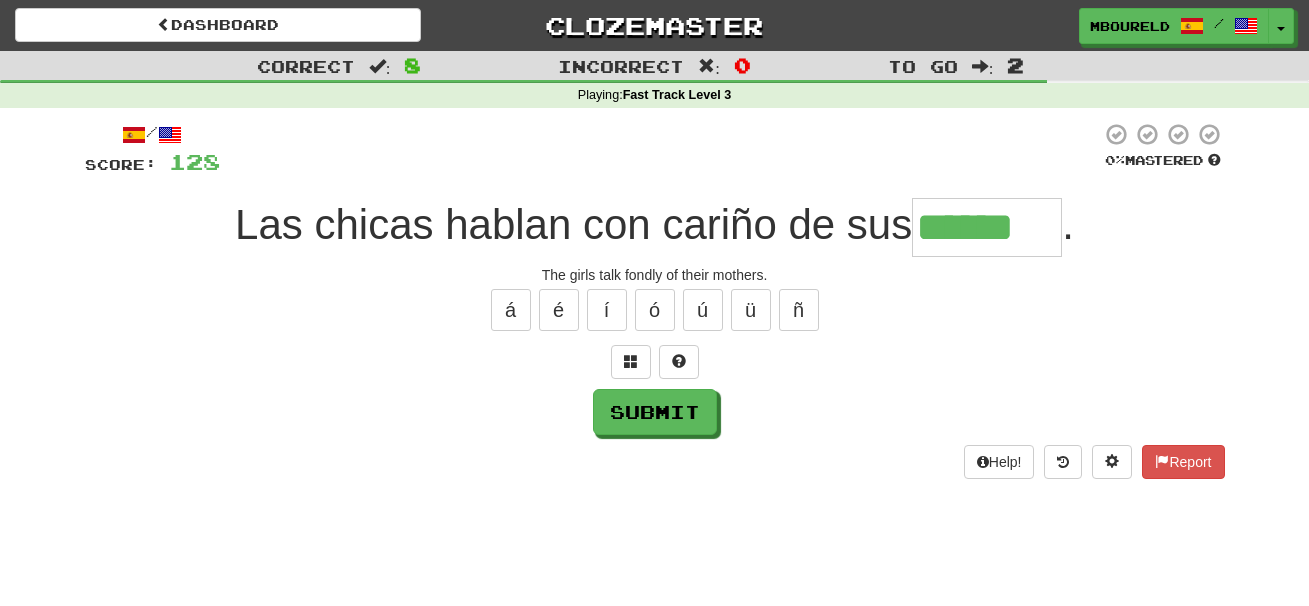 type on "******" 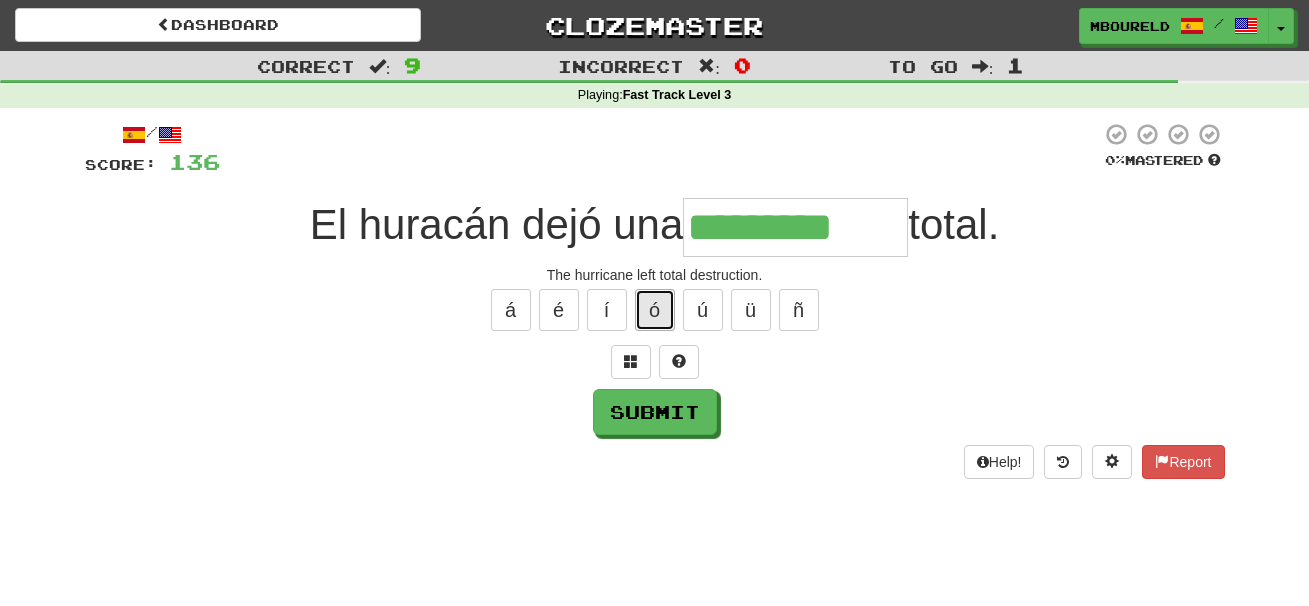 click on "ó" at bounding box center [655, 310] 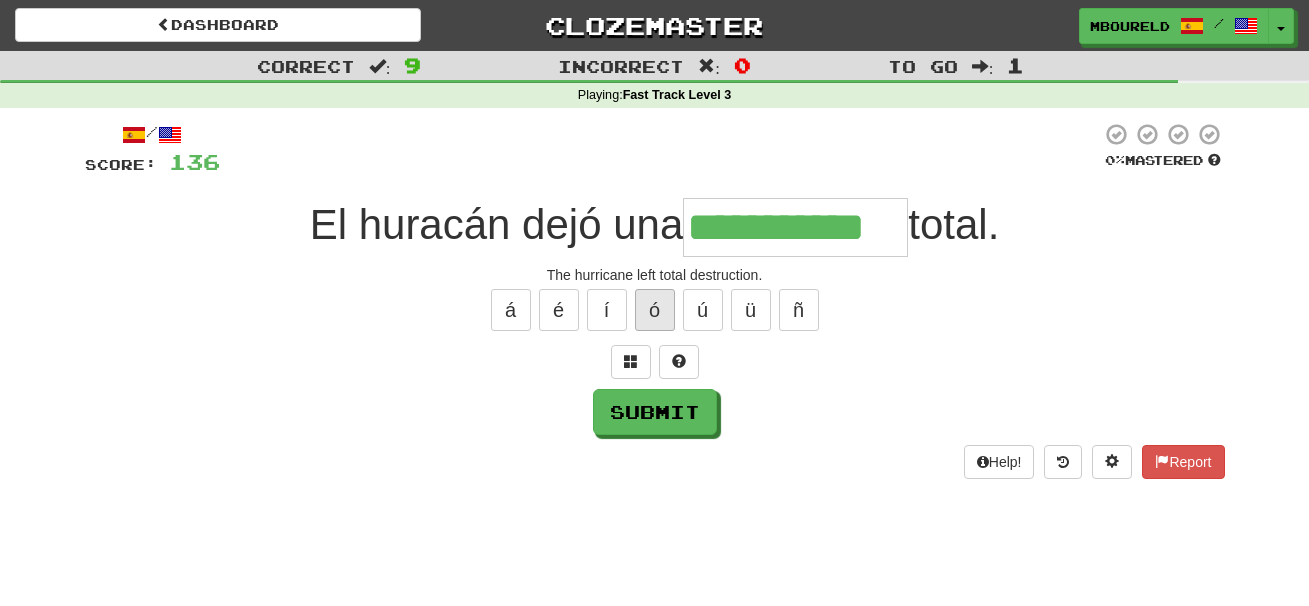 type on "**********" 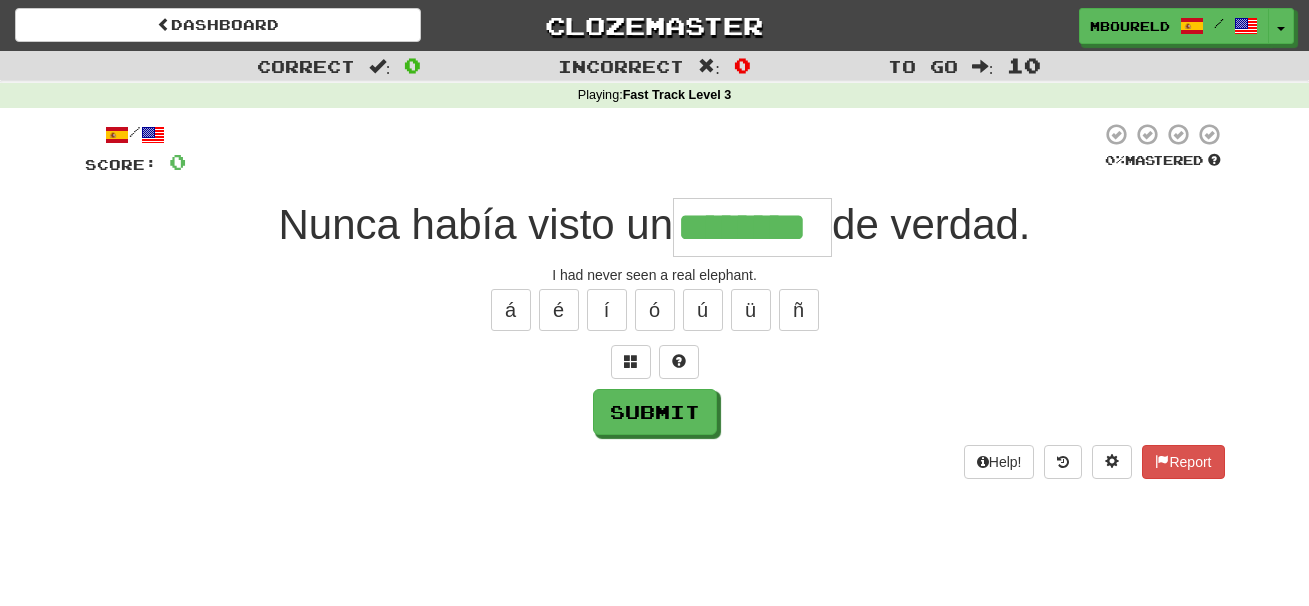 type on "********" 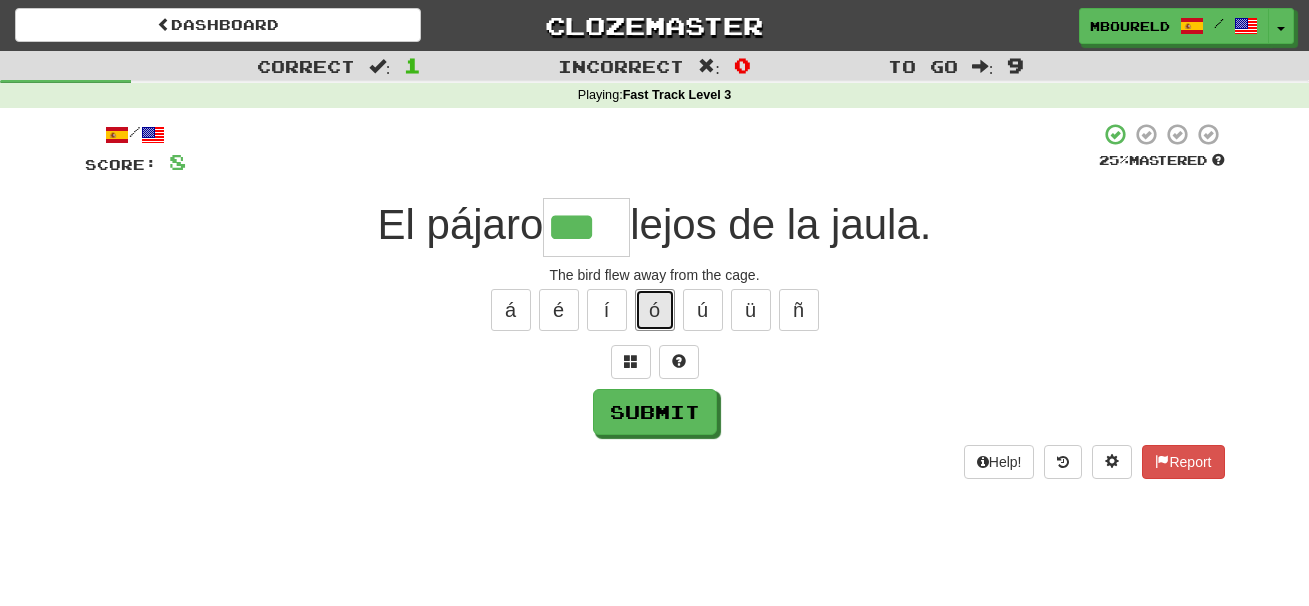 click on "ó" at bounding box center (655, 310) 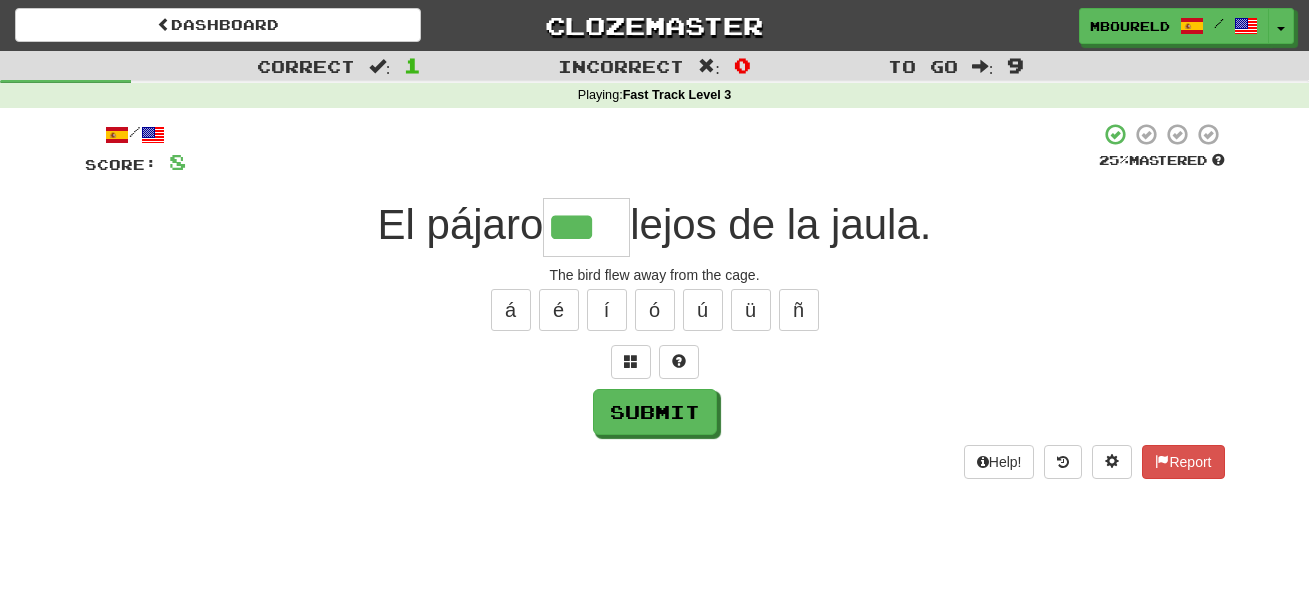type on "****" 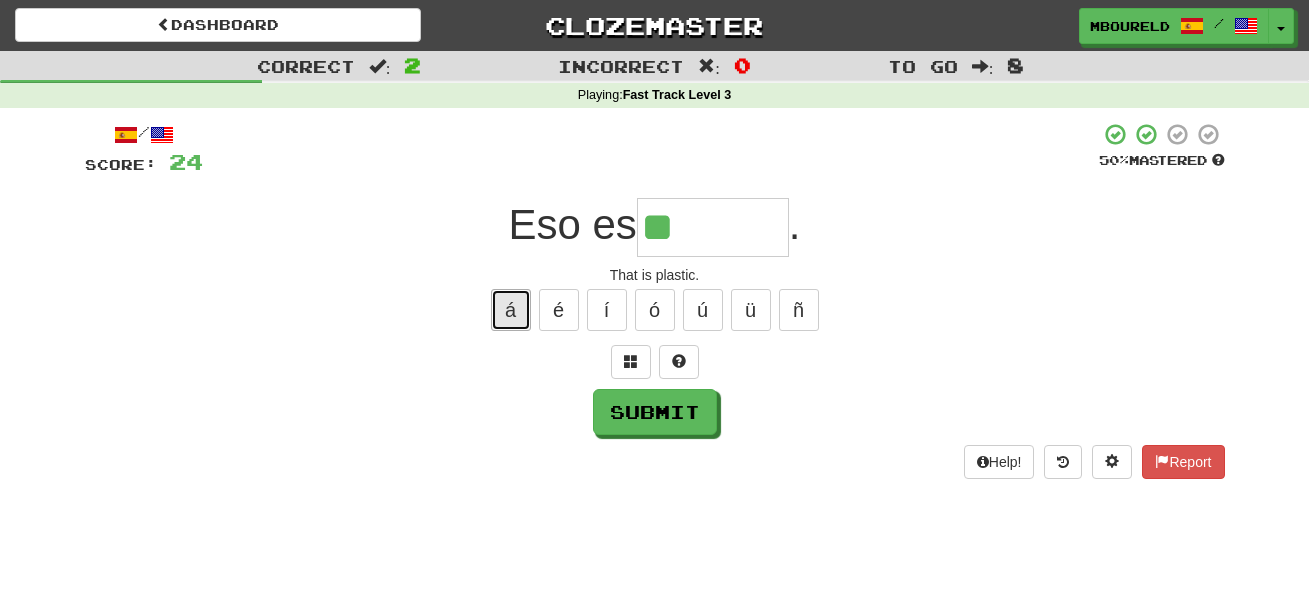 click on "á" at bounding box center [511, 310] 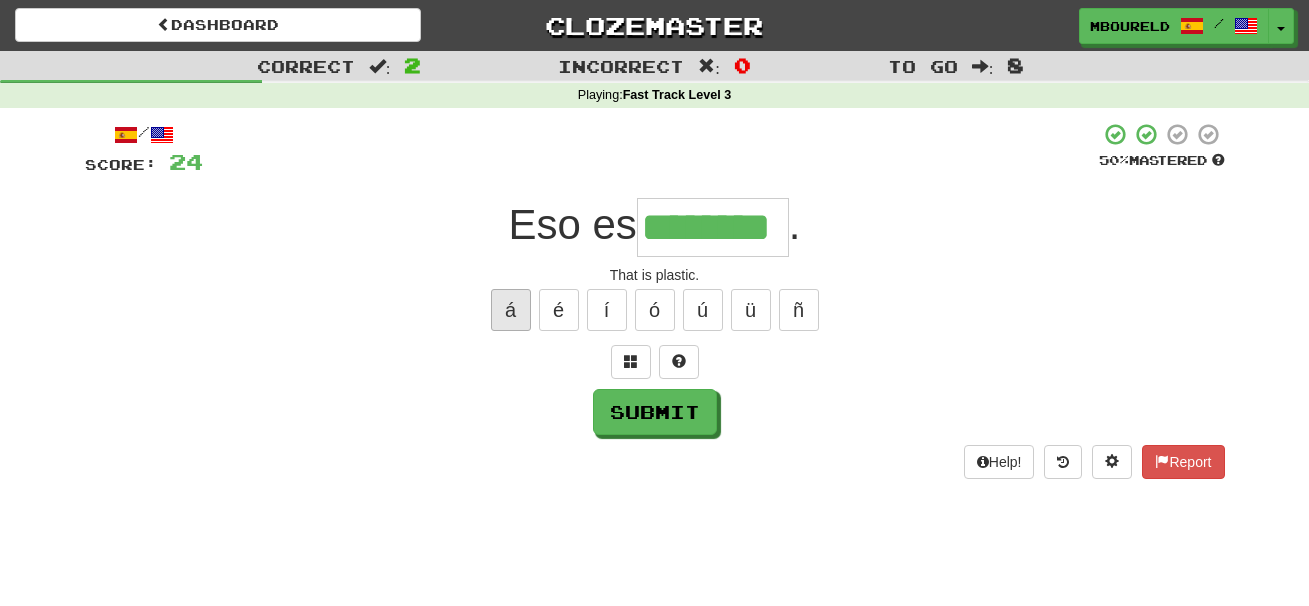 type on "********" 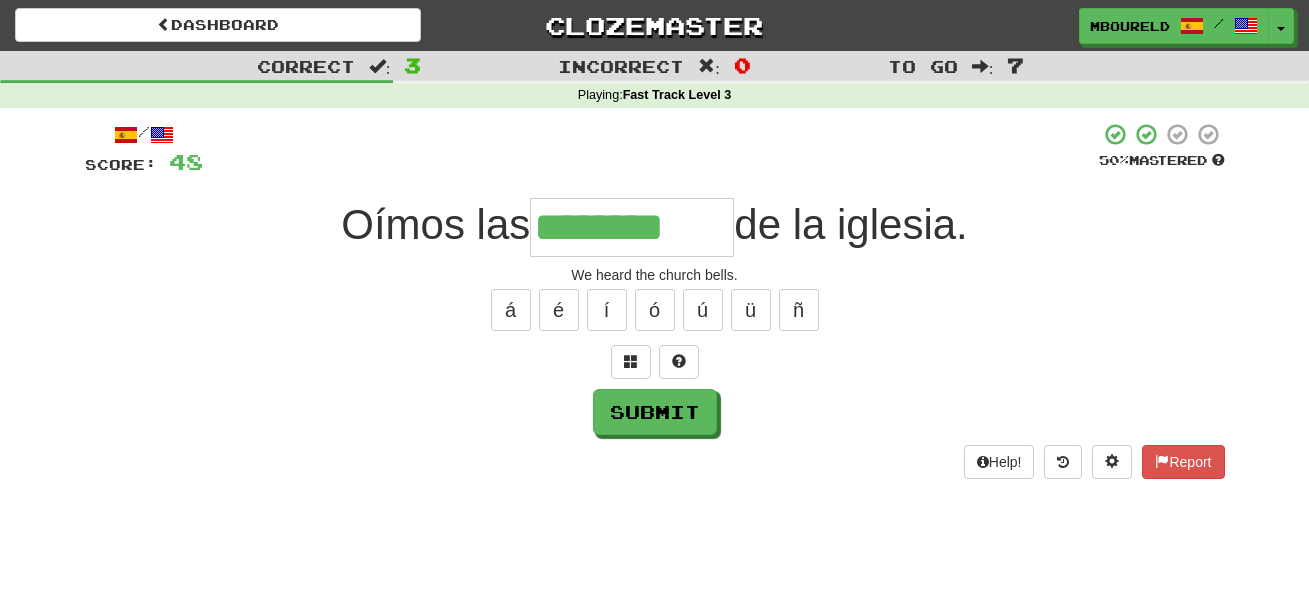 type on "********" 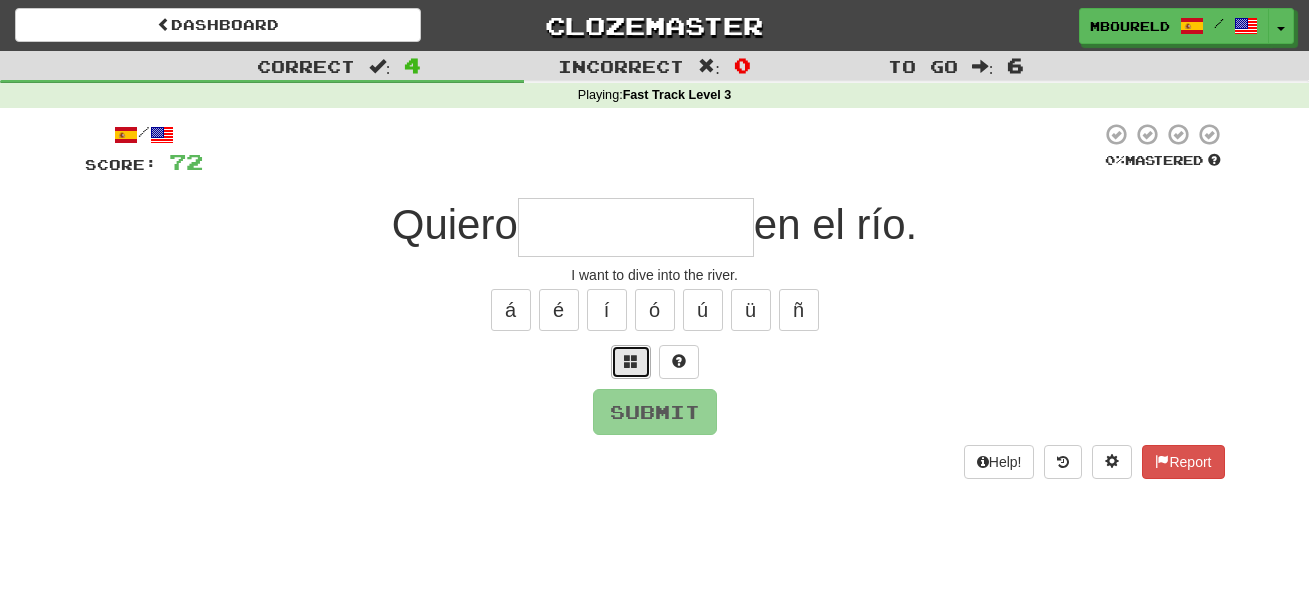 click at bounding box center (631, 361) 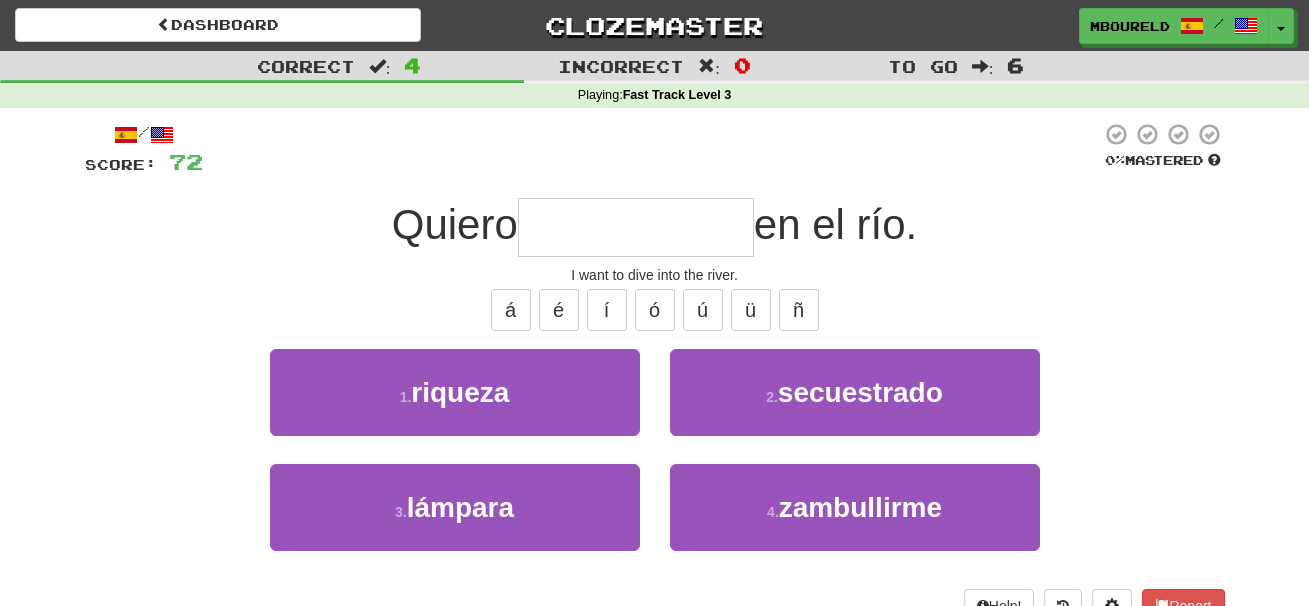 type on "*" 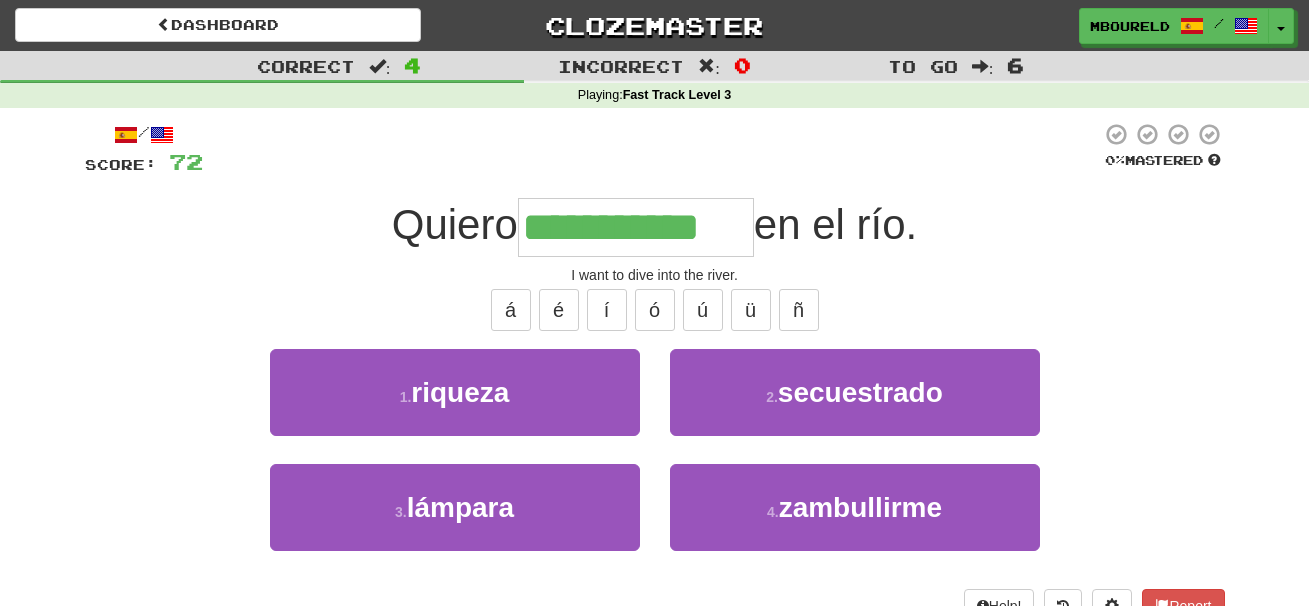 type on "**********" 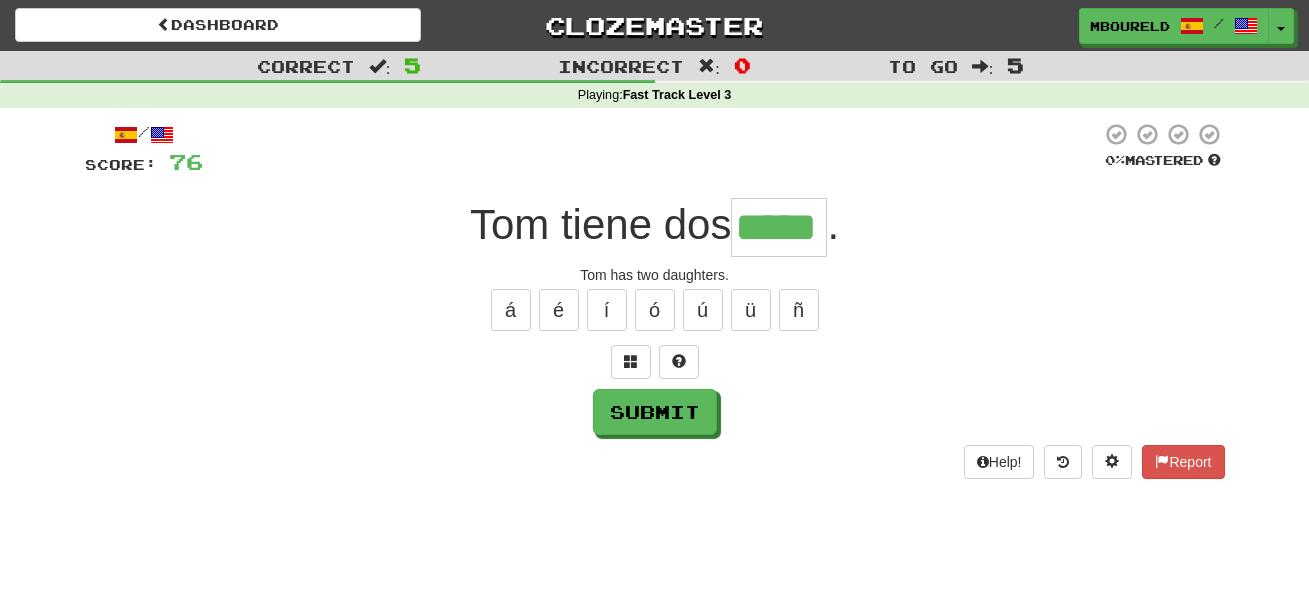 type on "*****" 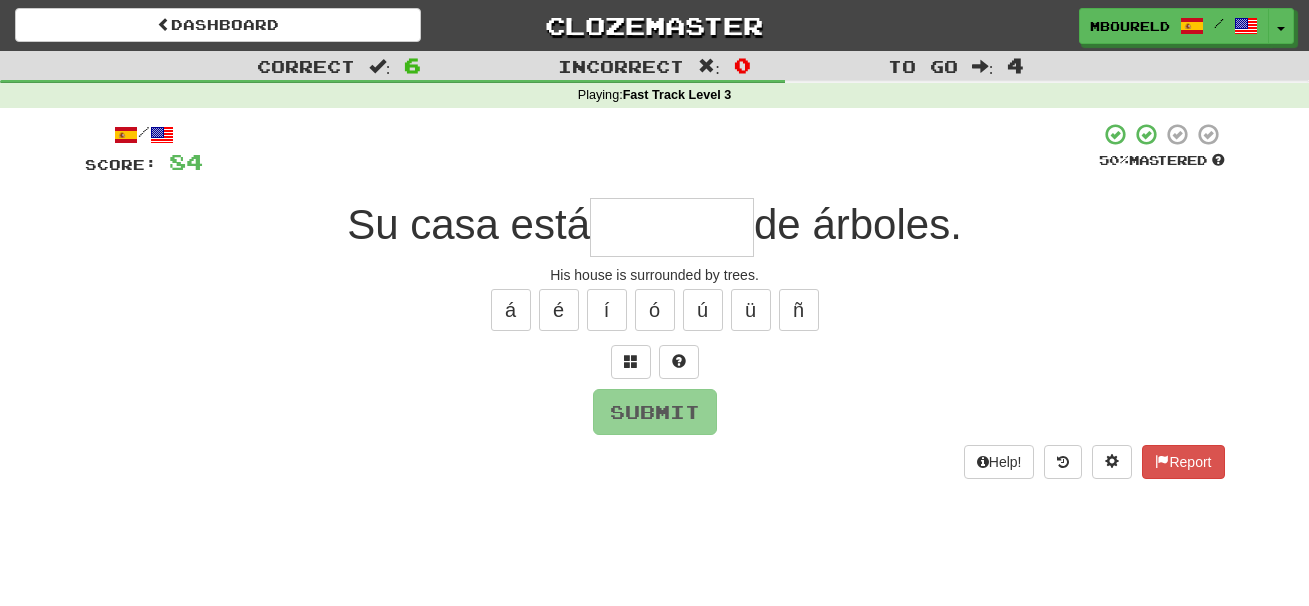 type on "*" 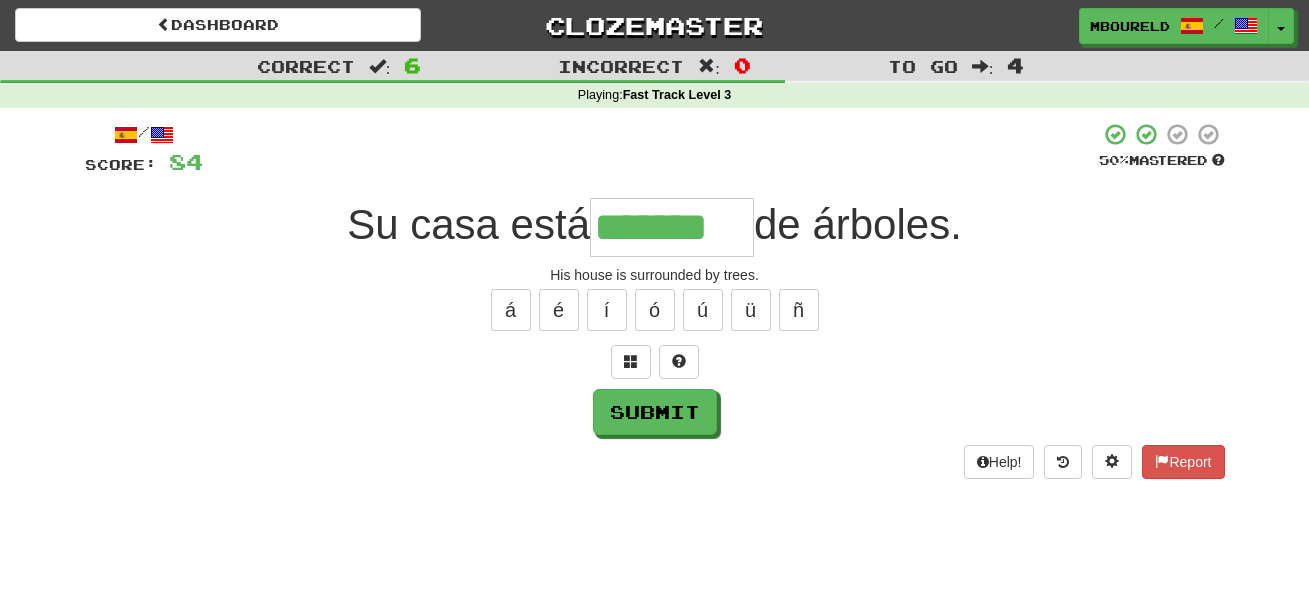 type on "*******" 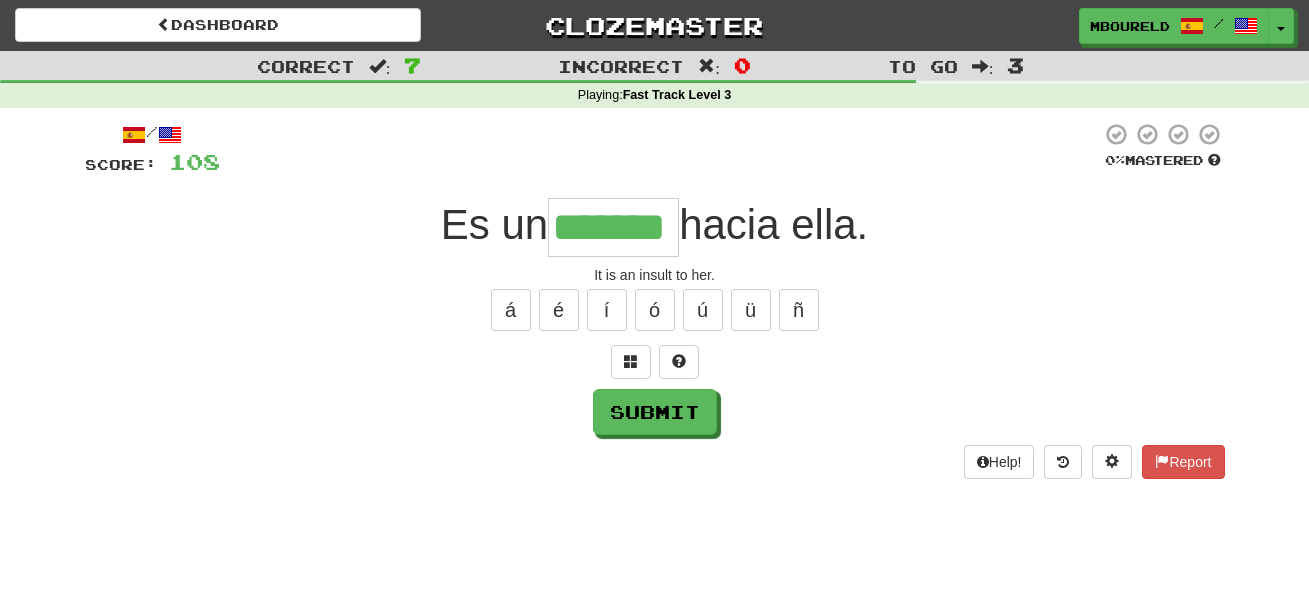 type on "*******" 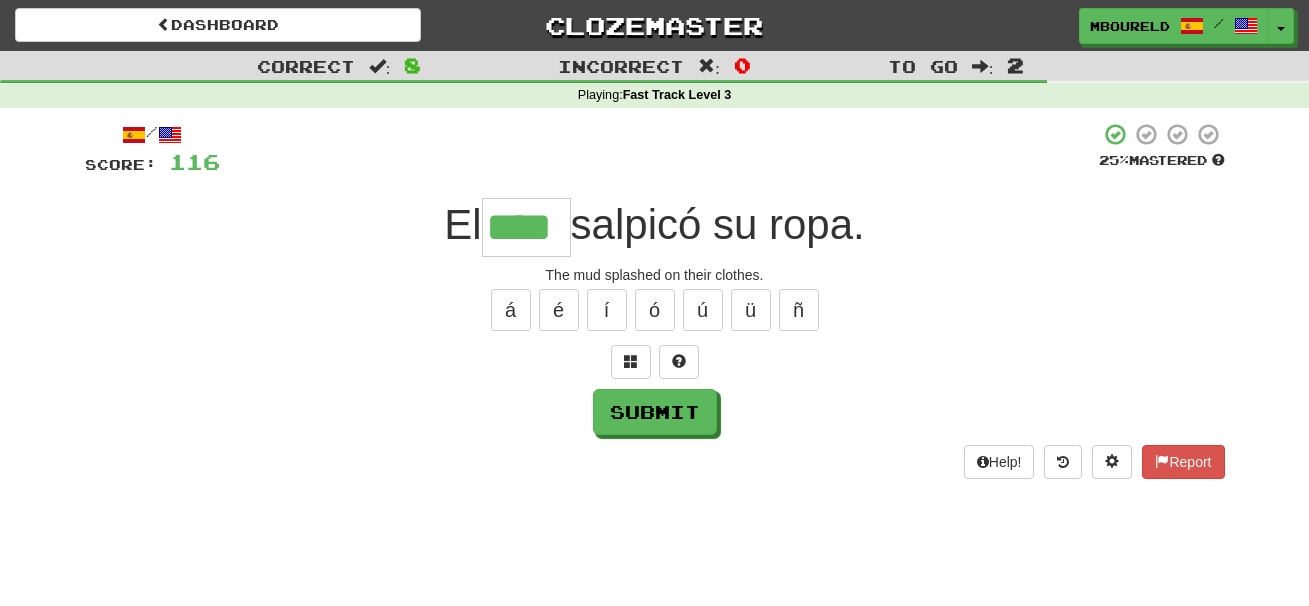 type on "****" 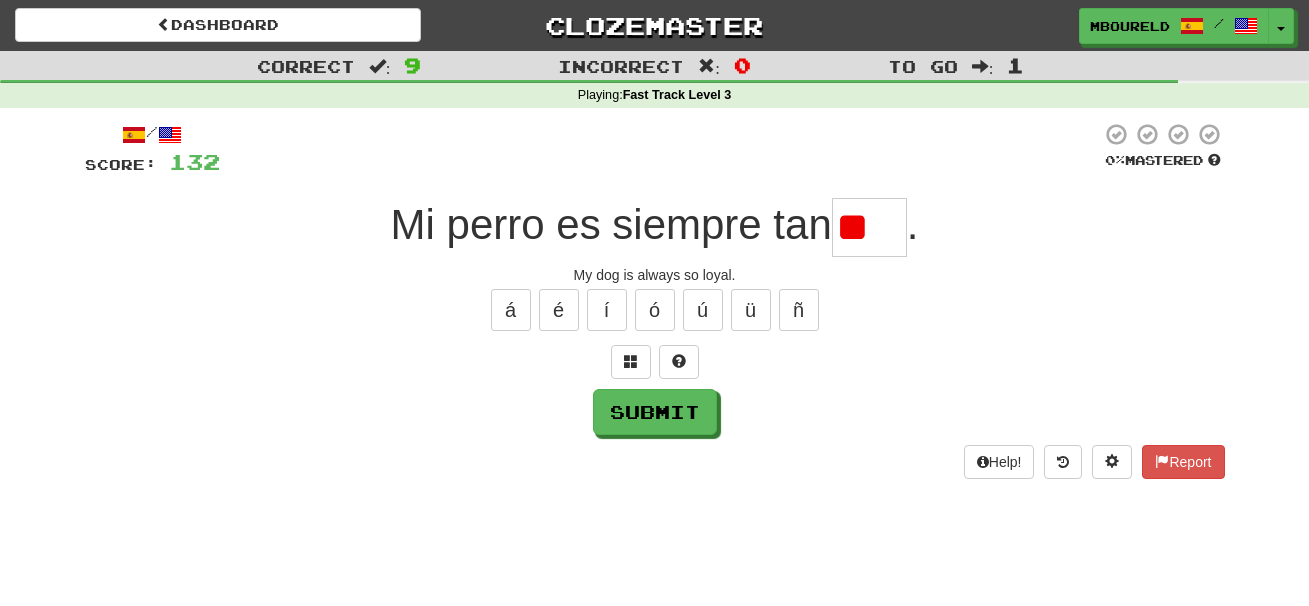 type on "*" 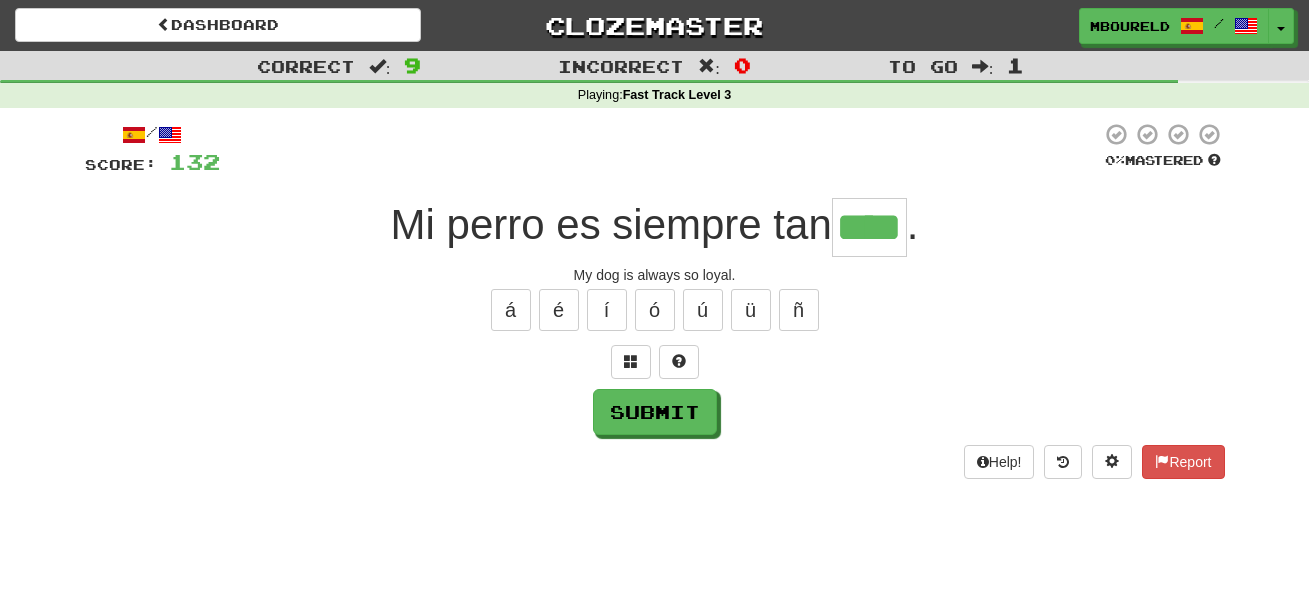 type on "****" 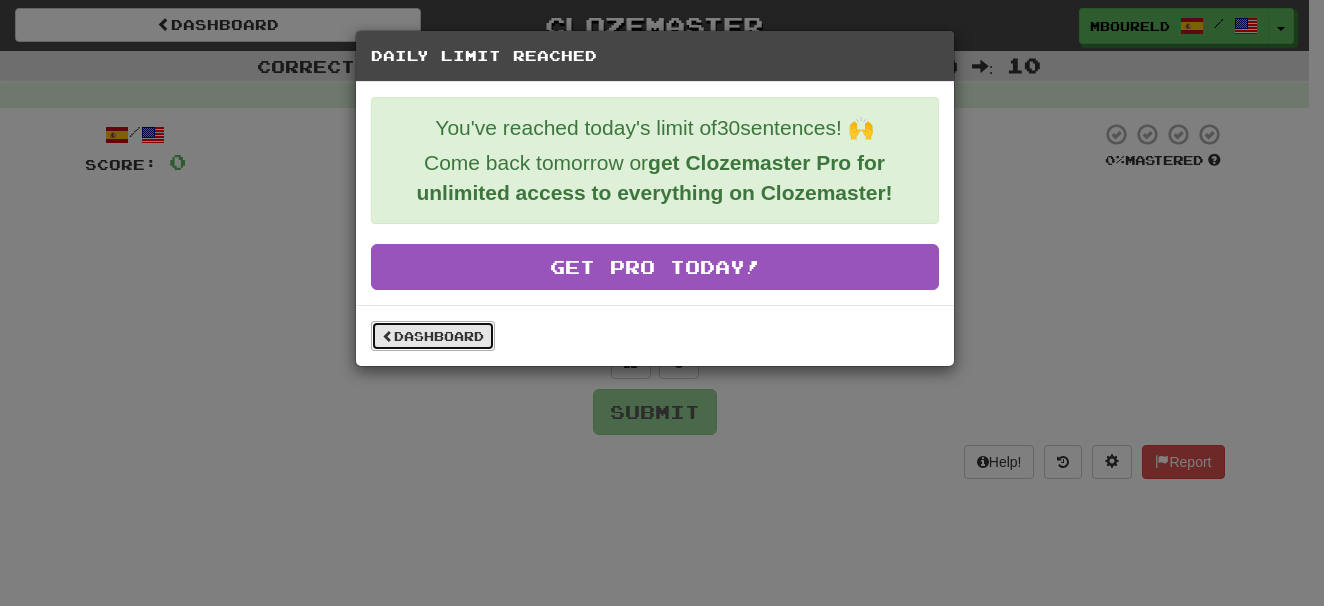 click on "Dashboard" at bounding box center [433, 336] 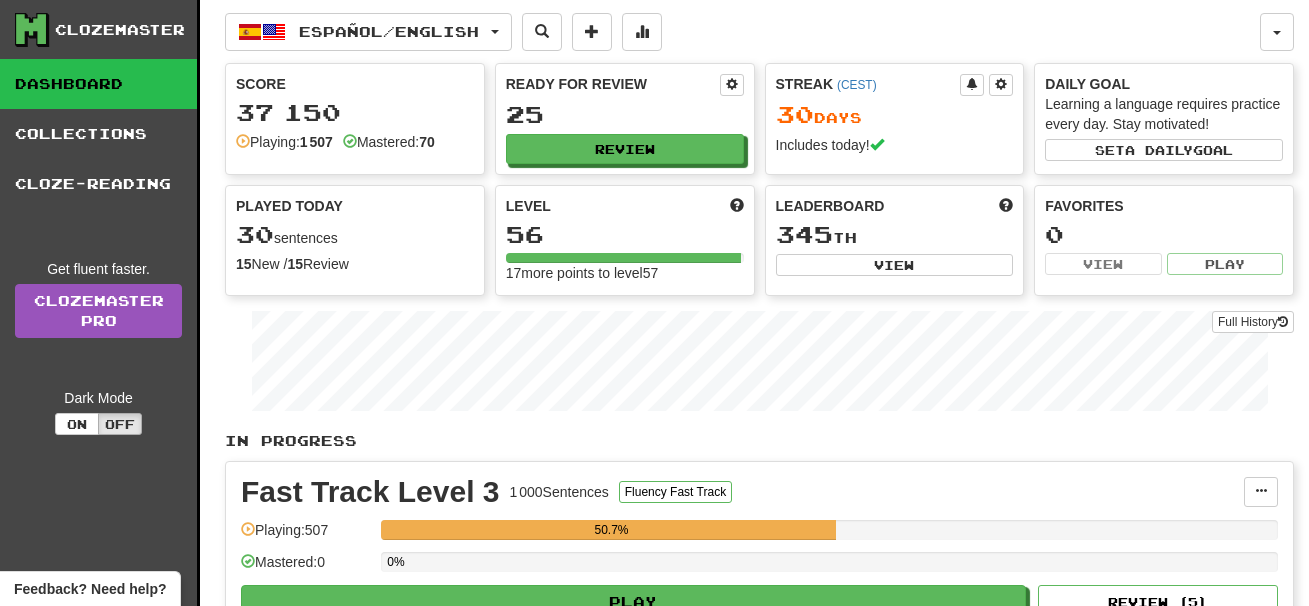 scroll, scrollTop: 0, scrollLeft: 0, axis: both 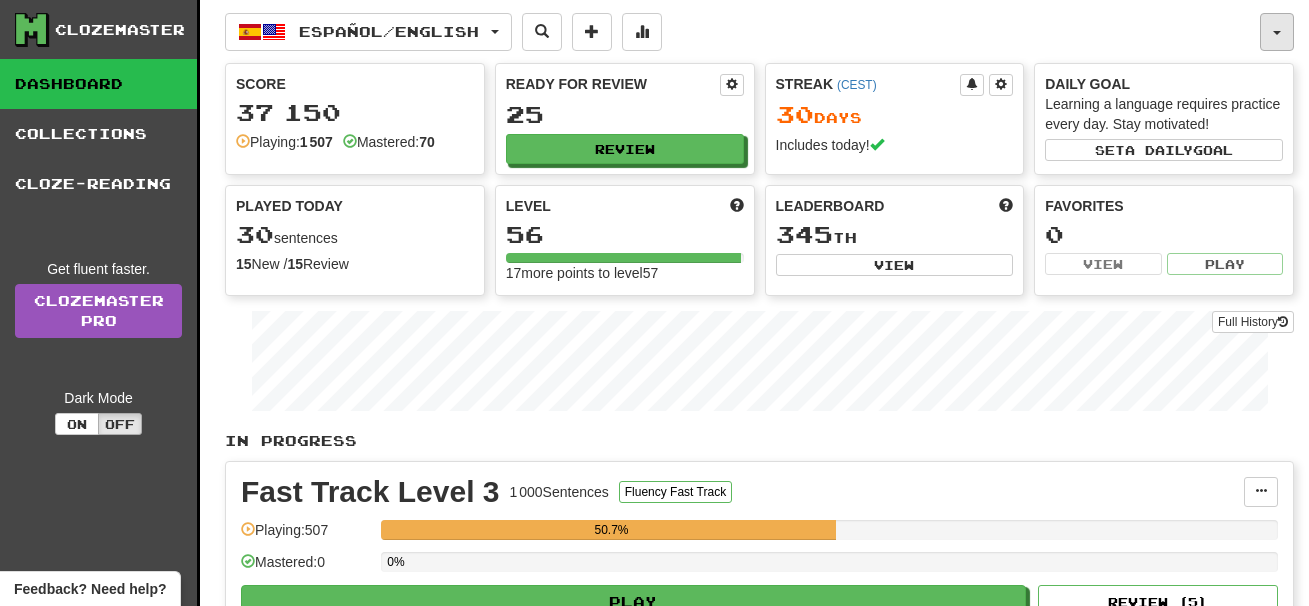 click at bounding box center (1277, 32) 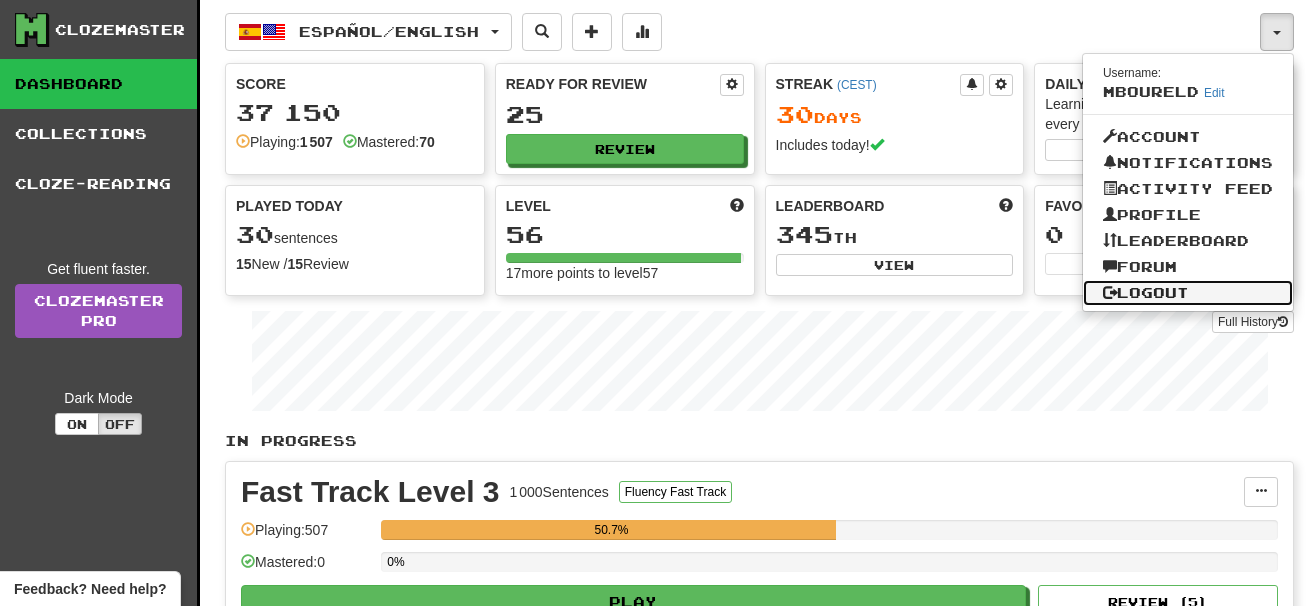click on "Logout" at bounding box center (1188, 293) 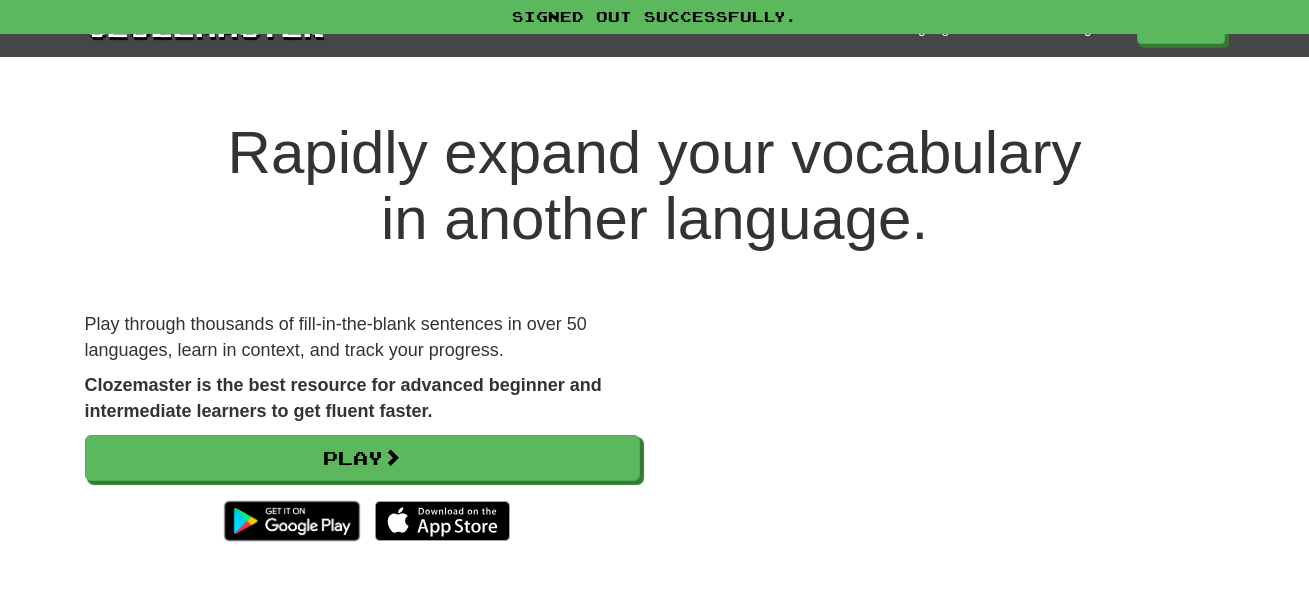 scroll, scrollTop: 0, scrollLeft: 0, axis: both 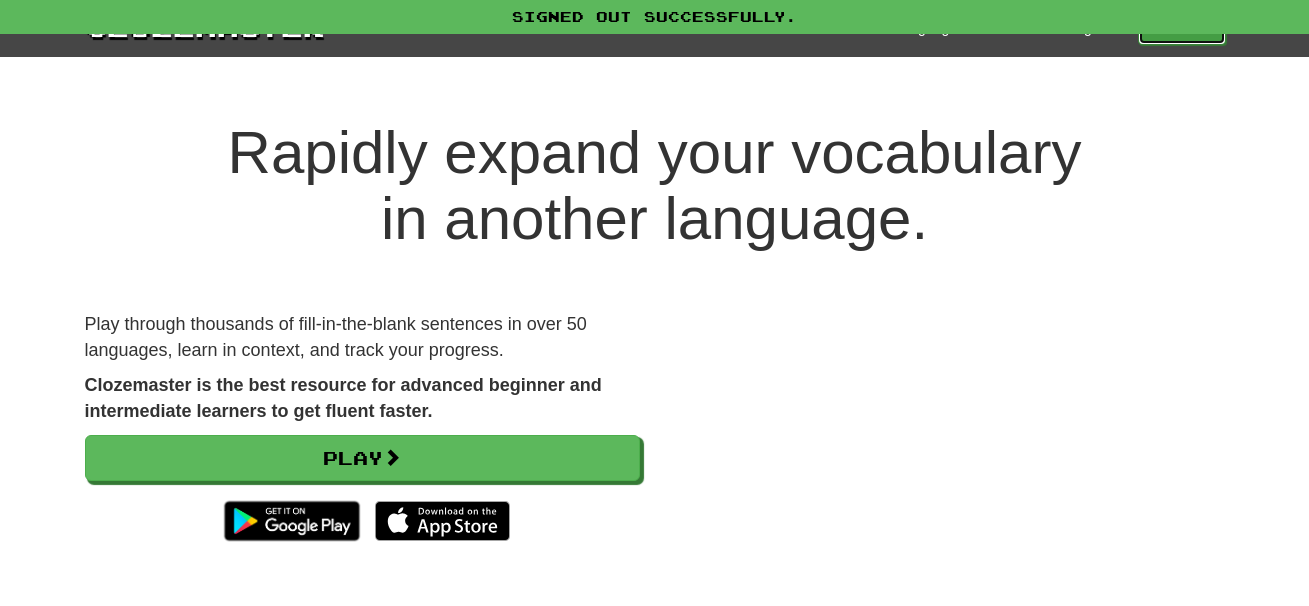 click on "Play" at bounding box center [1182, 28] 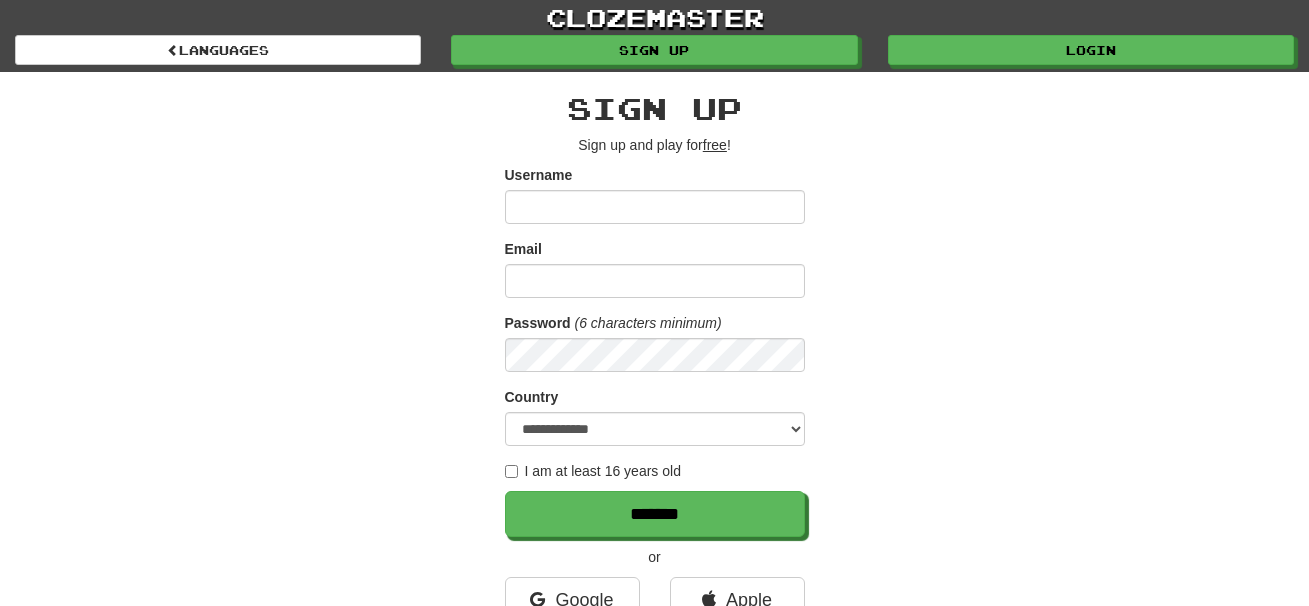 scroll, scrollTop: 0, scrollLeft: 0, axis: both 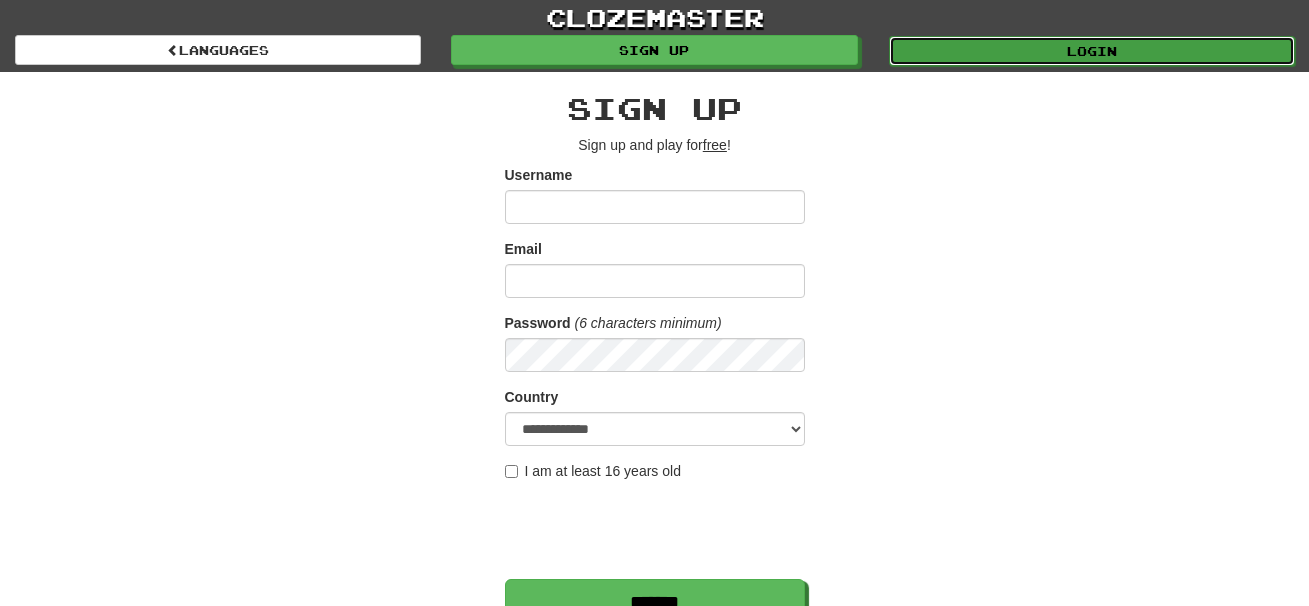 click on "Login" at bounding box center [1092, 51] 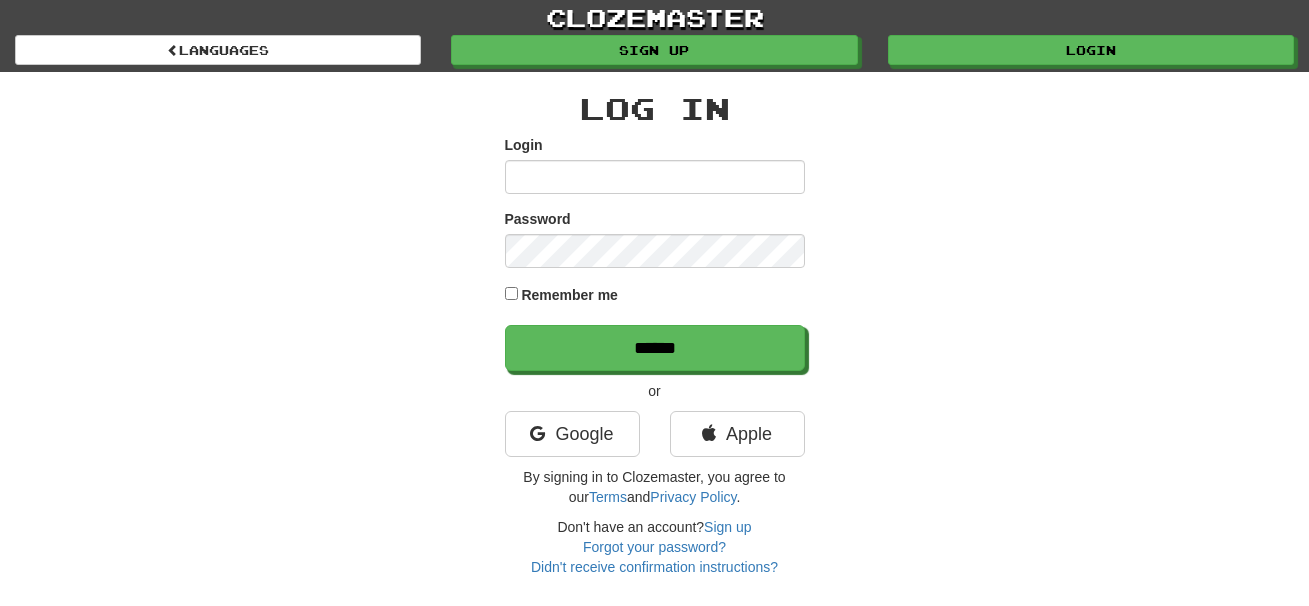 scroll, scrollTop: 0, scrollLeft: 0, axis: both 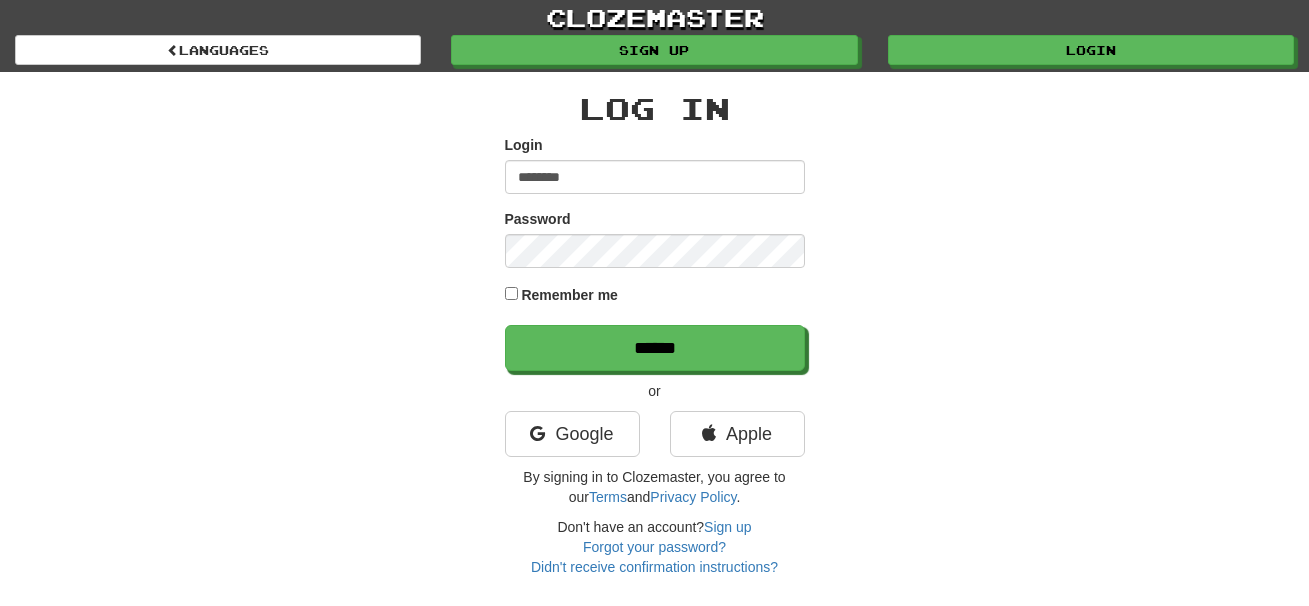 click on "********" at bounding box center (655, 177) 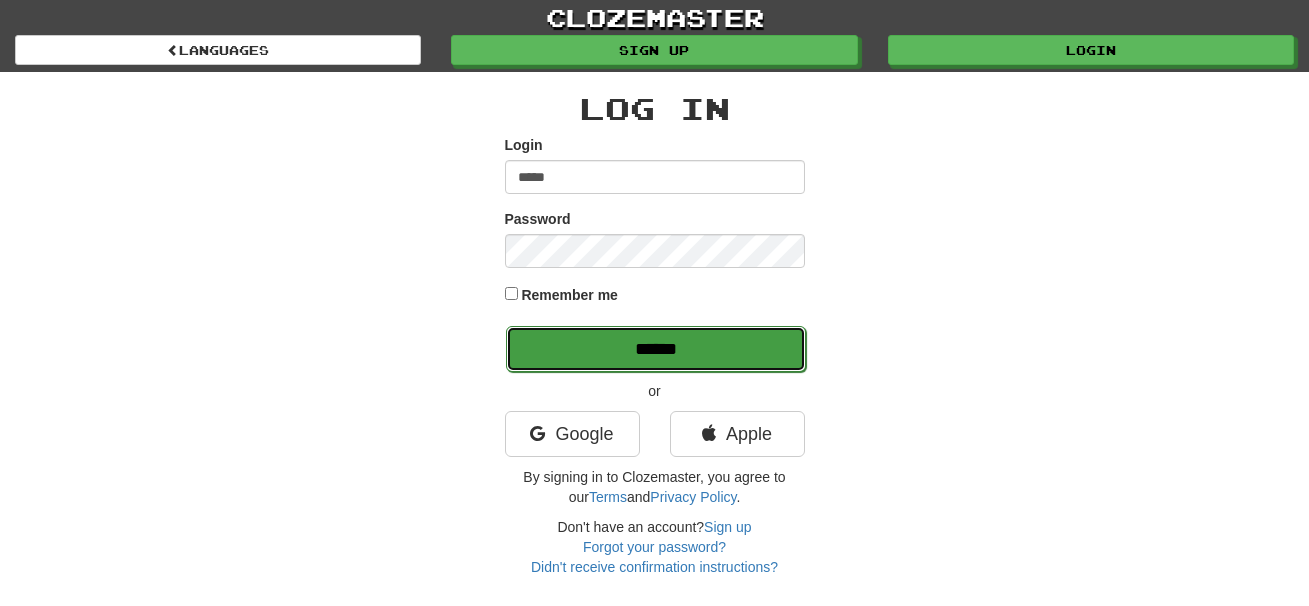 click on "******" at bounding box center (656, 349) 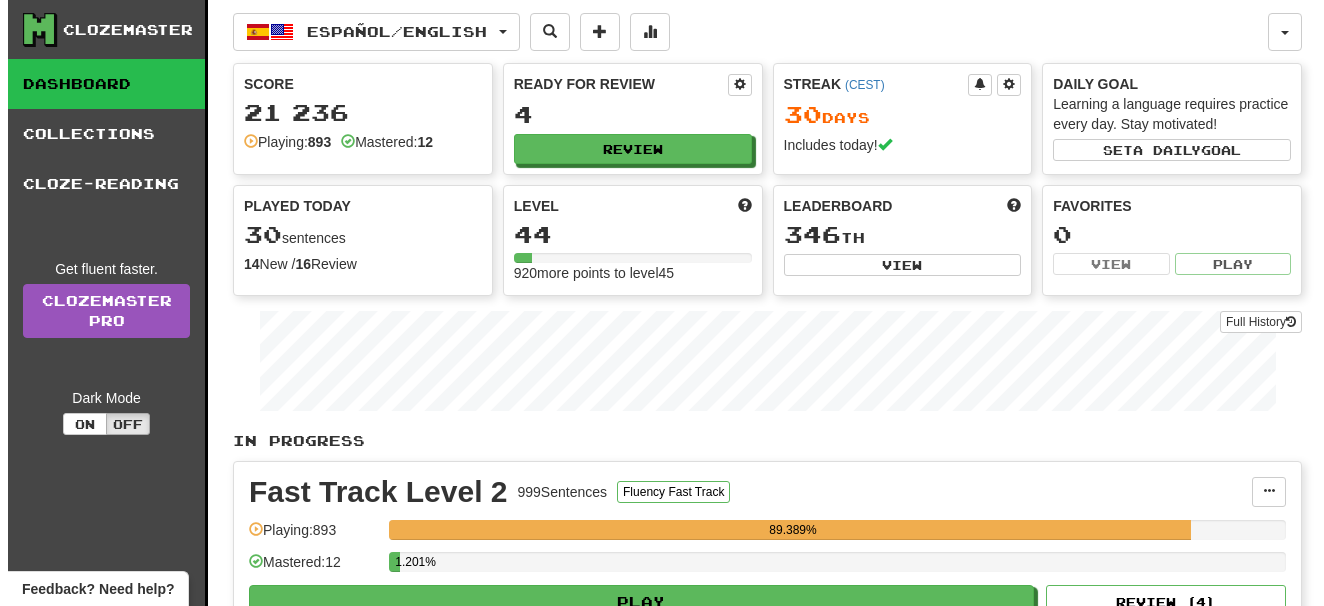 scroll, scrollTop: 0, scrollLeft: 0, axis: both 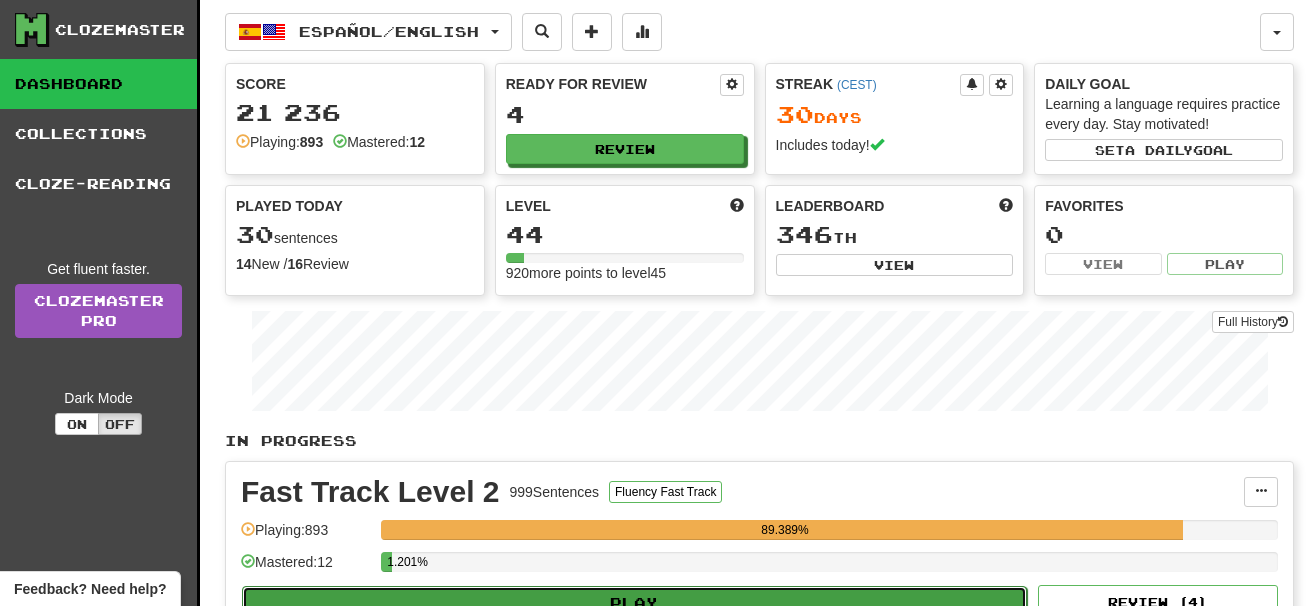 click on "Play" at bounding box center [634, 603] 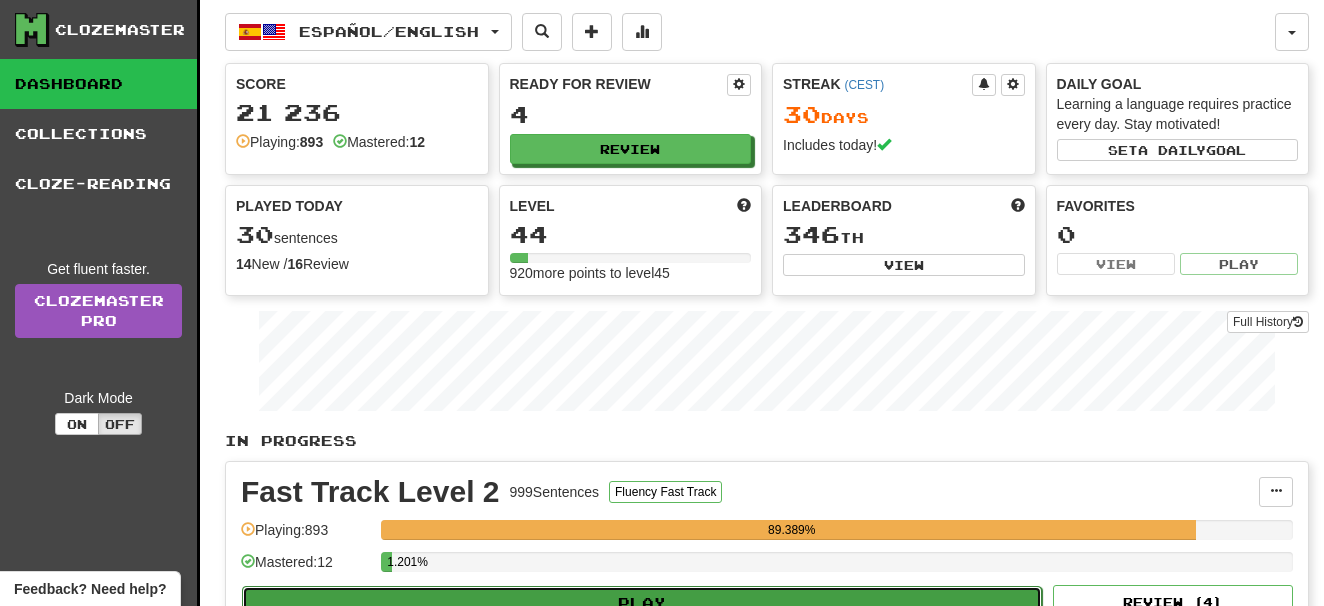 select on "**" 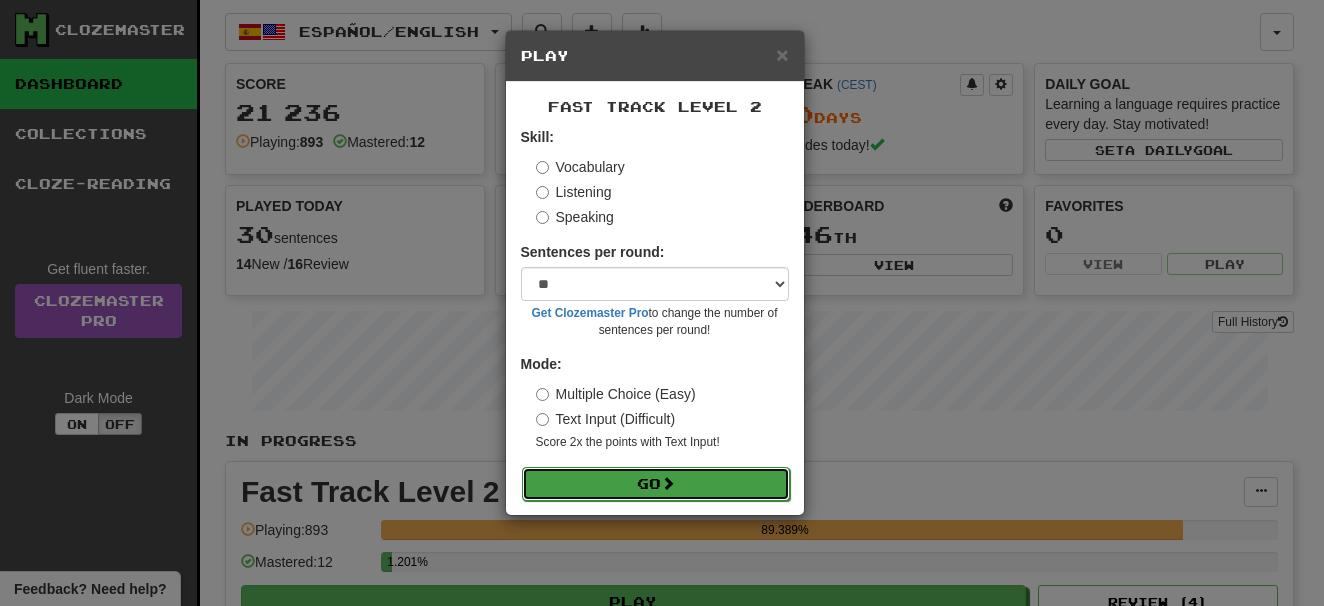 click on "Go" at bounding box center (656, 484) 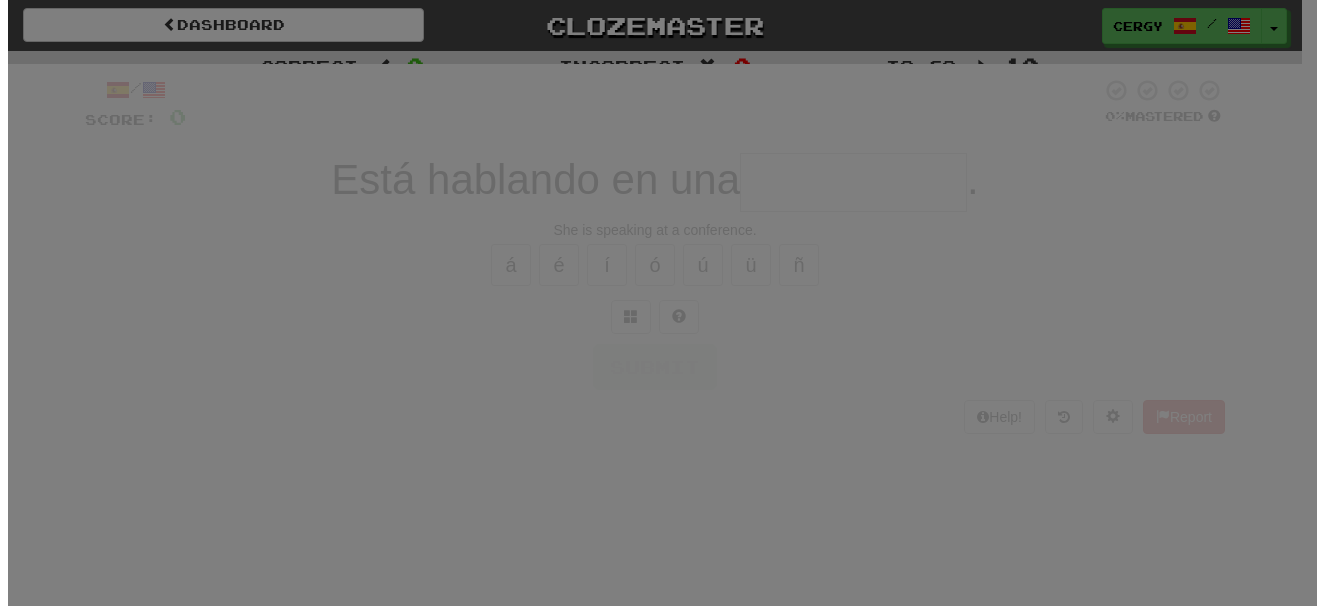 scroll, scrollTop: 0, scrollLeft: 0, axis: both 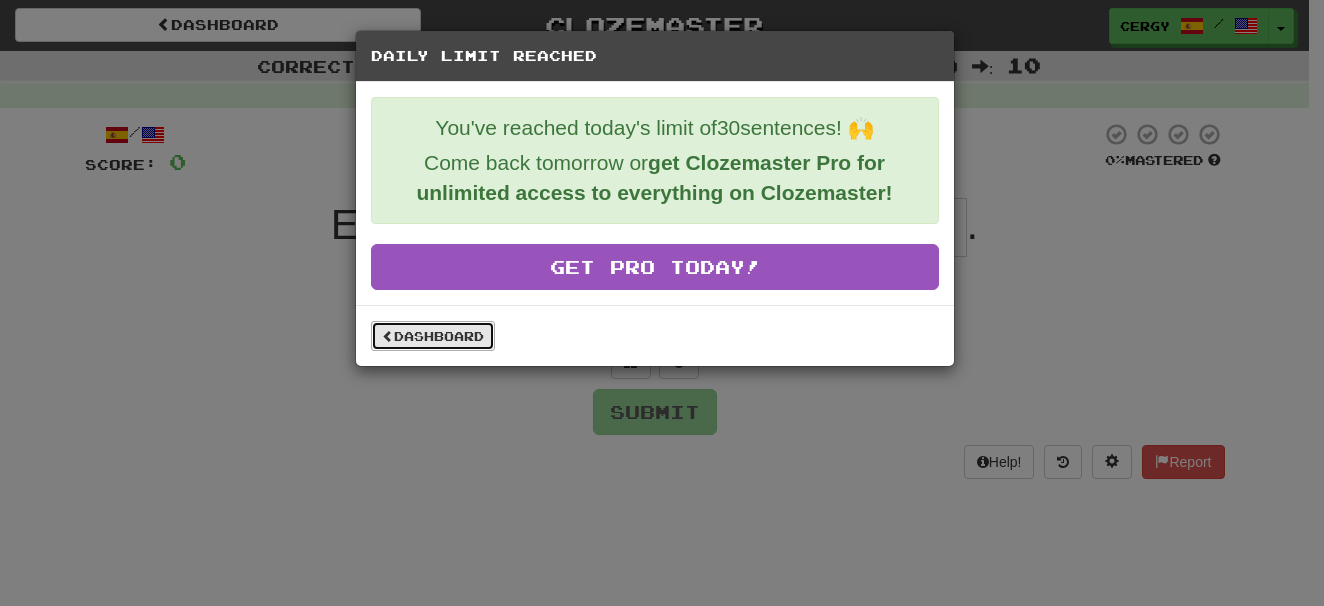 click on "Dashboard" at bounding box center [433, 336] 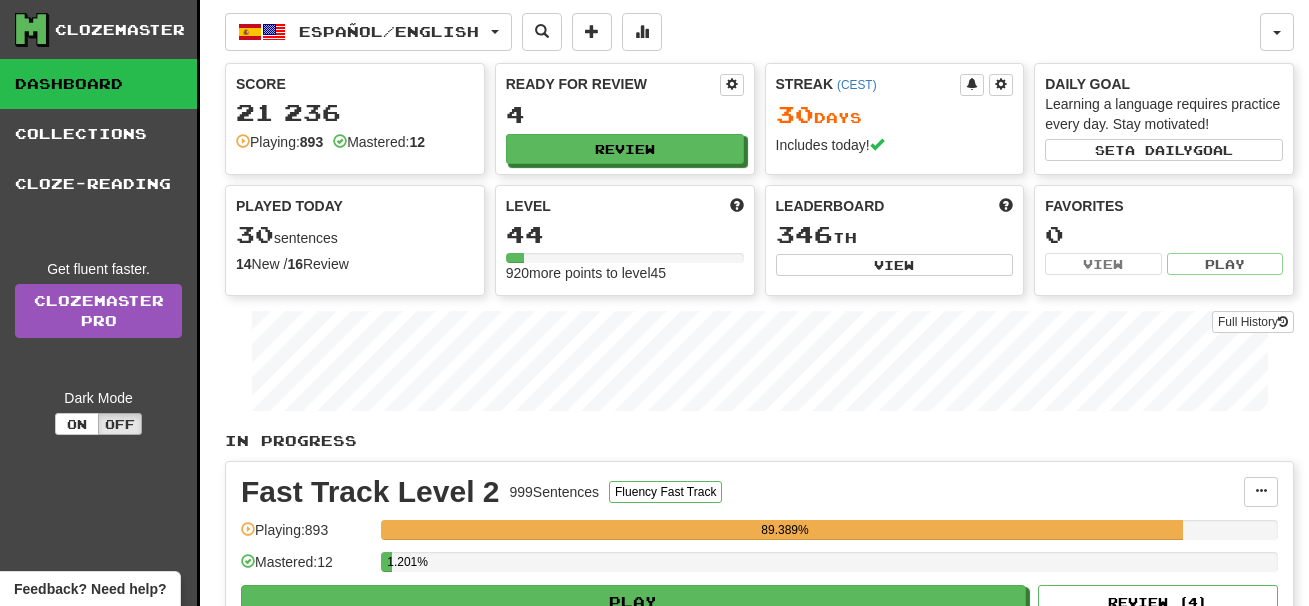 scroll, scrollTop: 0, scrollLeft: 0, axis: both 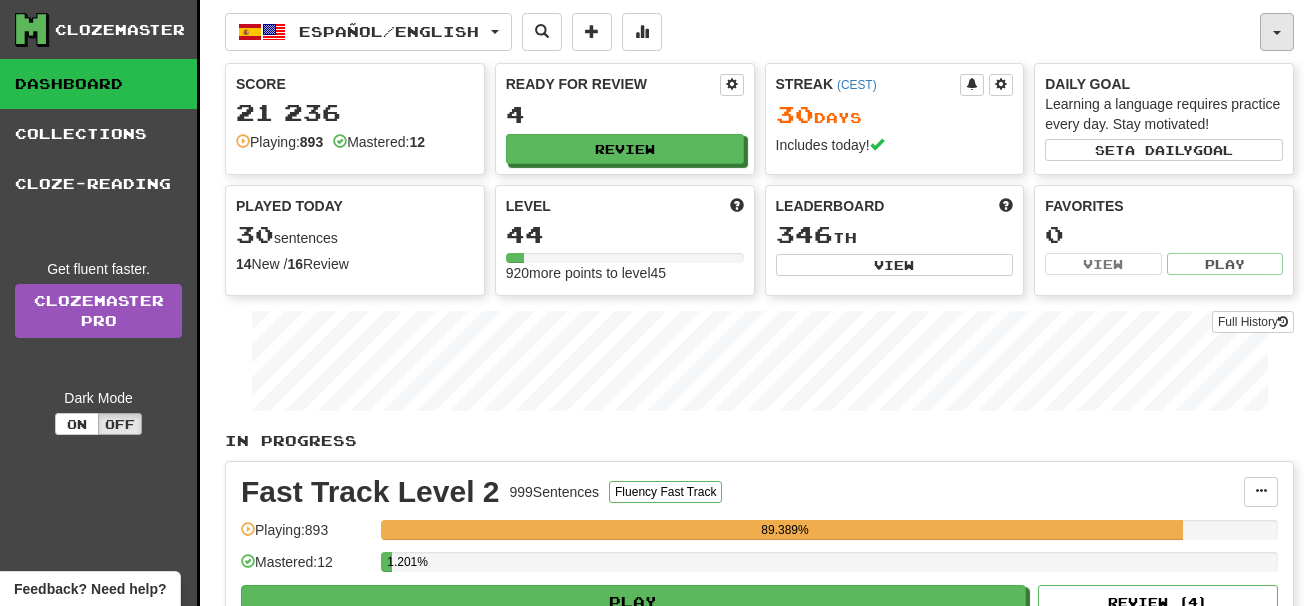 click at bounding box center [1277, 32] 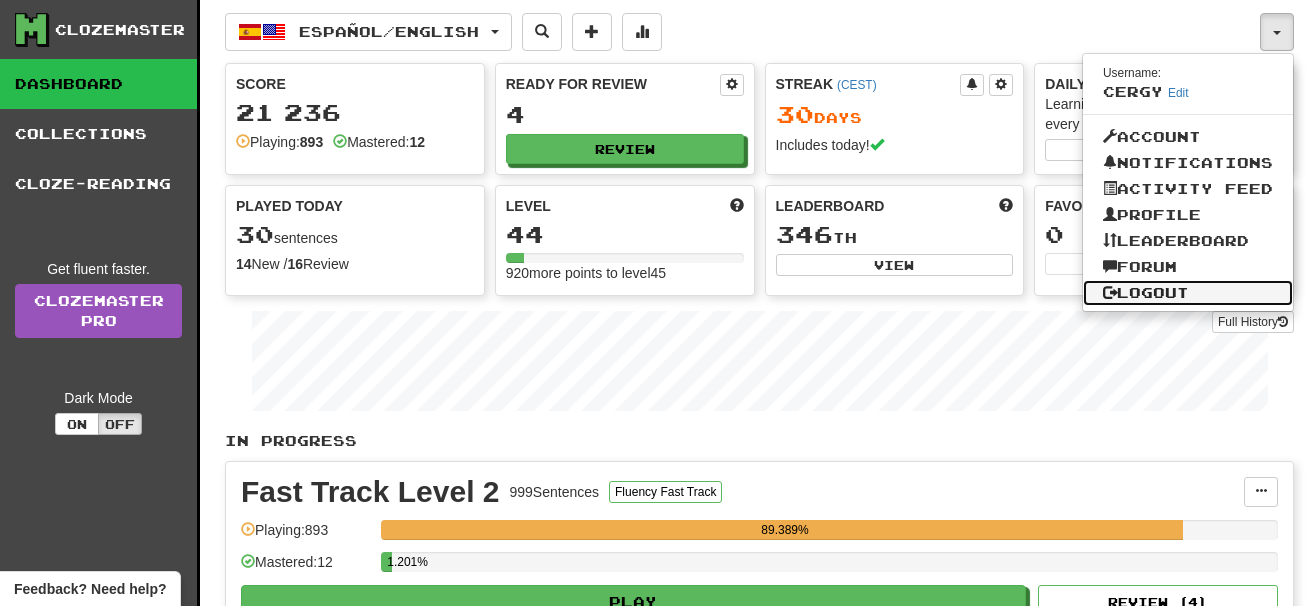 click on "Logout" at bounding box center [1188, 293] 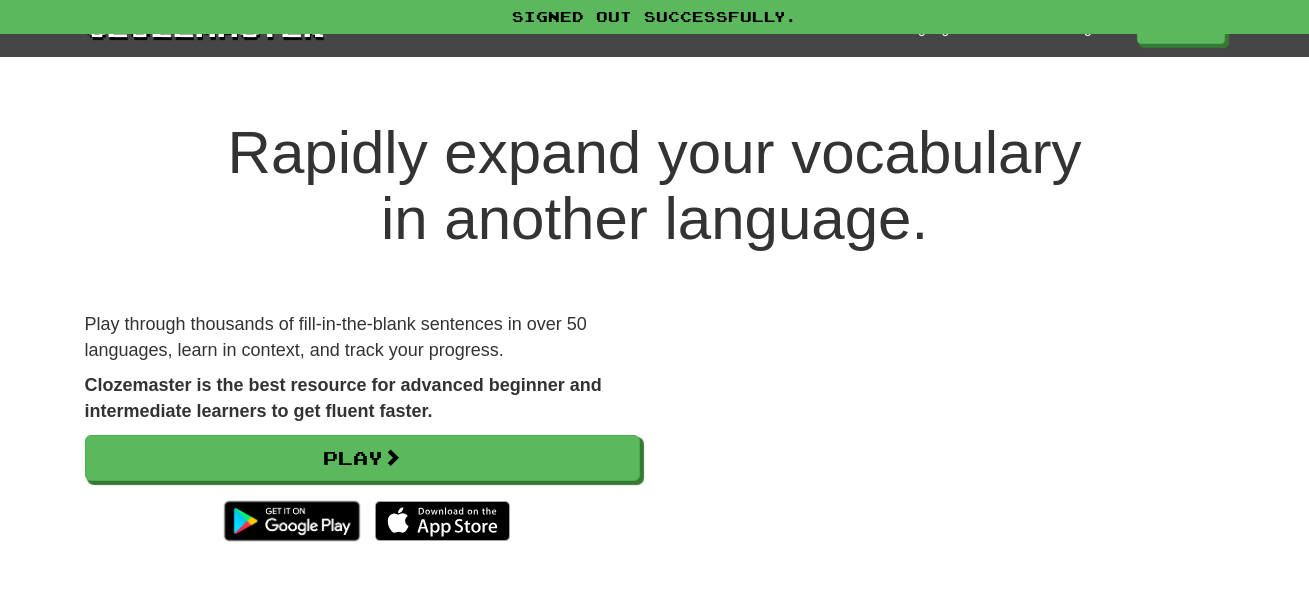 scroll, scrollTop: 0, scrollLeft: 0, axis: both 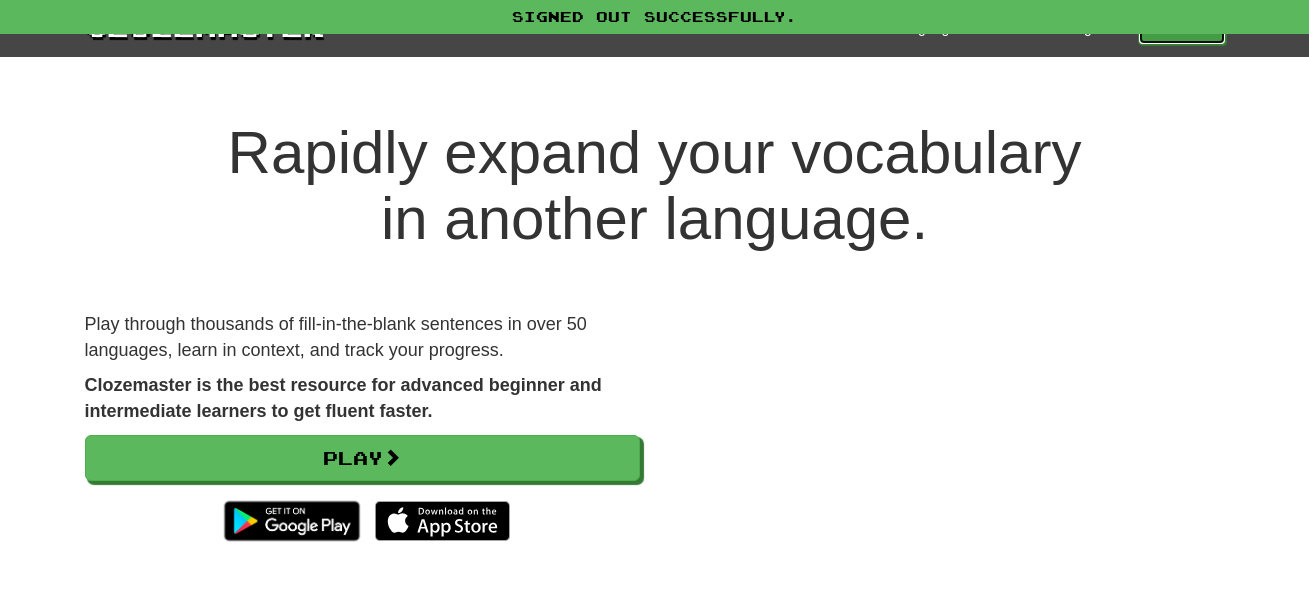 click on "Play" at bounding box center [1182, 28] 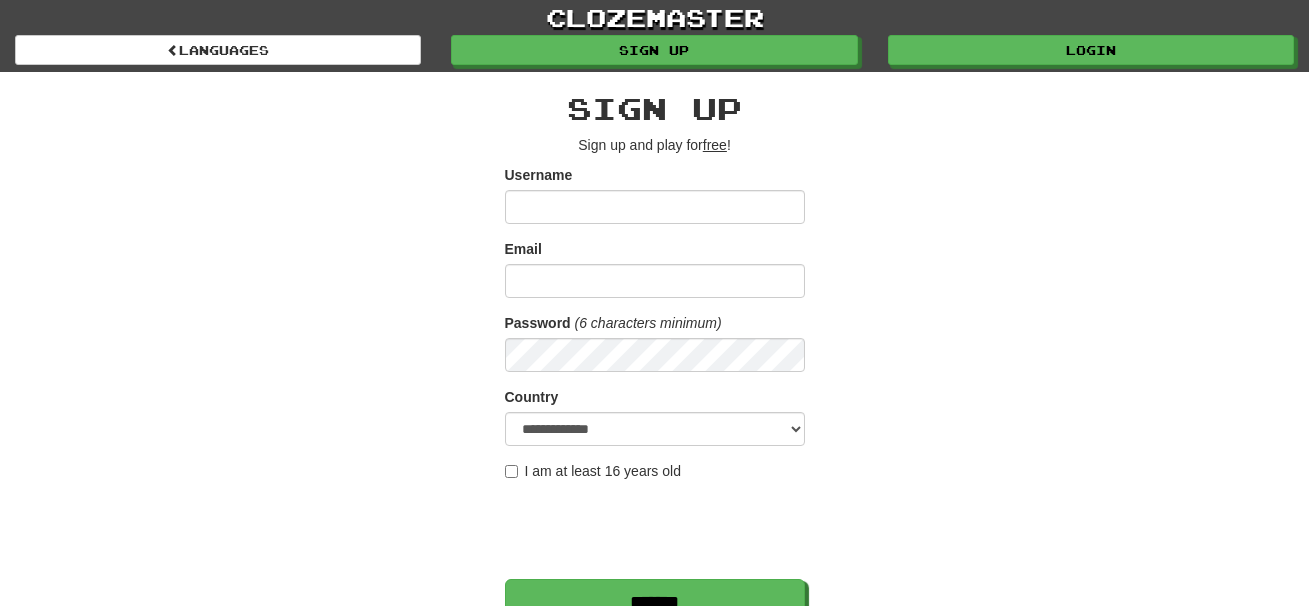 scroll, scrollTop: 0, scrollLeft: 0, axis: both 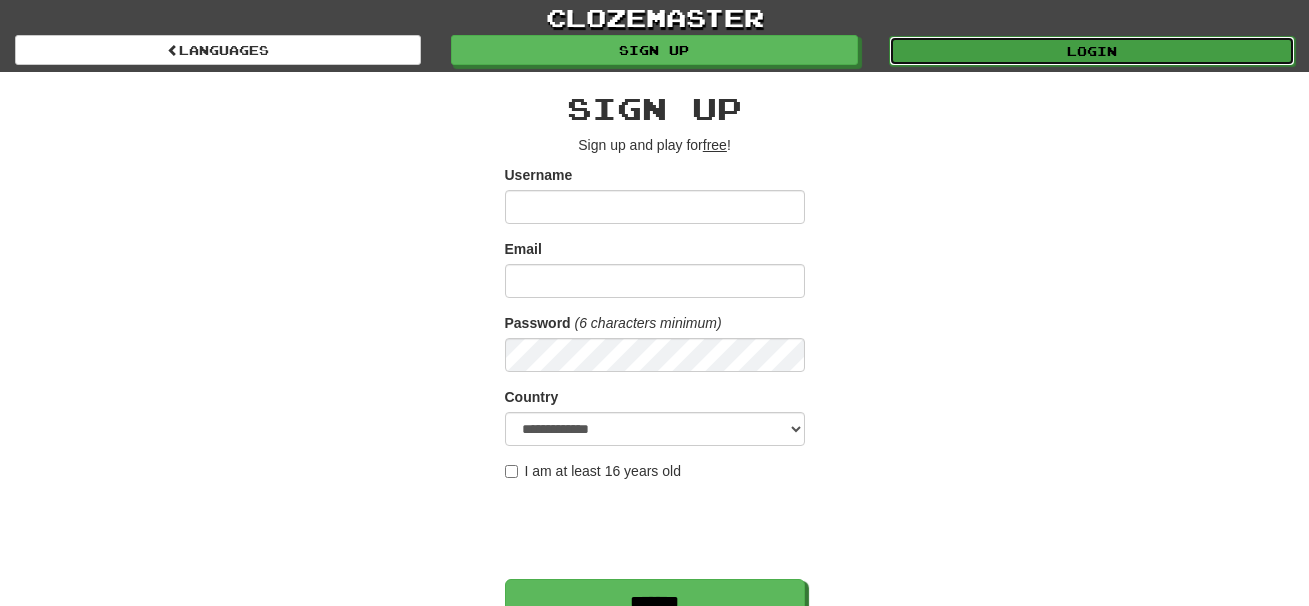 click on "Login" at bounding box center [1092, 51] 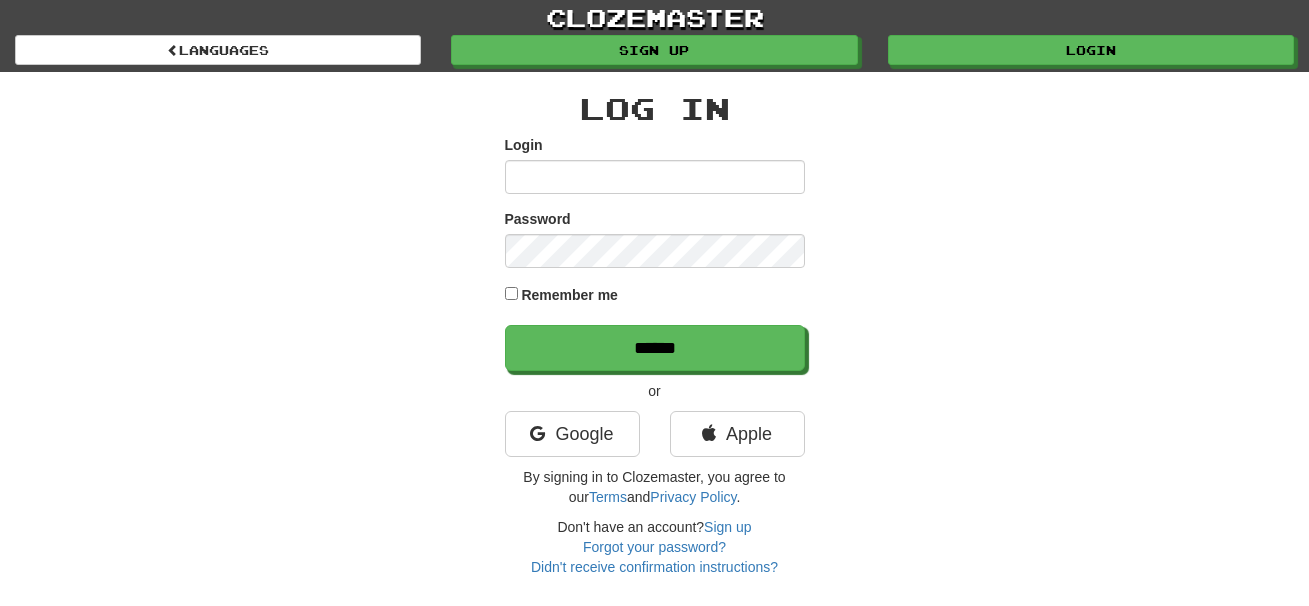 scroll, scrollTop: 0, scrollLeft: 0, axis: both 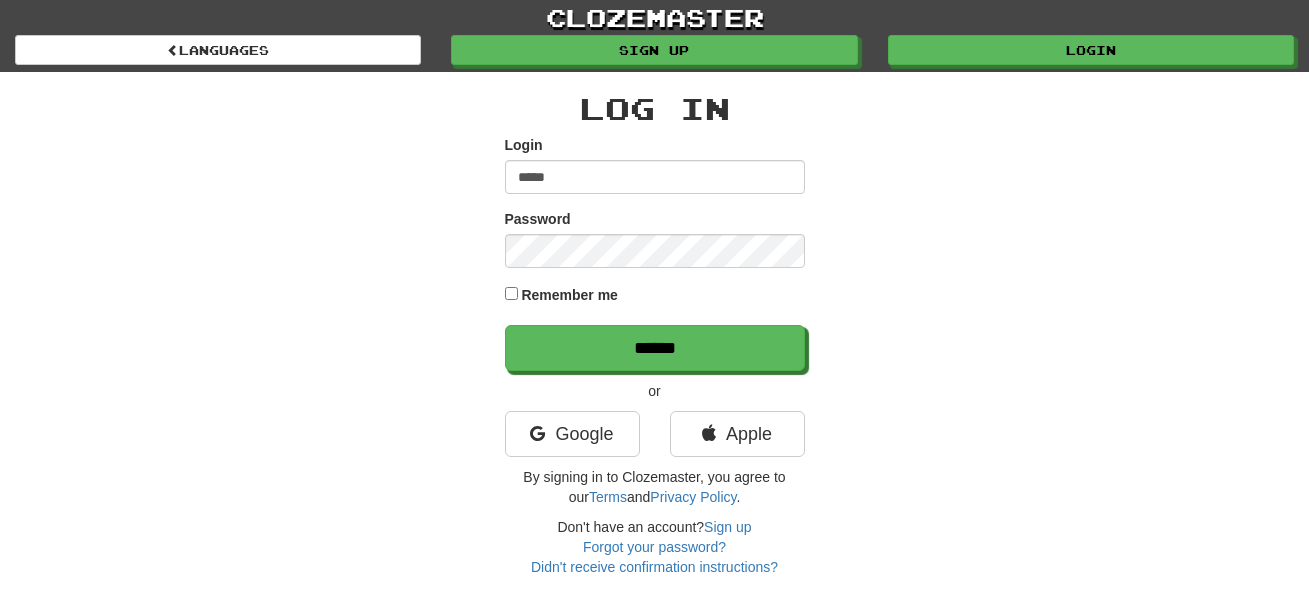 click on "*****" at bounding box center (655, 177) 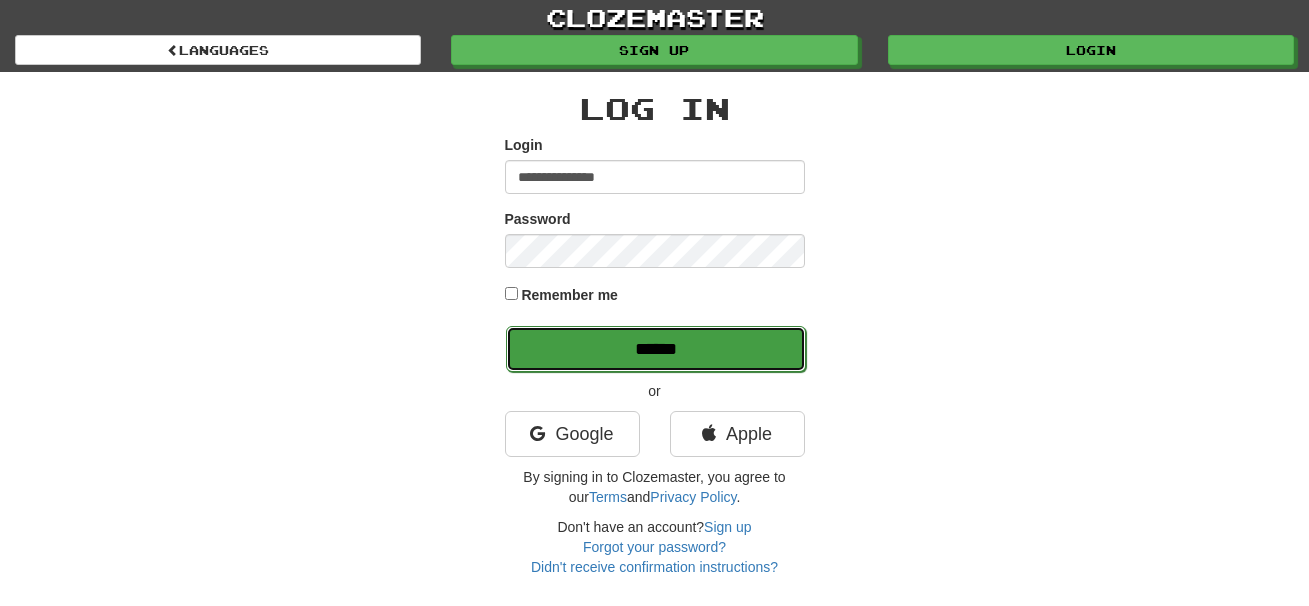 click on "******" at bounding box center [656, 349] 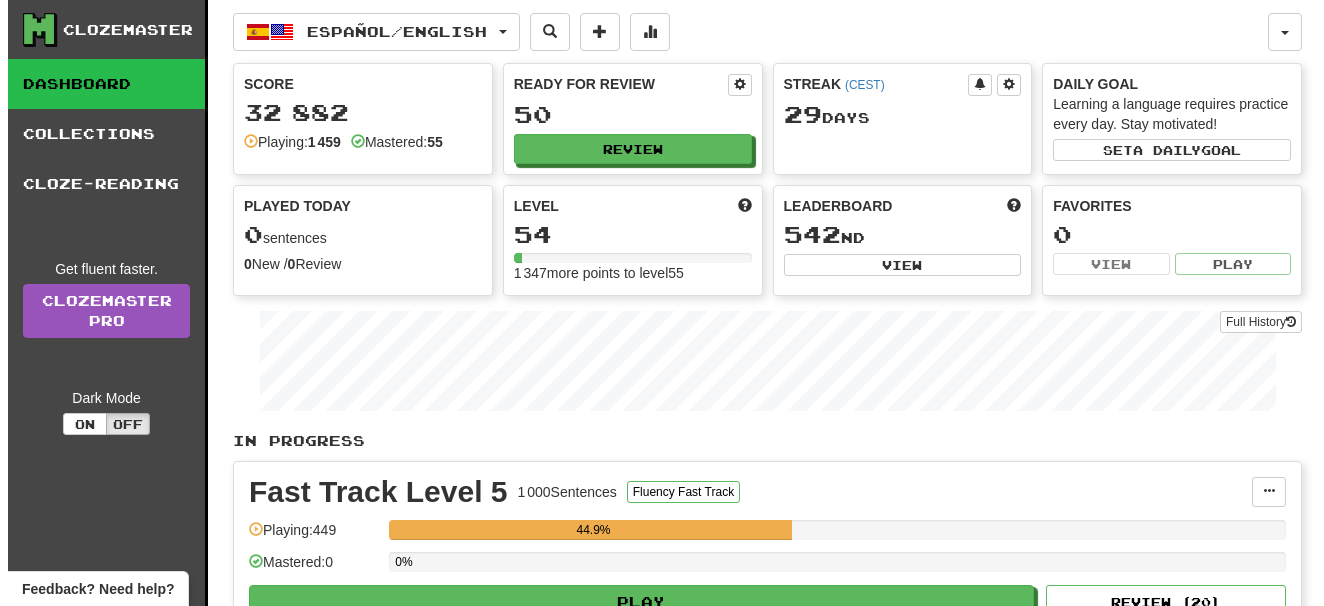 scroll, scrollTop: 0, scrollLeft: 0, axis: both 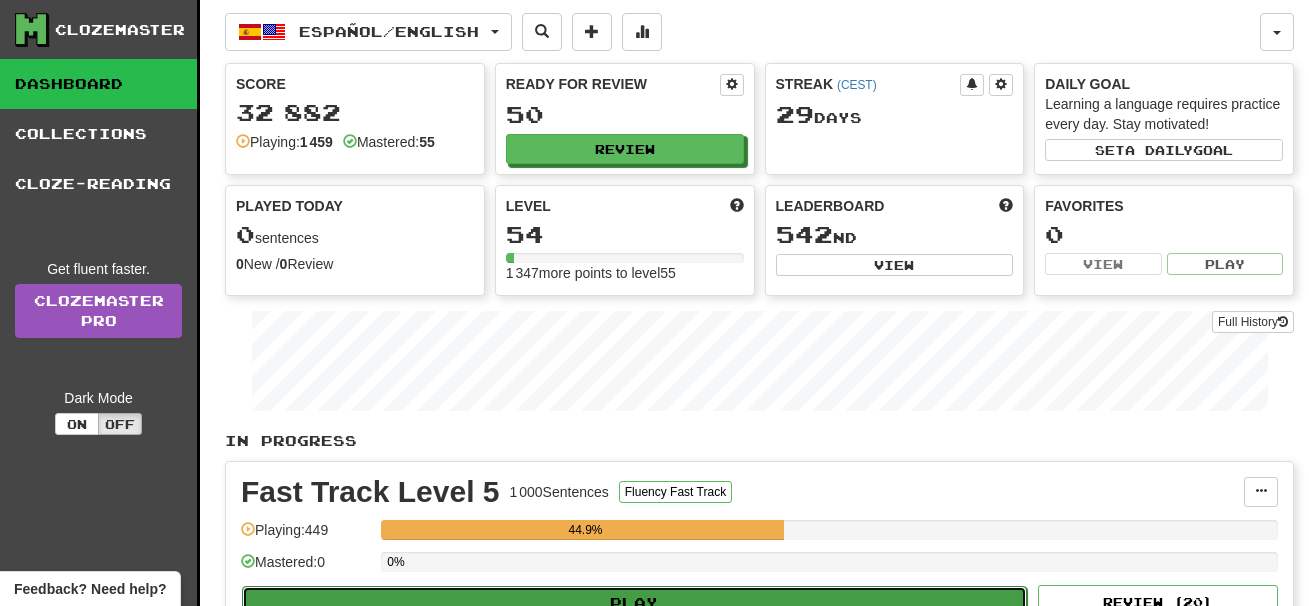 click on "Play" at bounding box center (634, 603) 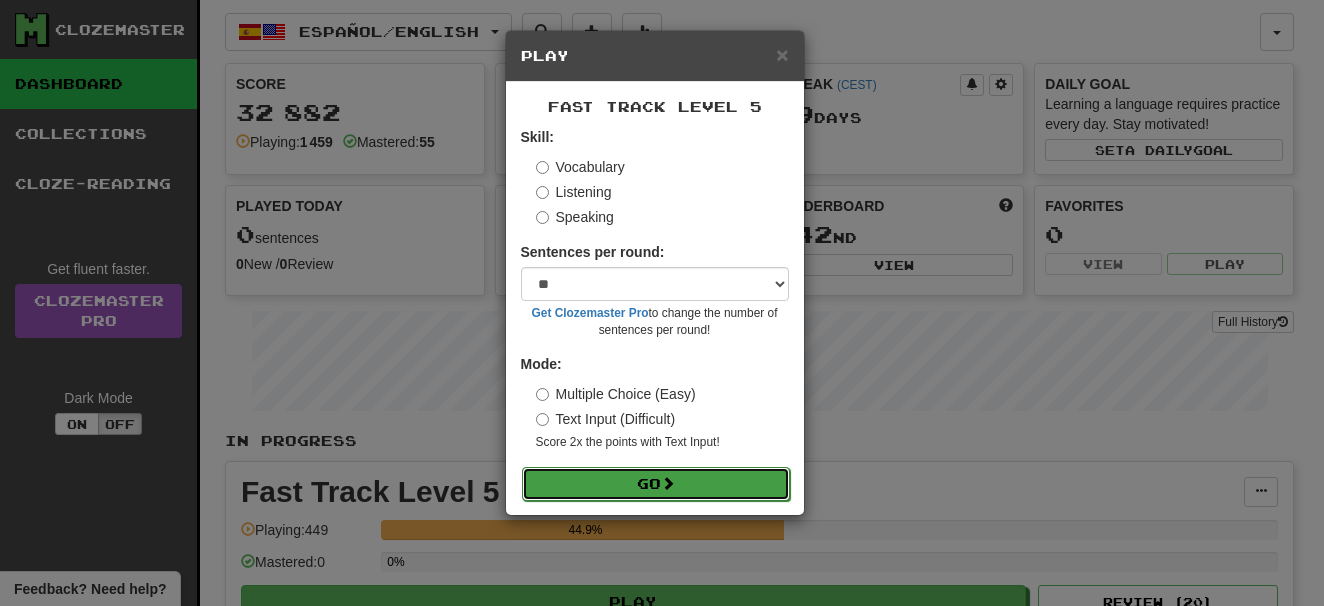 click on "Go" at bounding box center [656, 484] 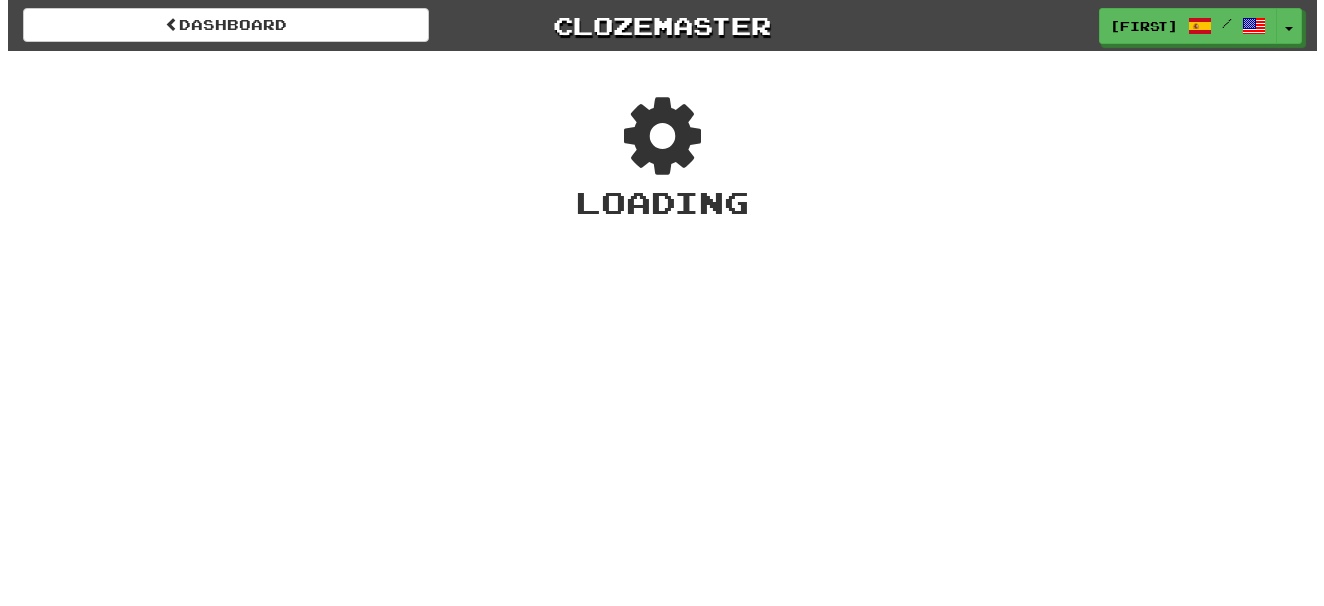 scroll, scrollTop: 0, scrollLeft: 0, axis: both 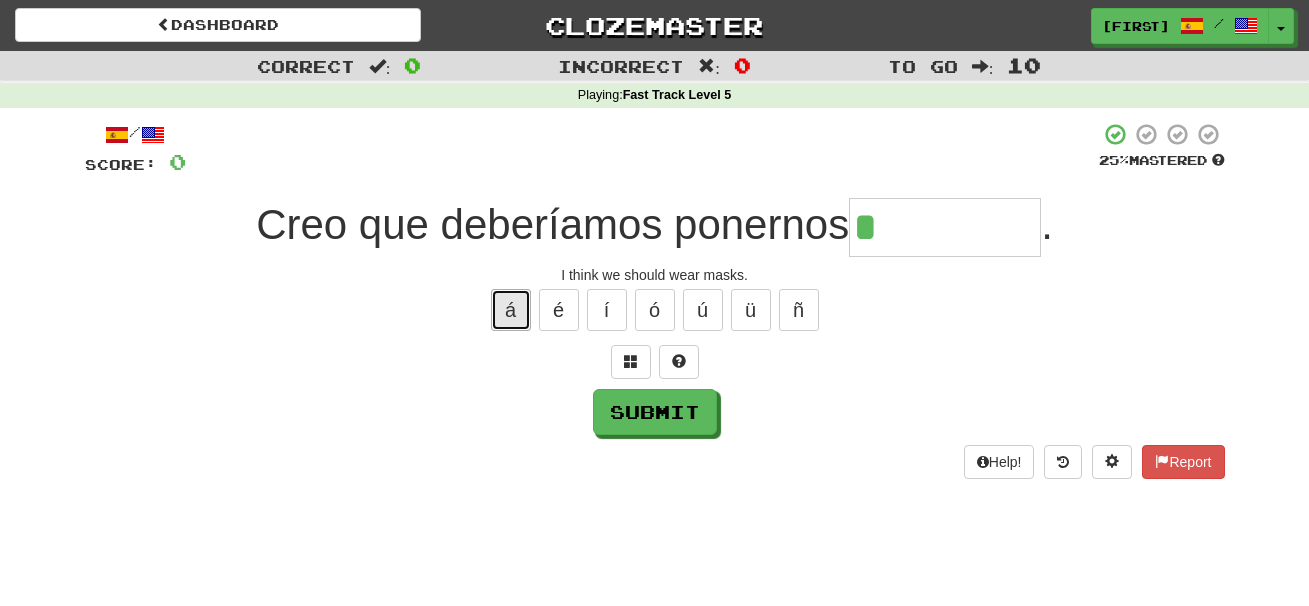 click on "á" at bounding box center [511, 310] 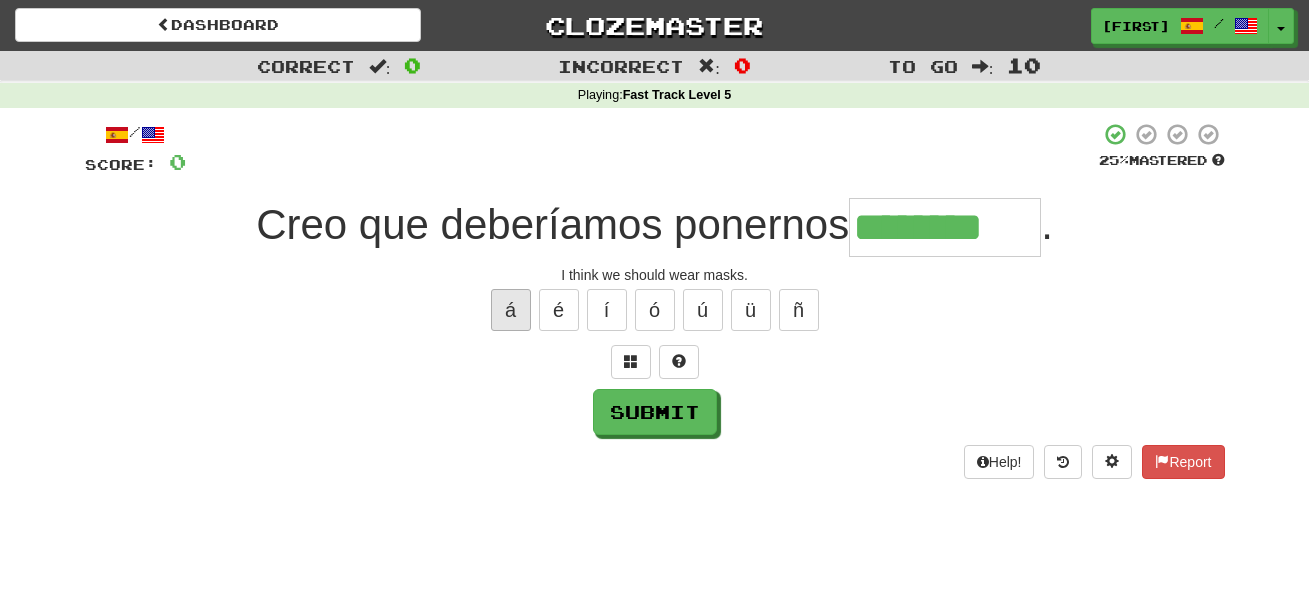 type on "********" 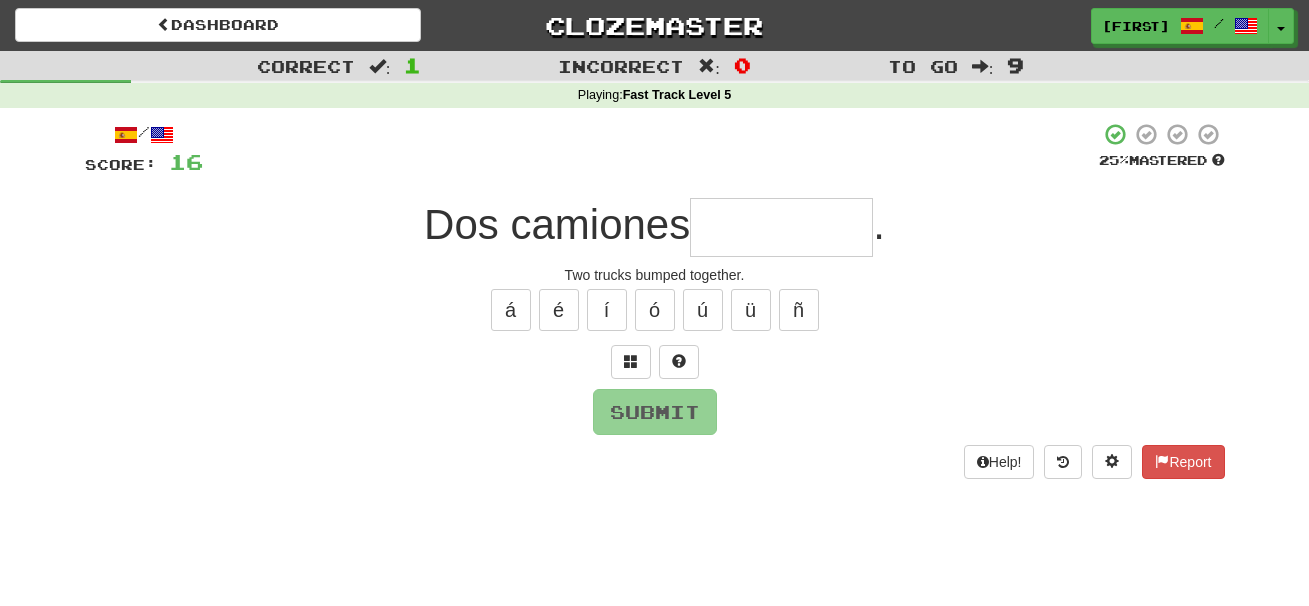 type on "*" 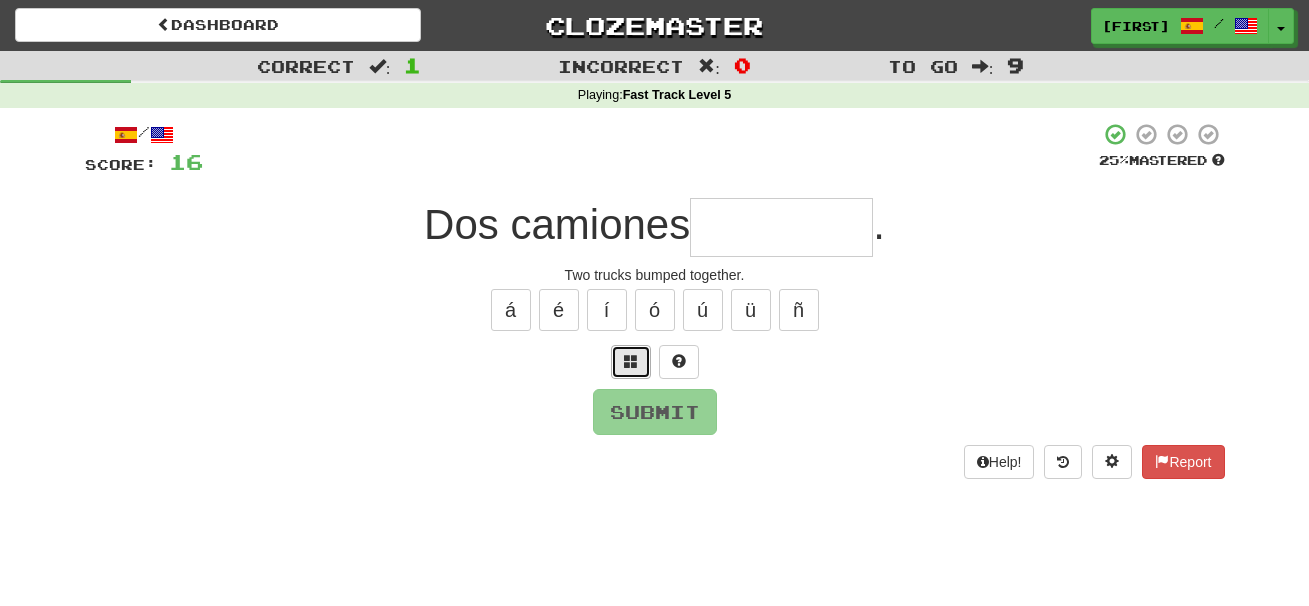 click at bounding box center [631, 361] 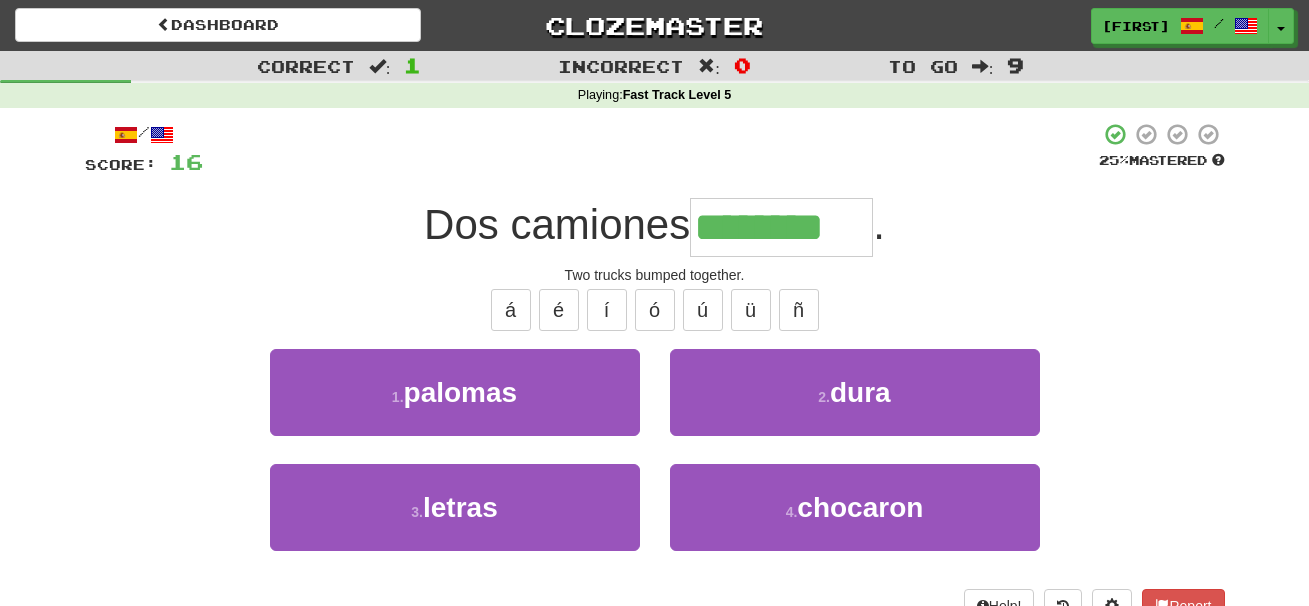 type on "********" 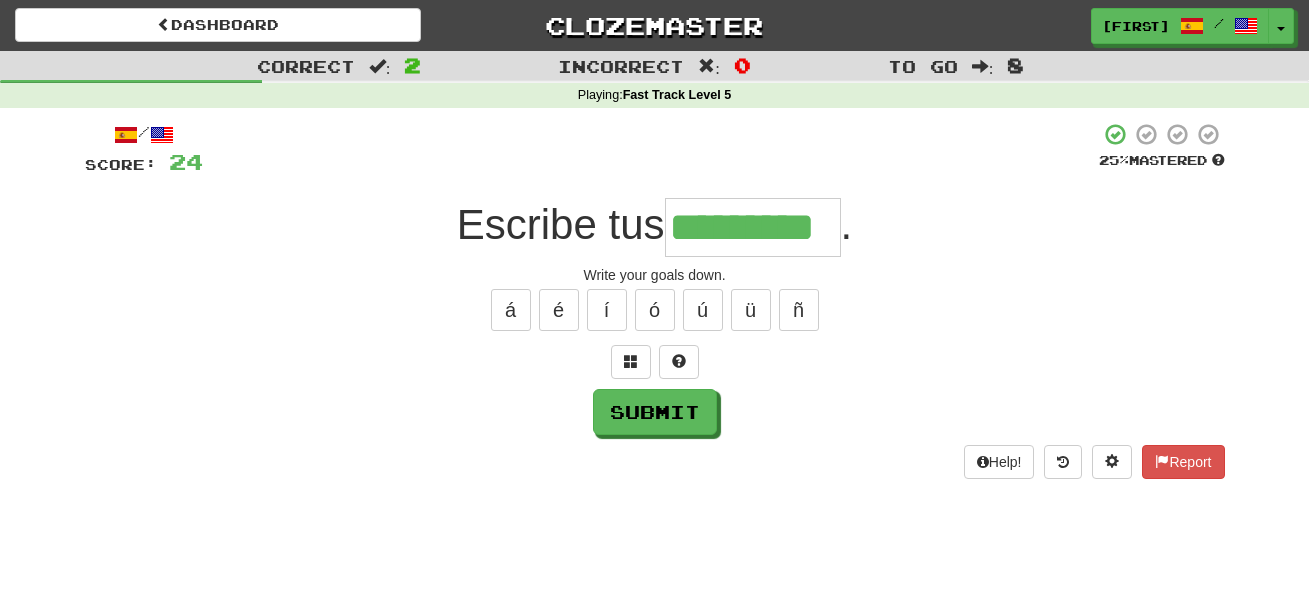 type on "*********" 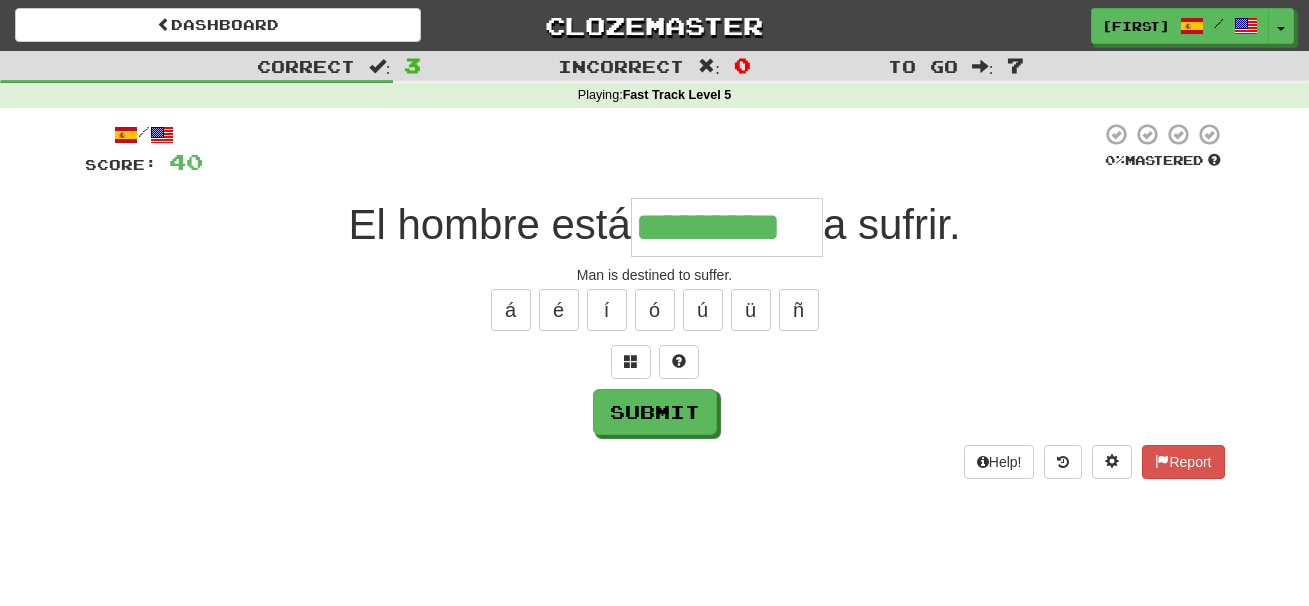 type on "*********" 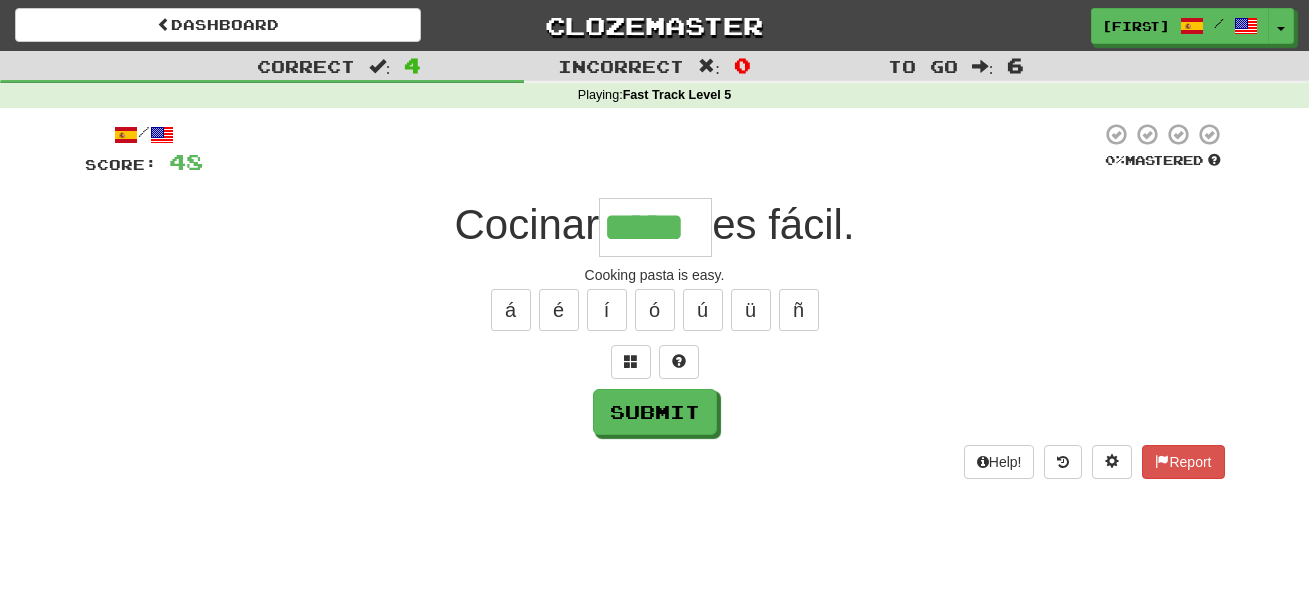 type on "*****" 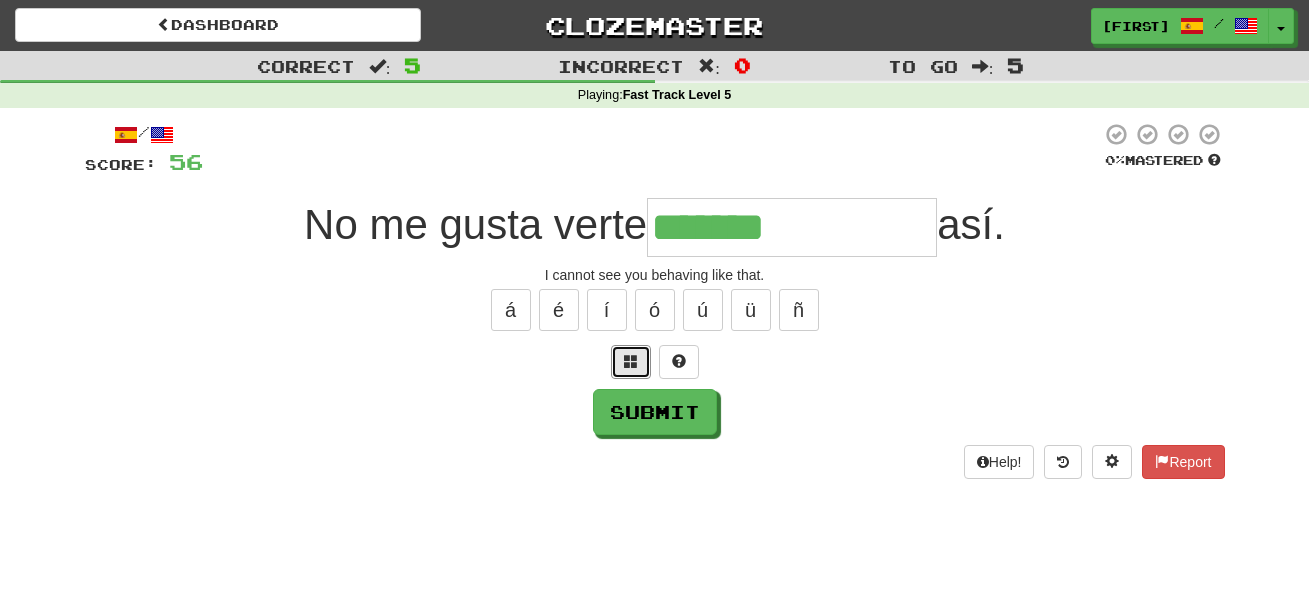 click at bounding box center [631, 361] 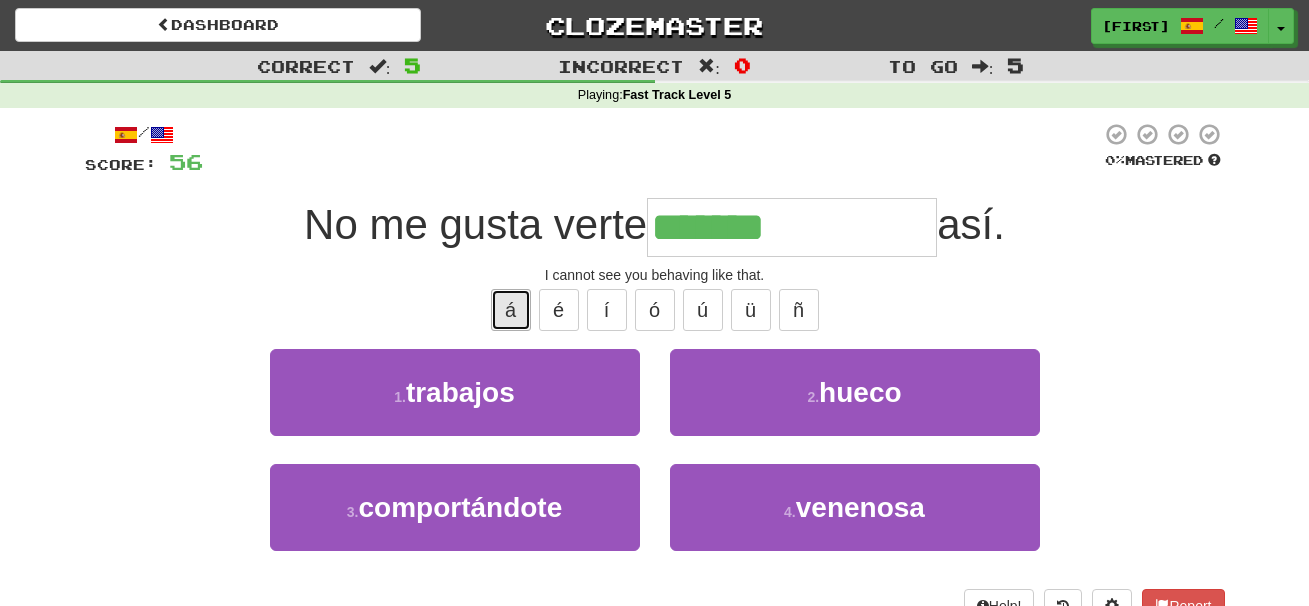 click on "á" at bounding box center [511, 310] 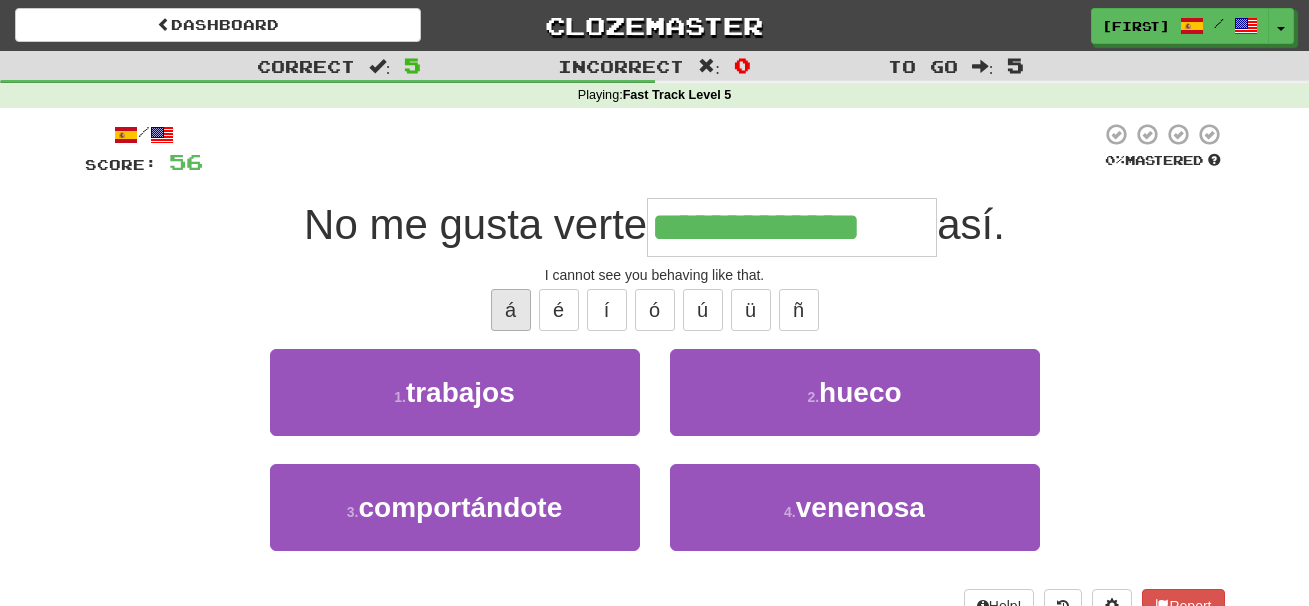 type on "**********" 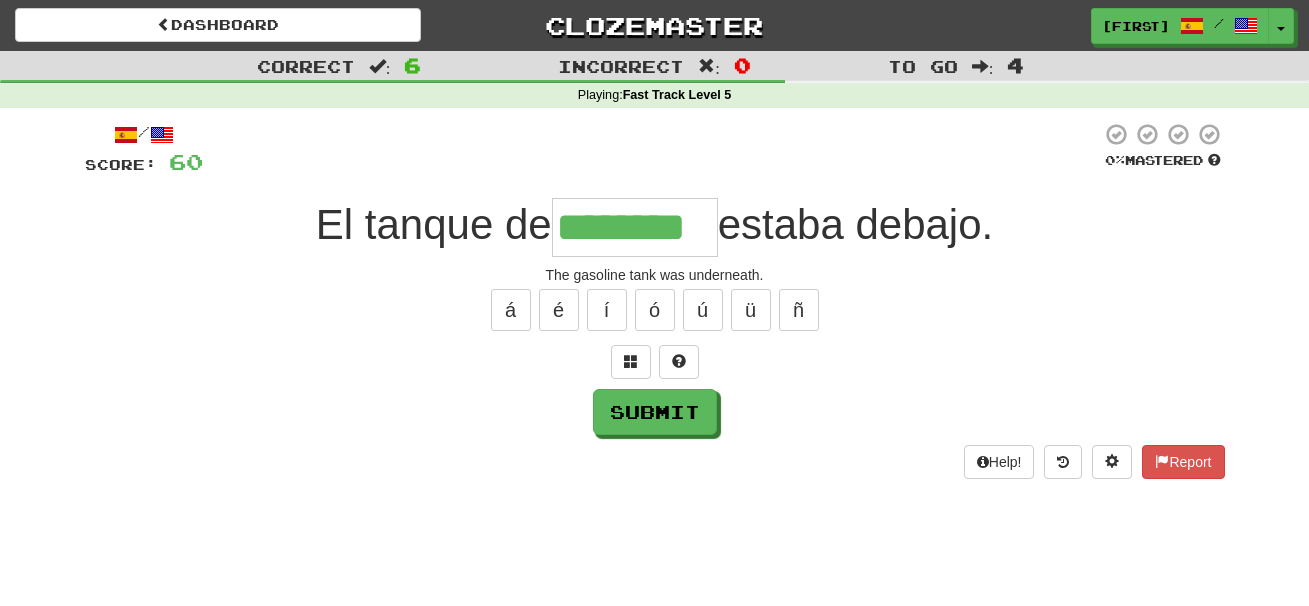 type on "********" 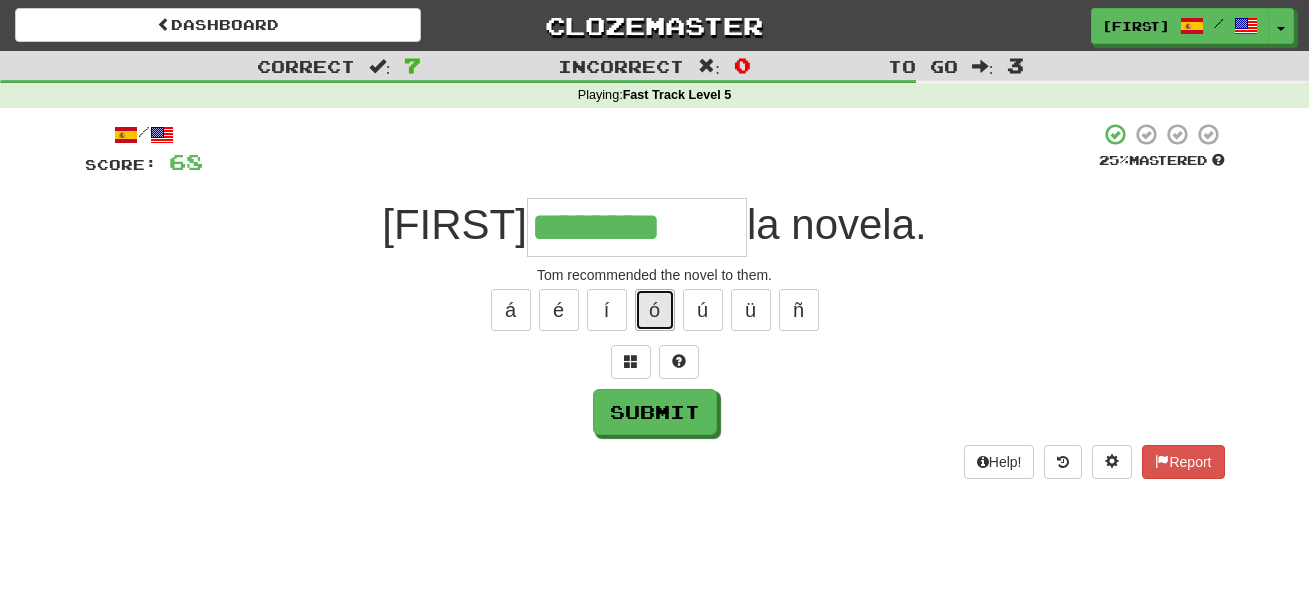 click on "ó" at bounding box center [655, 310] 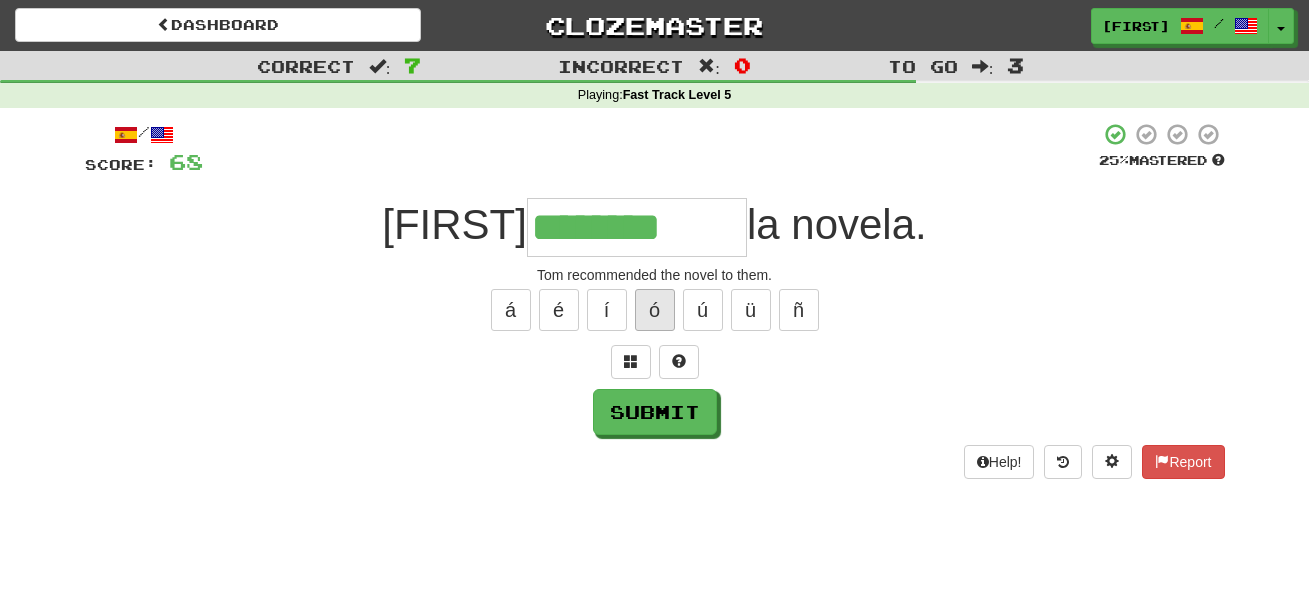 type on "*********" 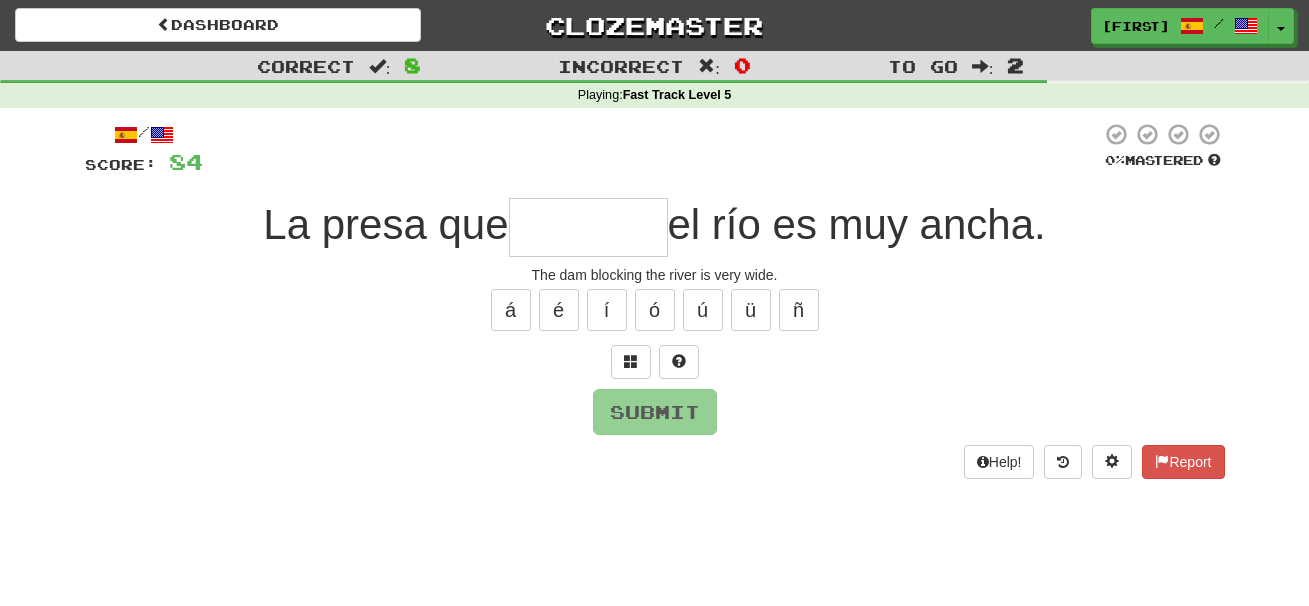 type on "*" 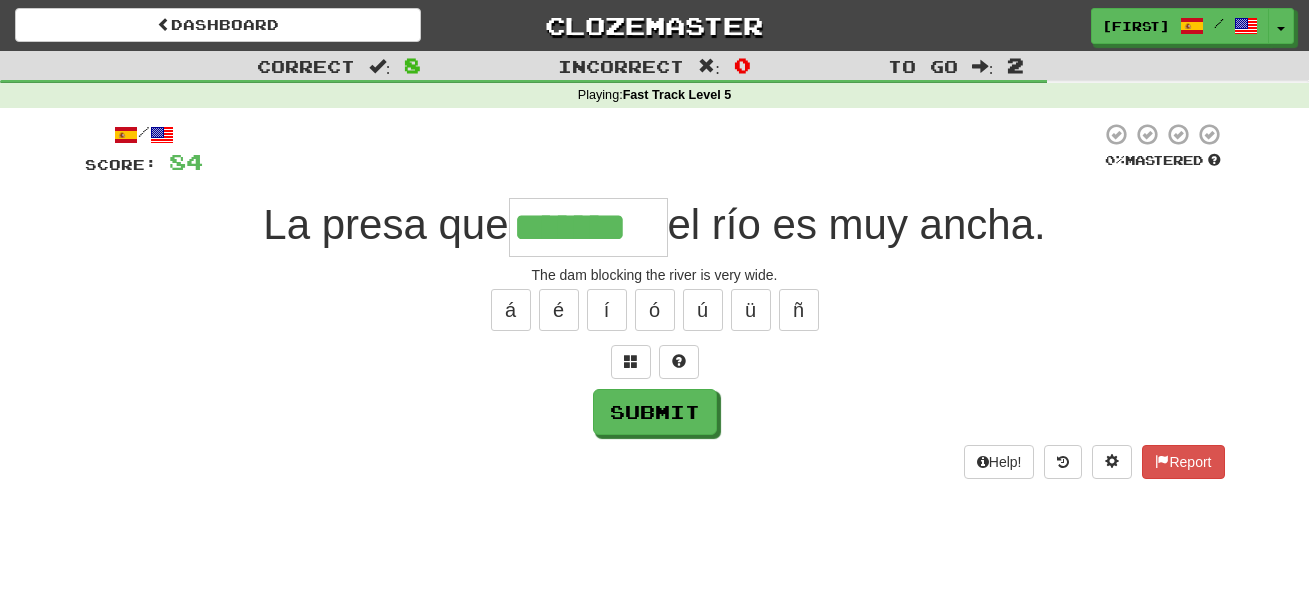type on "*******" 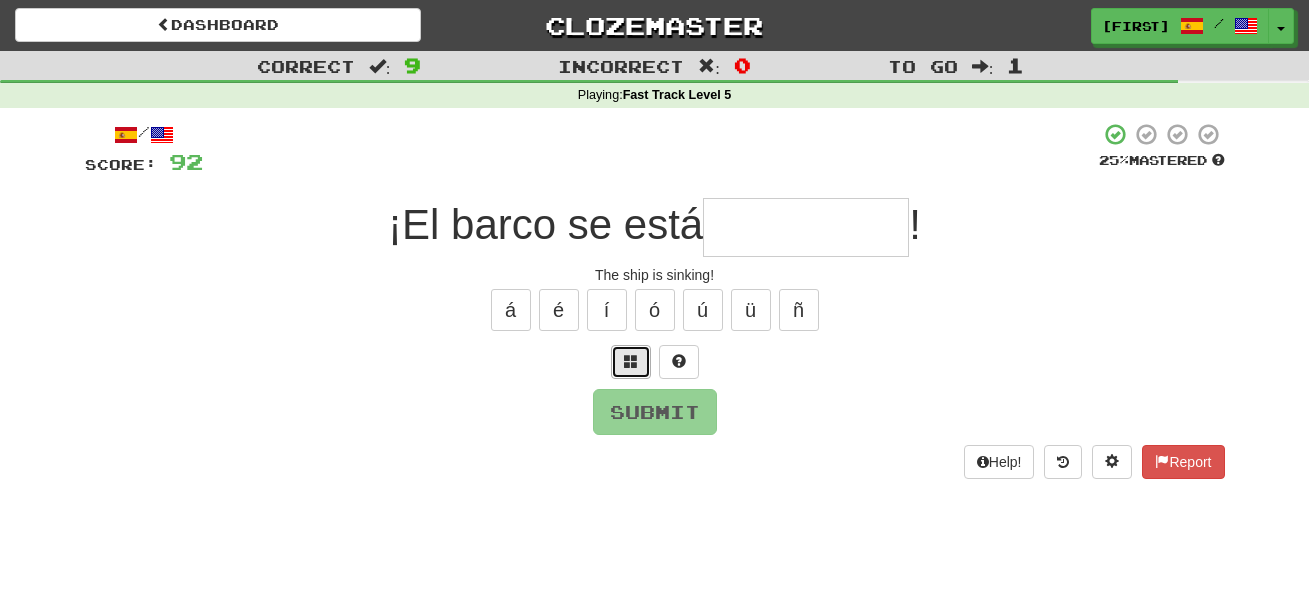 click at bounding box center (631, 362) 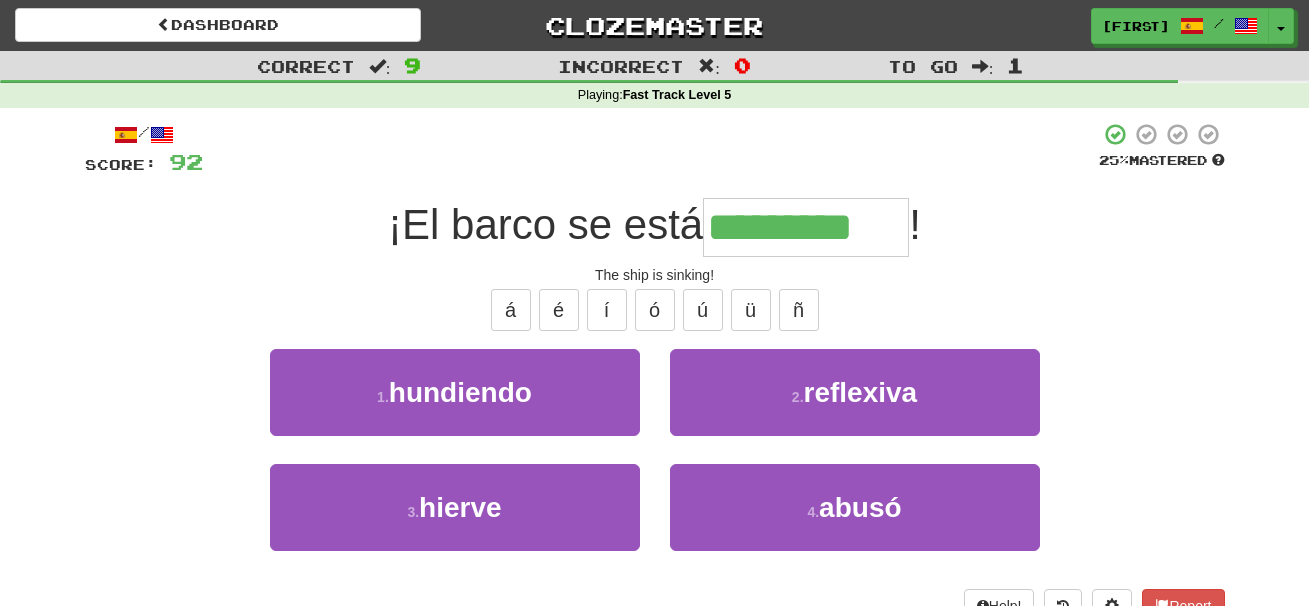 type on "*********" 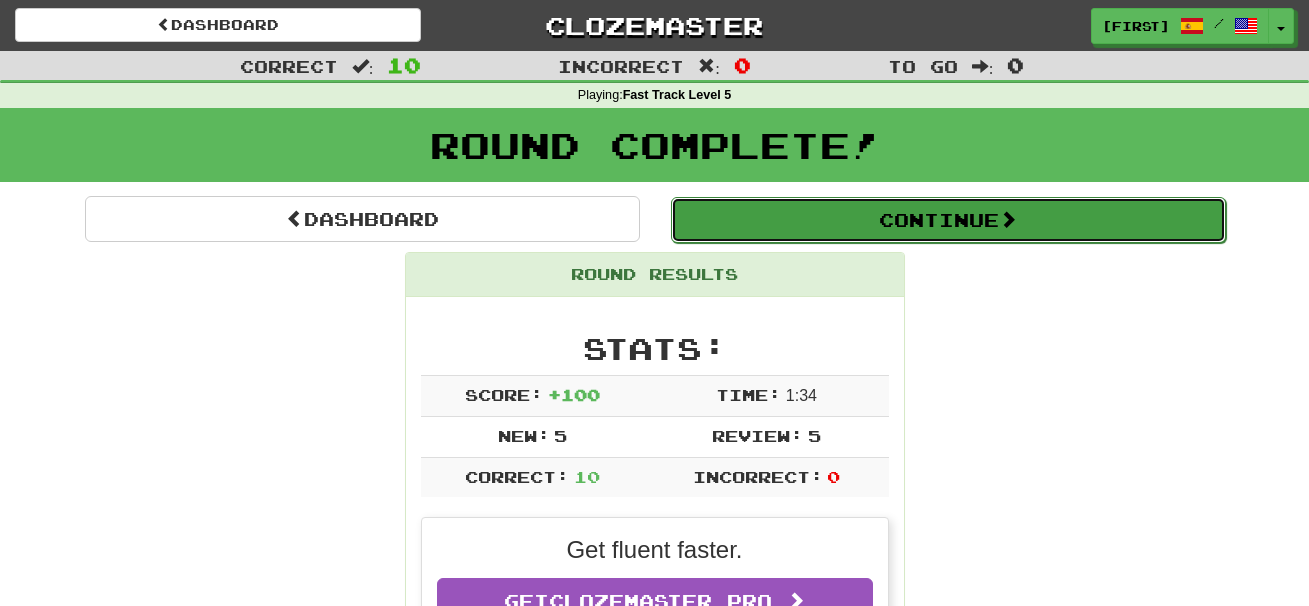click on "Continue" at bounding box center (948, 220) 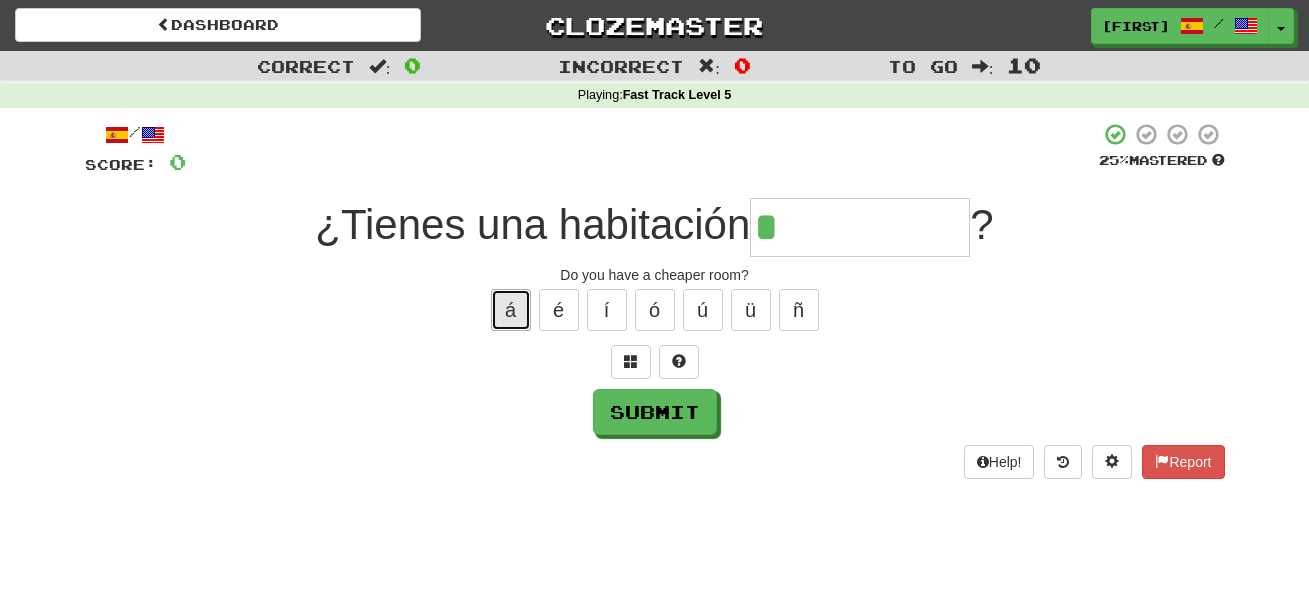 click on "á" at bounding box center (511, 310) 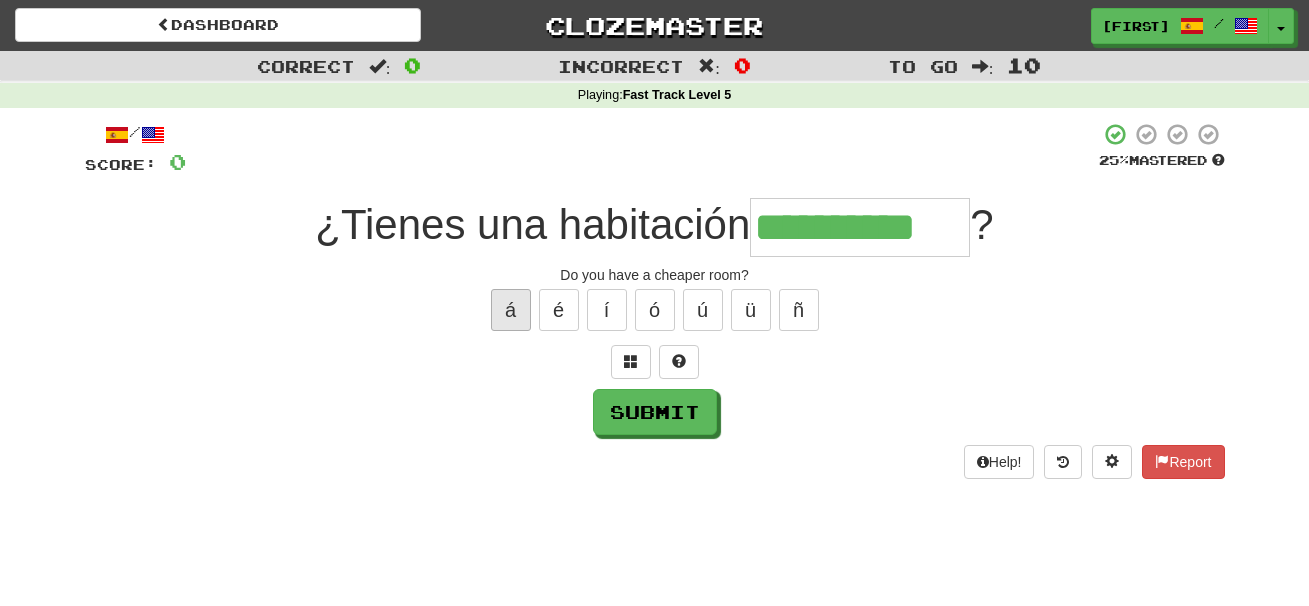 type on "**********" 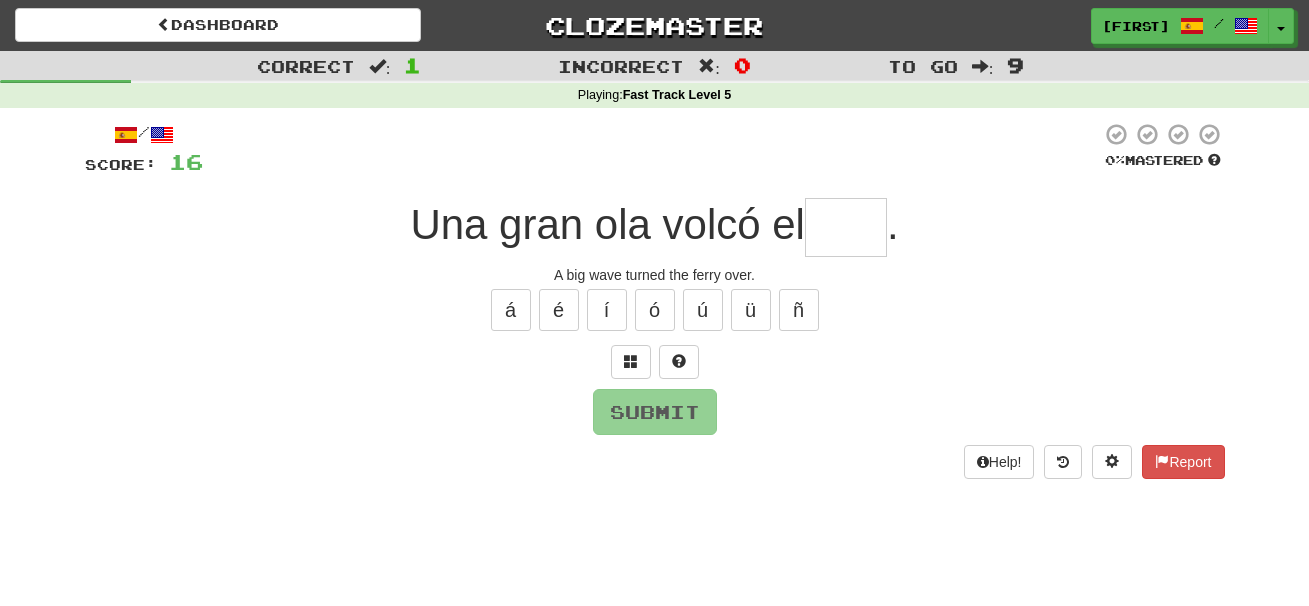 type on "*" 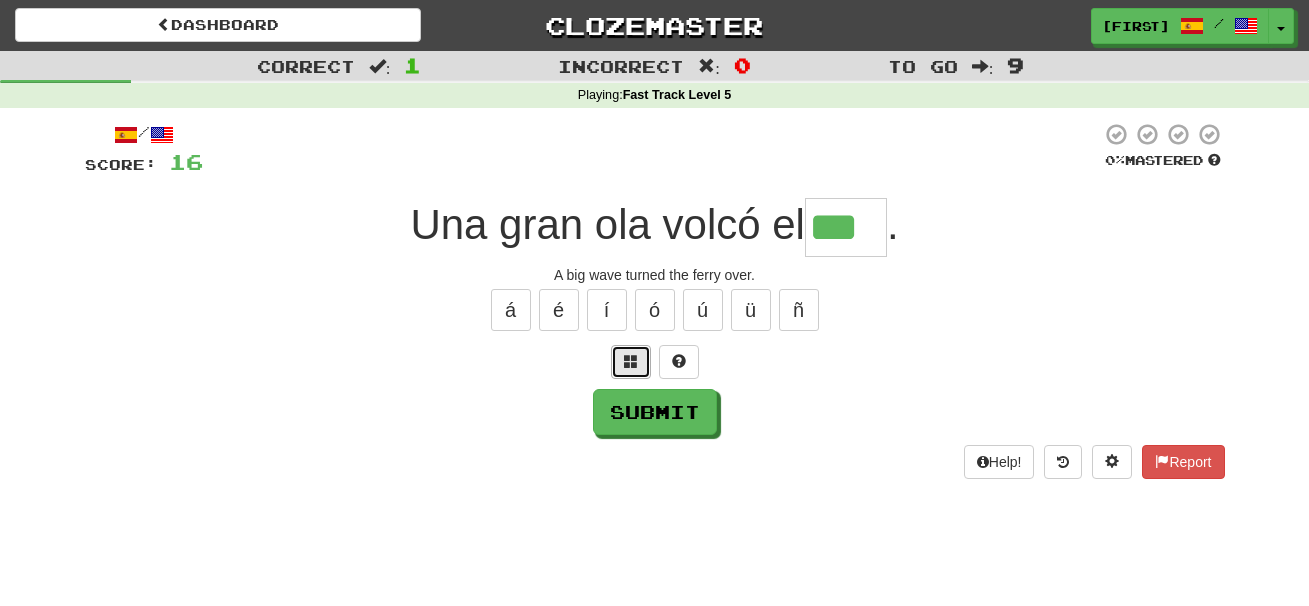 click at bounding box center (631, 361) 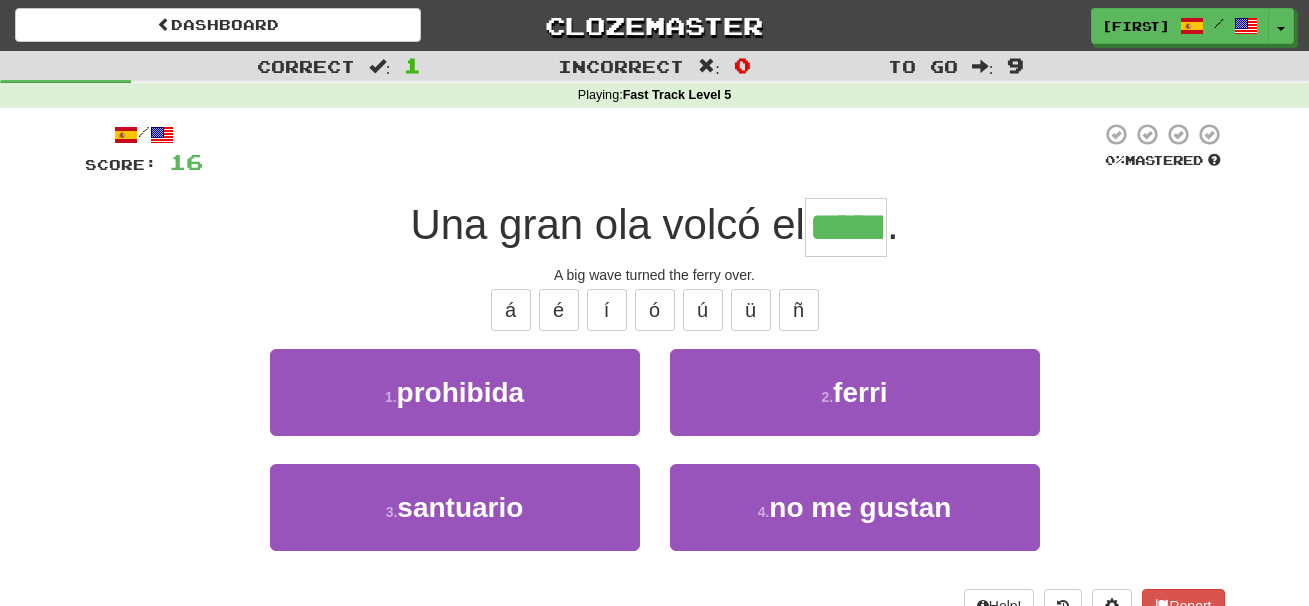 type on "*****" 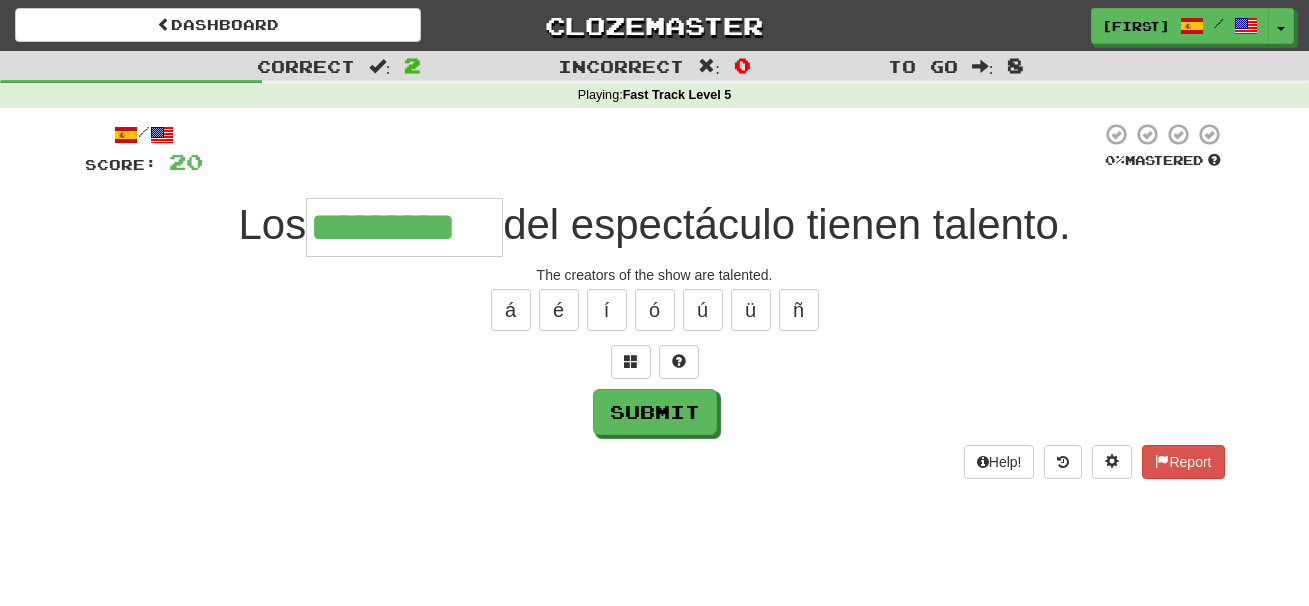type on "*********" 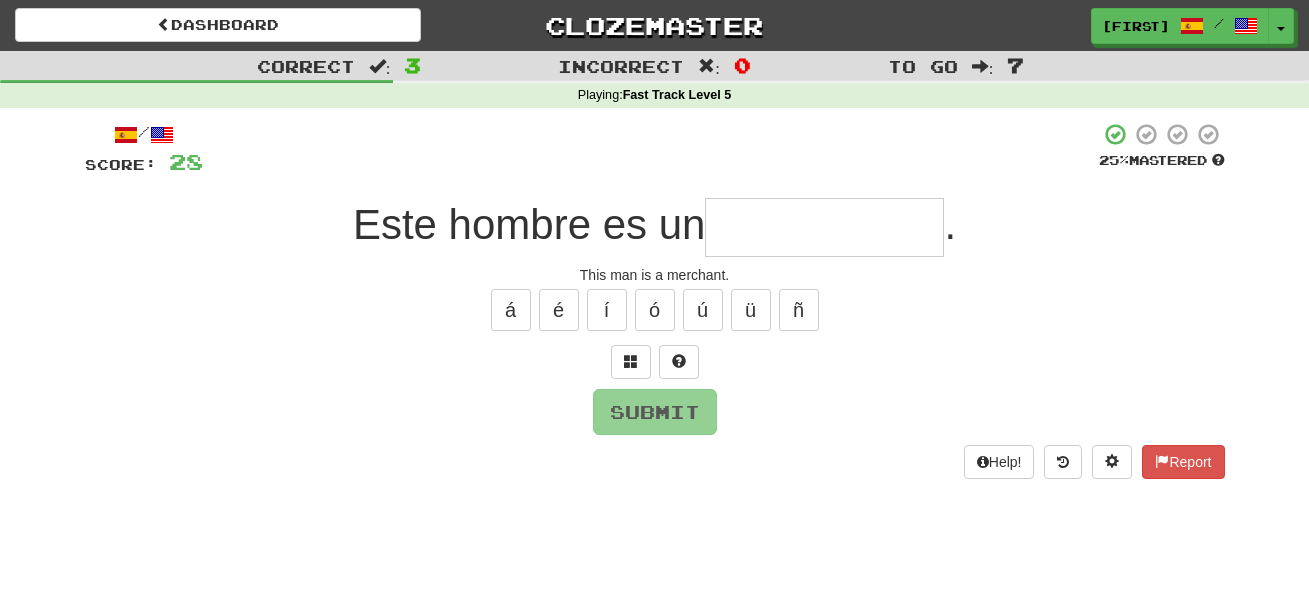 type on "*" 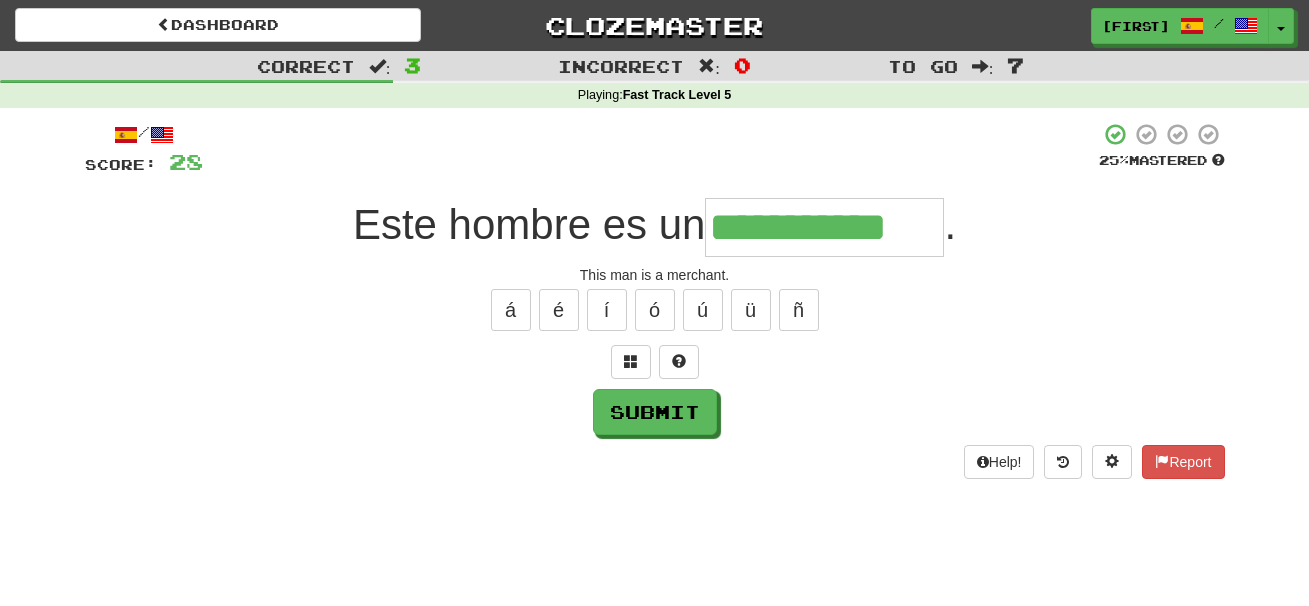 type on "**********" 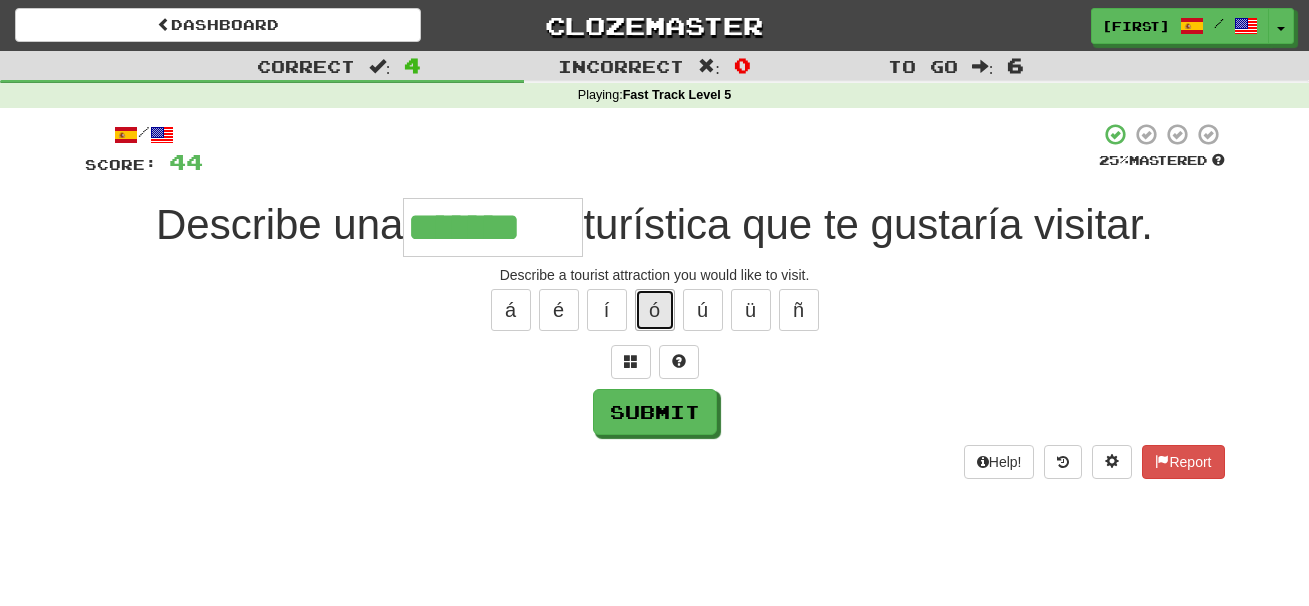 click on "ó" at bounding box center (655, 310) 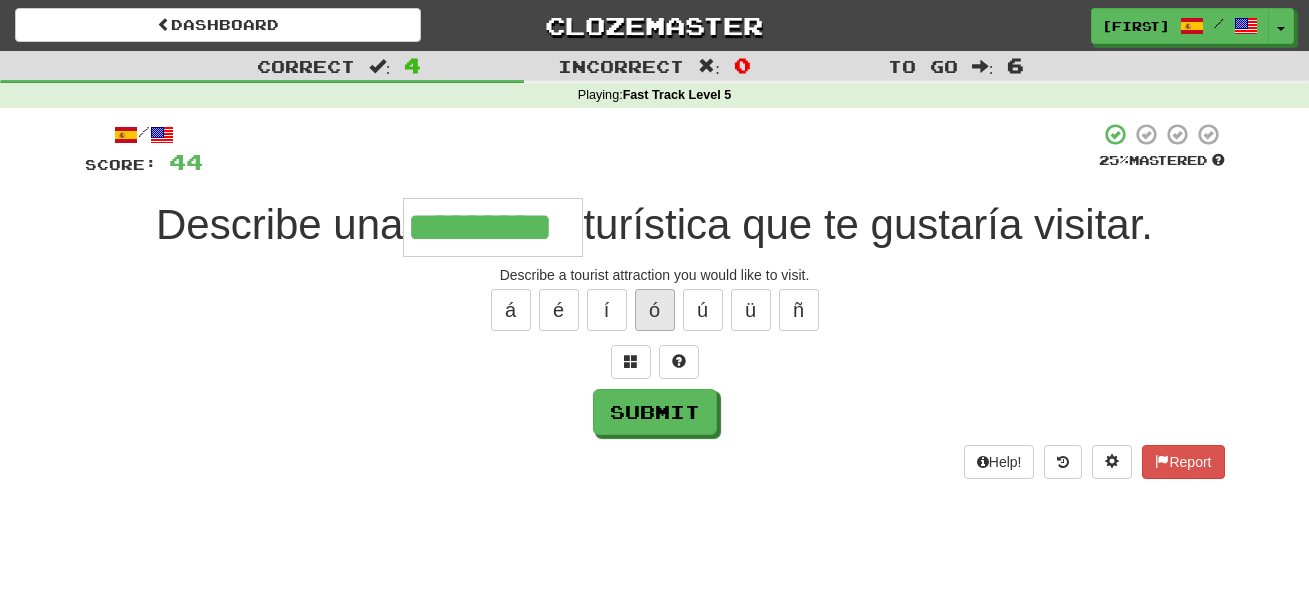 type on "*********" 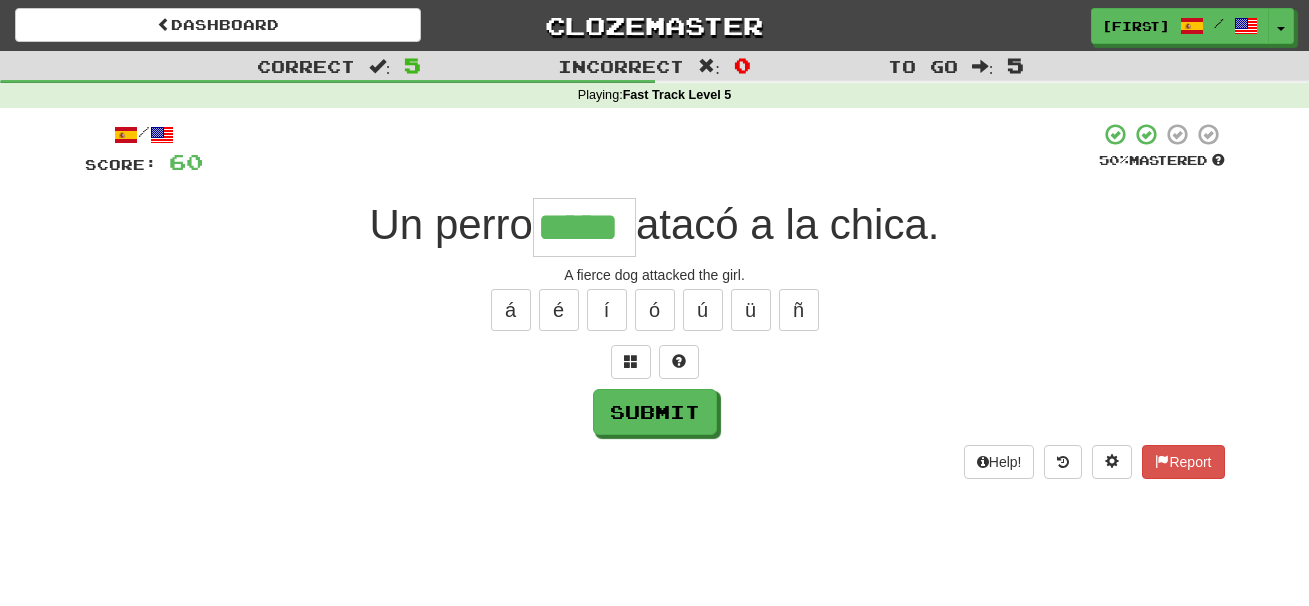 type on "*****" 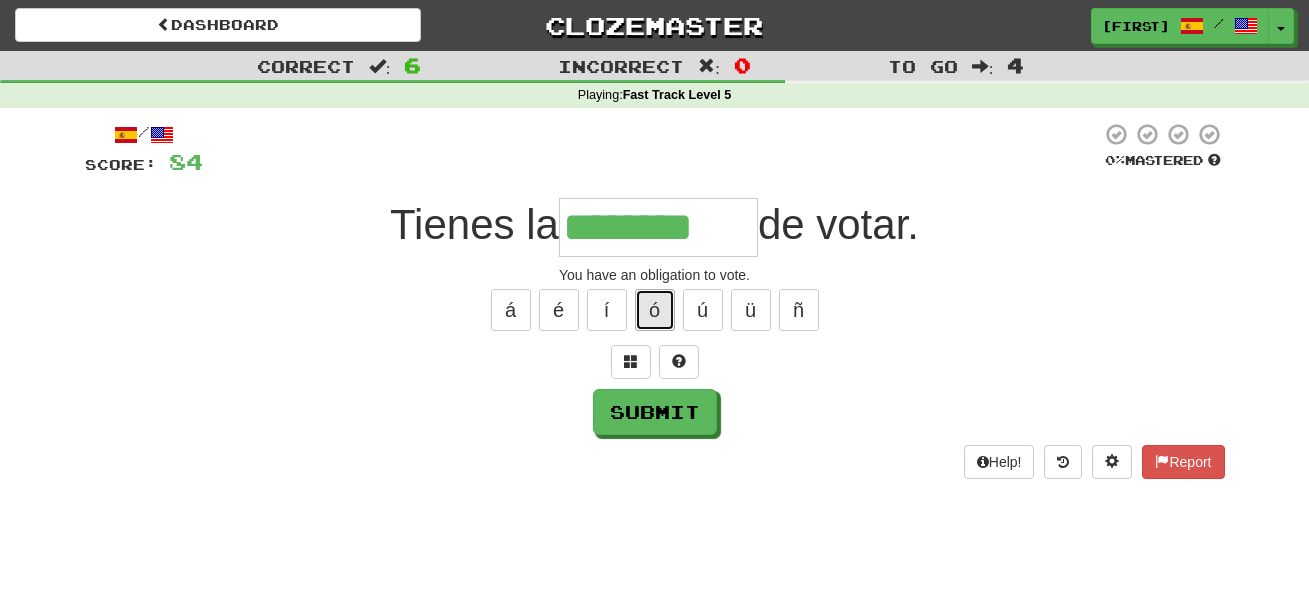 click on "ó" at bounding box center [655, 310] 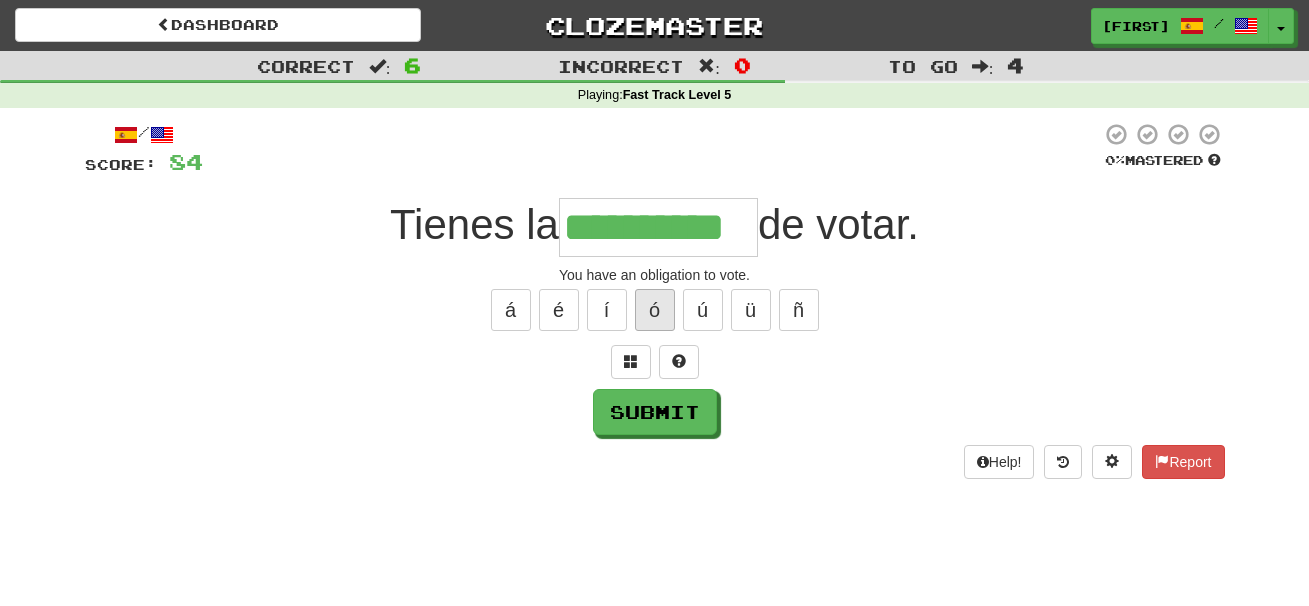 type on "**********" 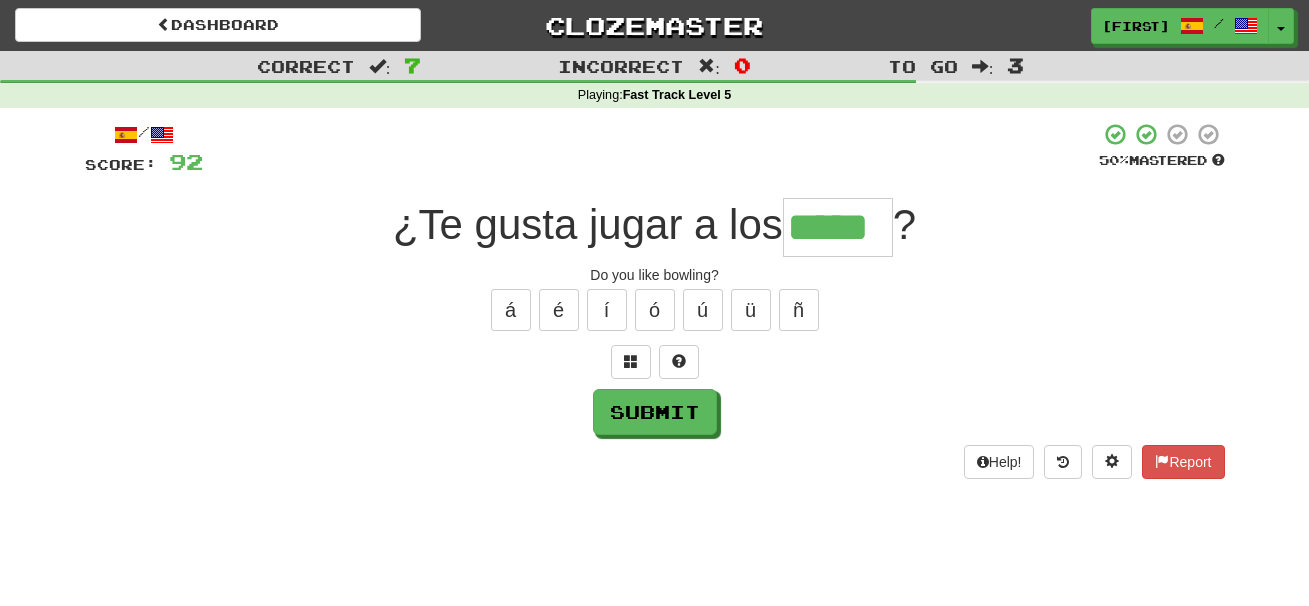 type on "*****" 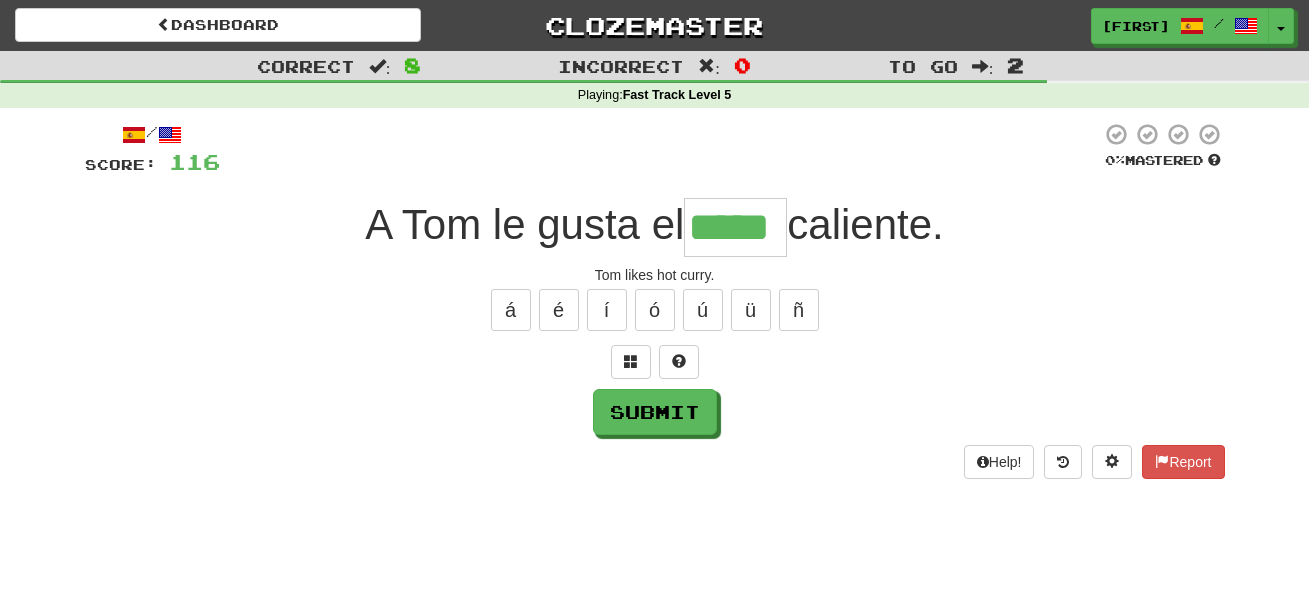 type on "*****" 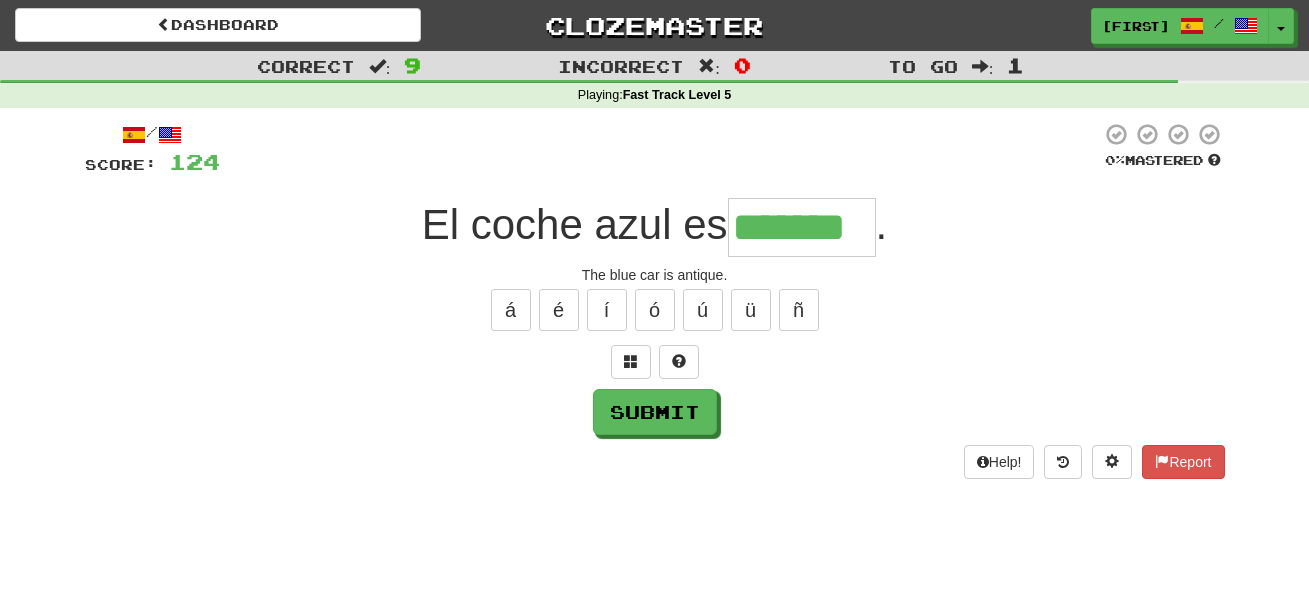 type on "*******" 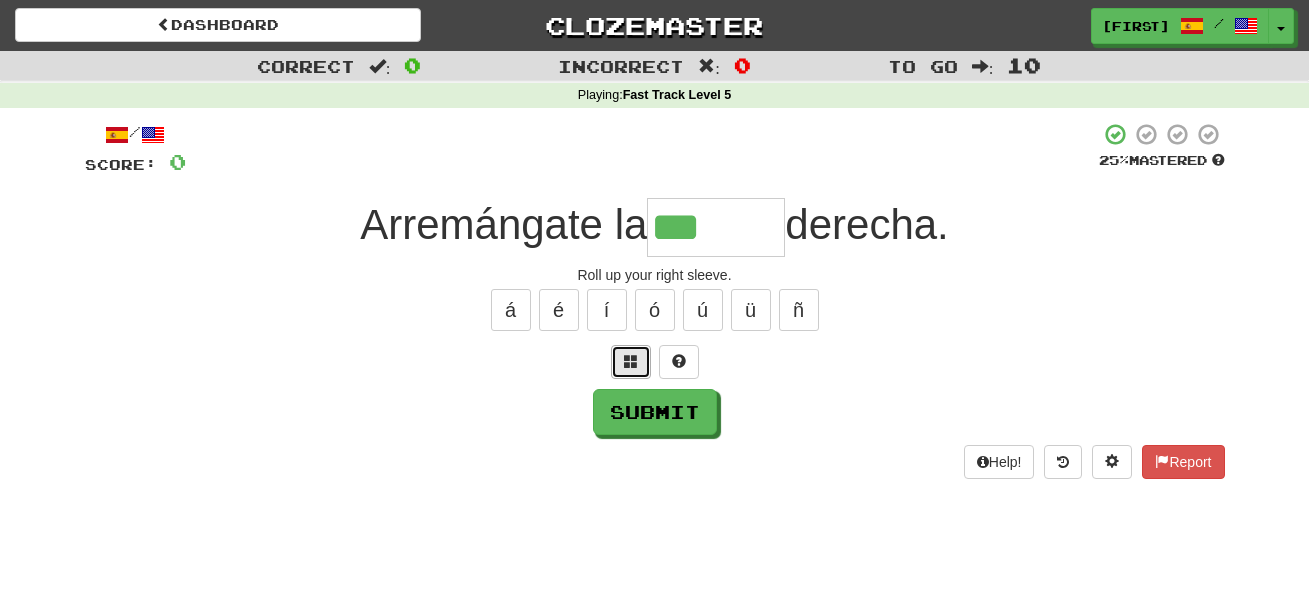 click at bounding box center [631, 361] 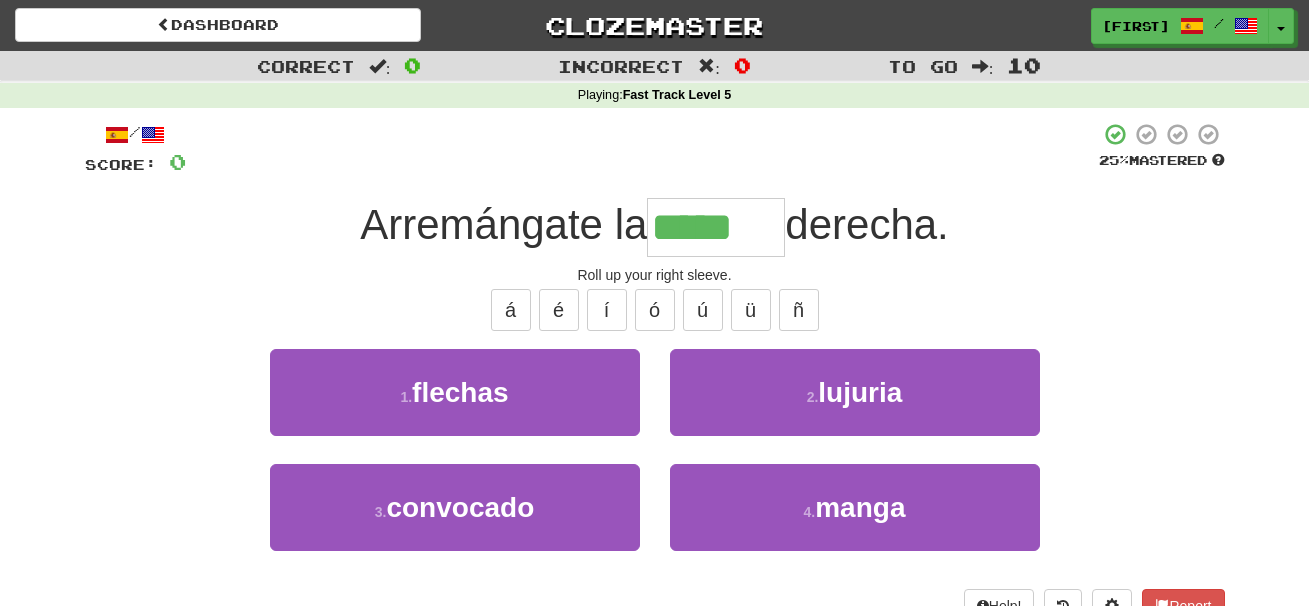type on "*****" 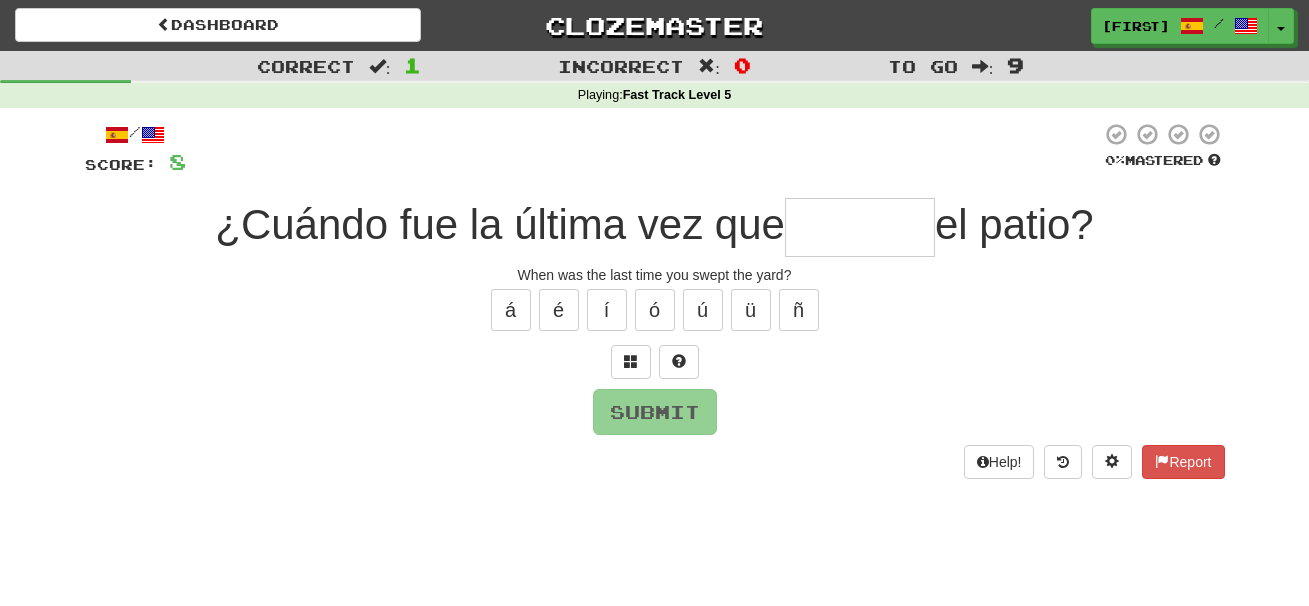 type on "*" 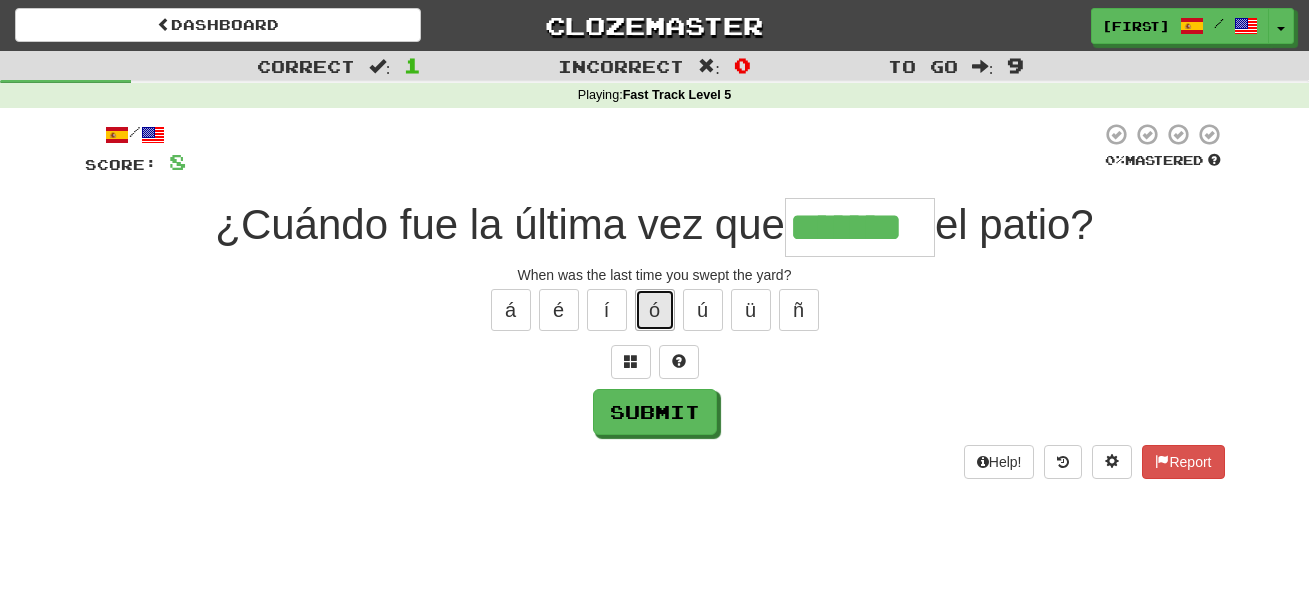 click on "ó" at bounding box center (655, 310) 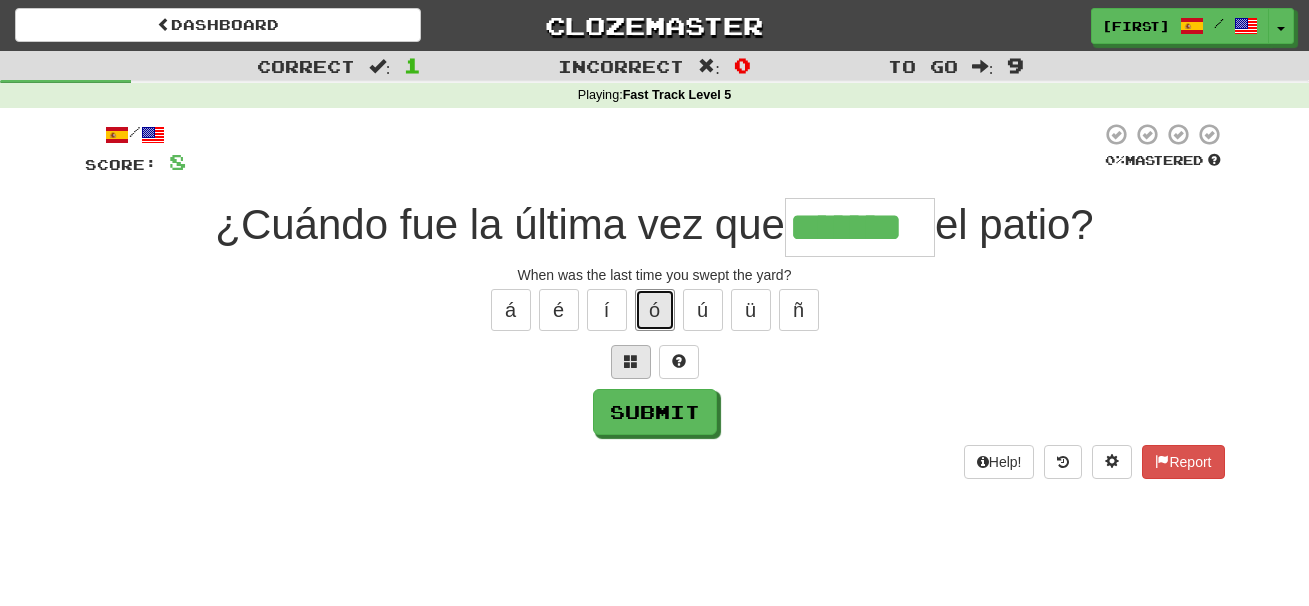 drag, startPoint x: 647, startPoint y: 314, endPoint x: 626, endPoint y: 368, distance: 57.939625 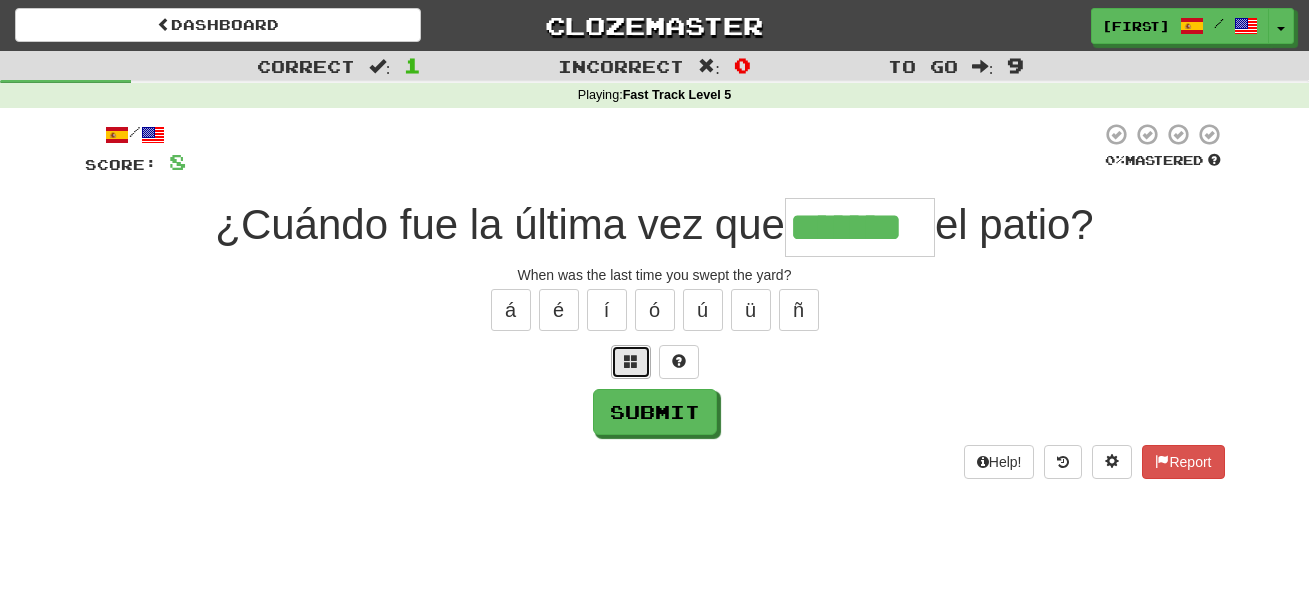 click at bounding box center (631, 361) 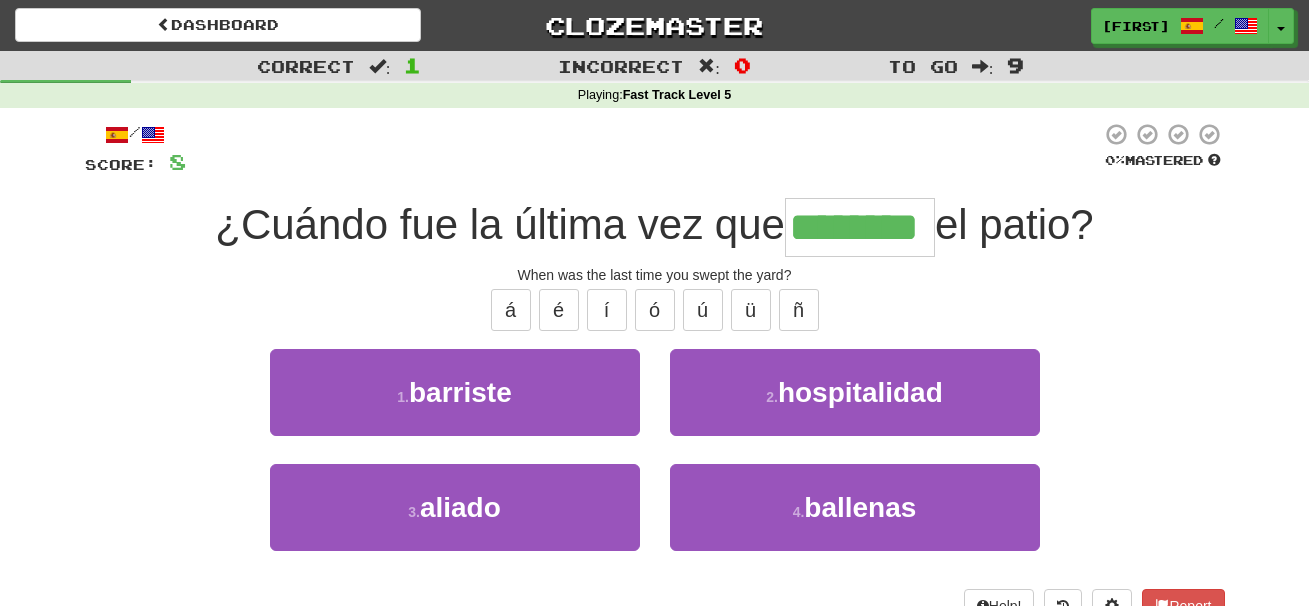 type on "********" 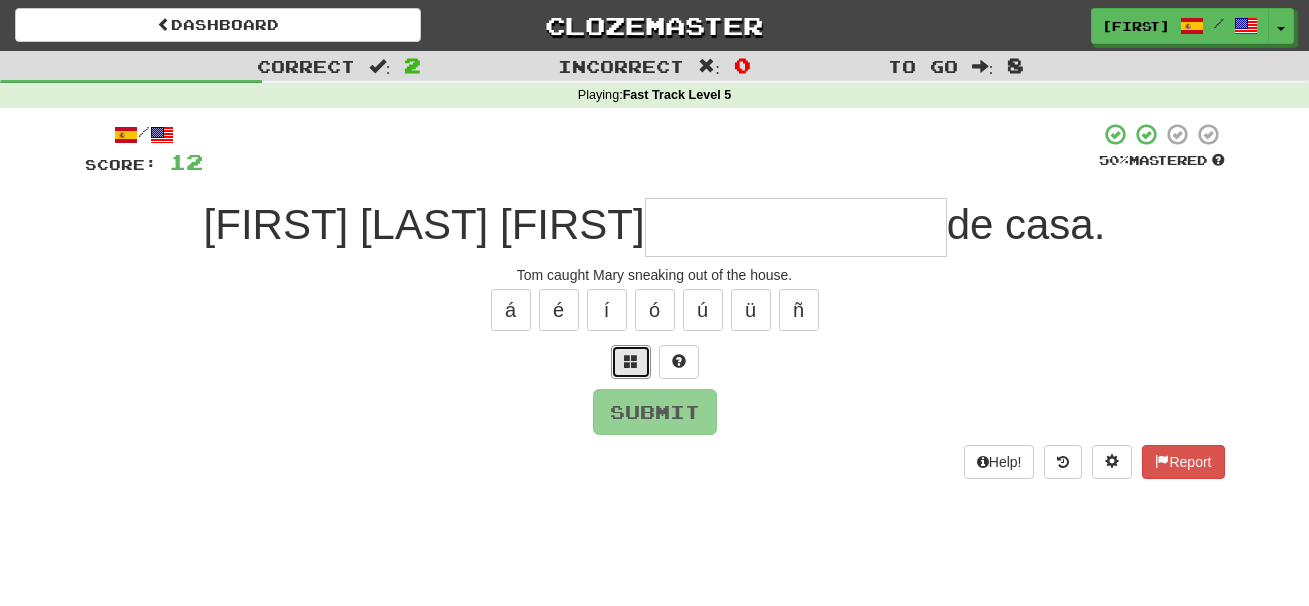 click at bounding box center (631, 361) 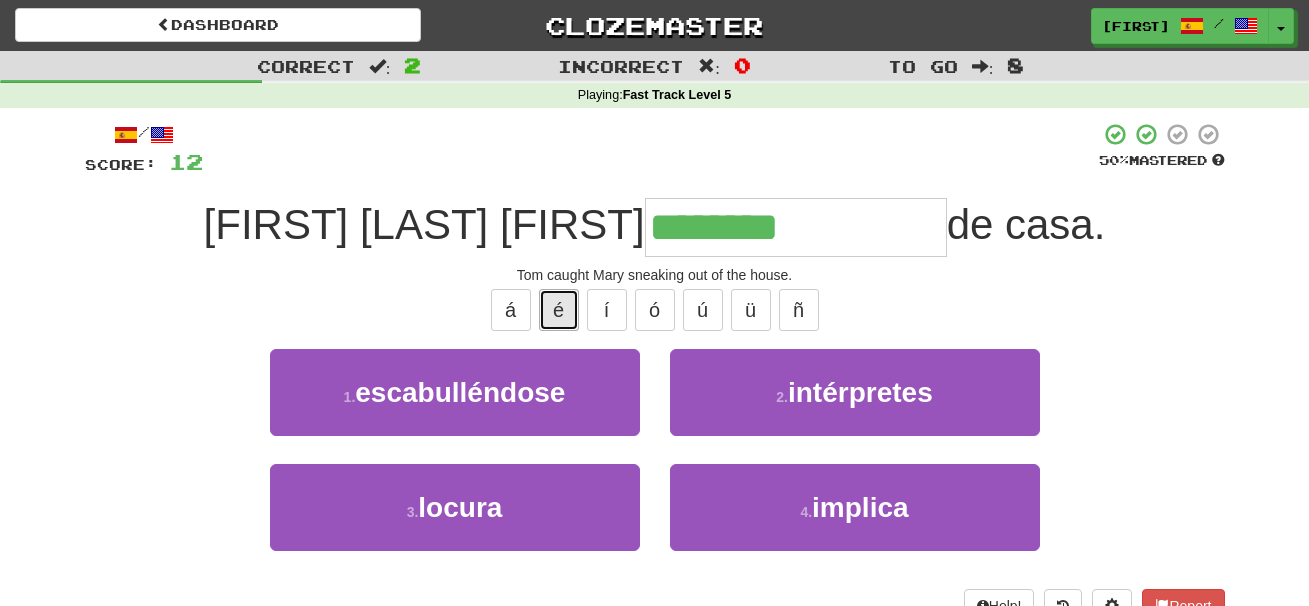 click on "é" at bounding box center [559, 310] 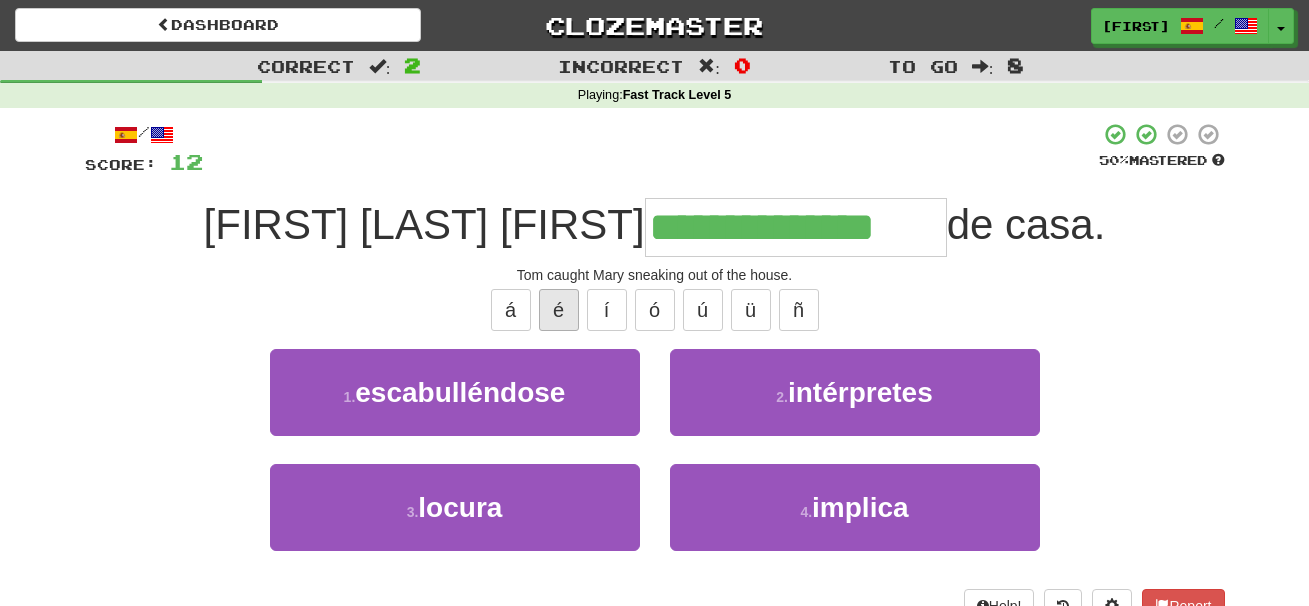 type on "**********" 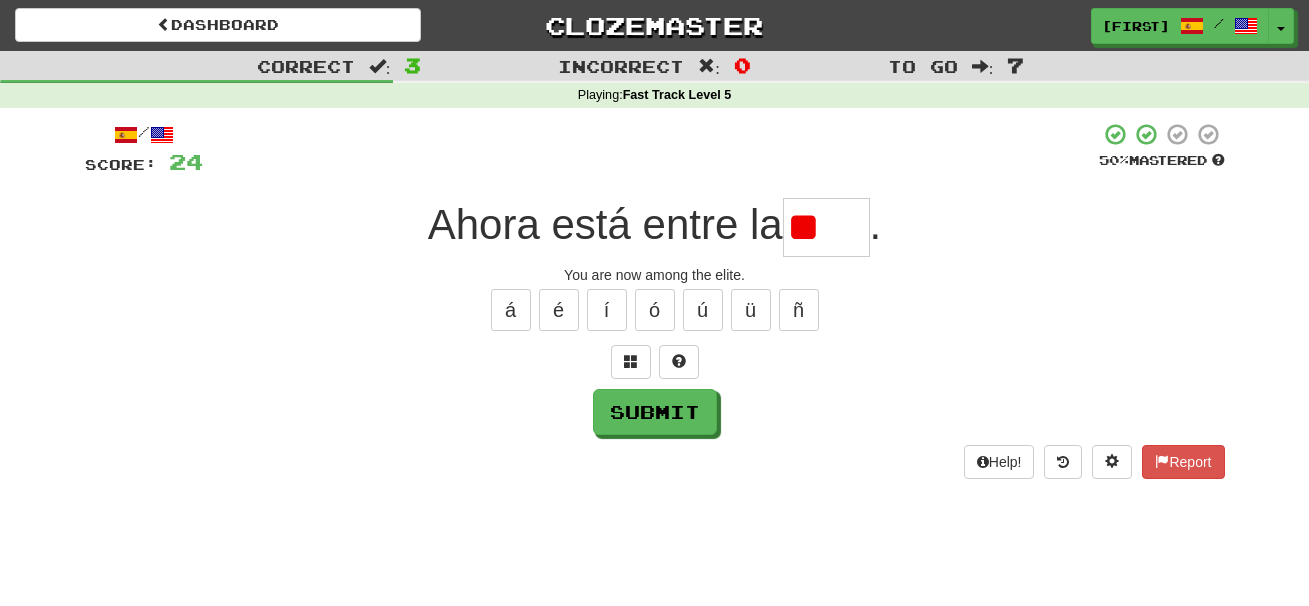 type on "*" 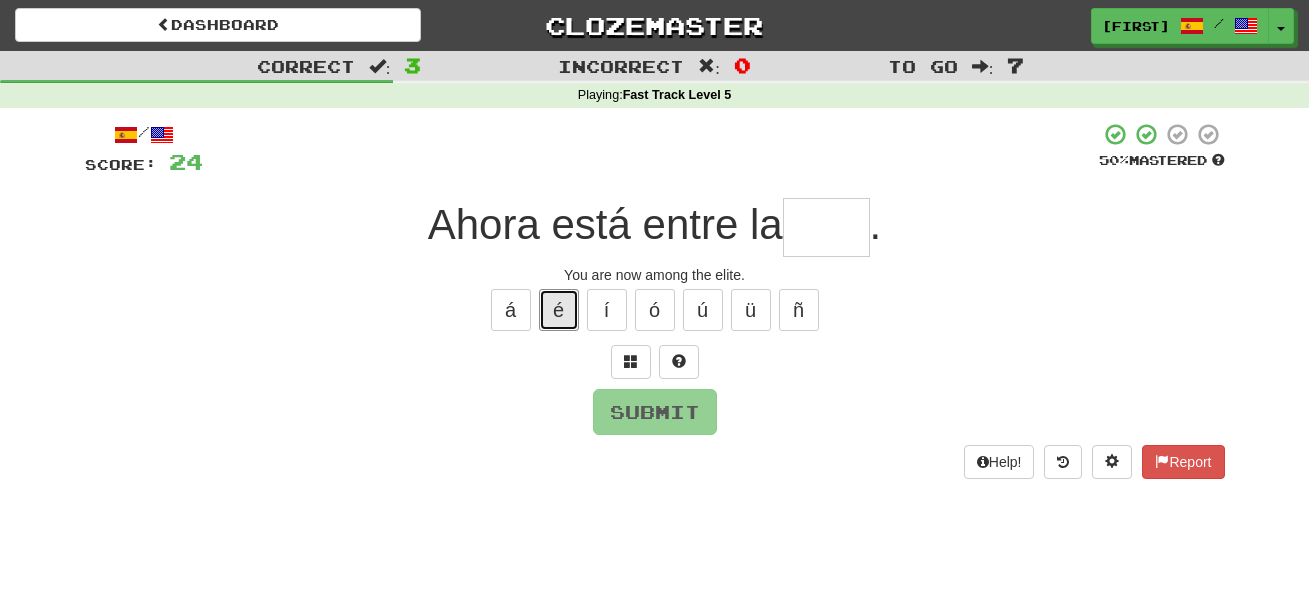 click on "é" at bounding box center [559, 310] 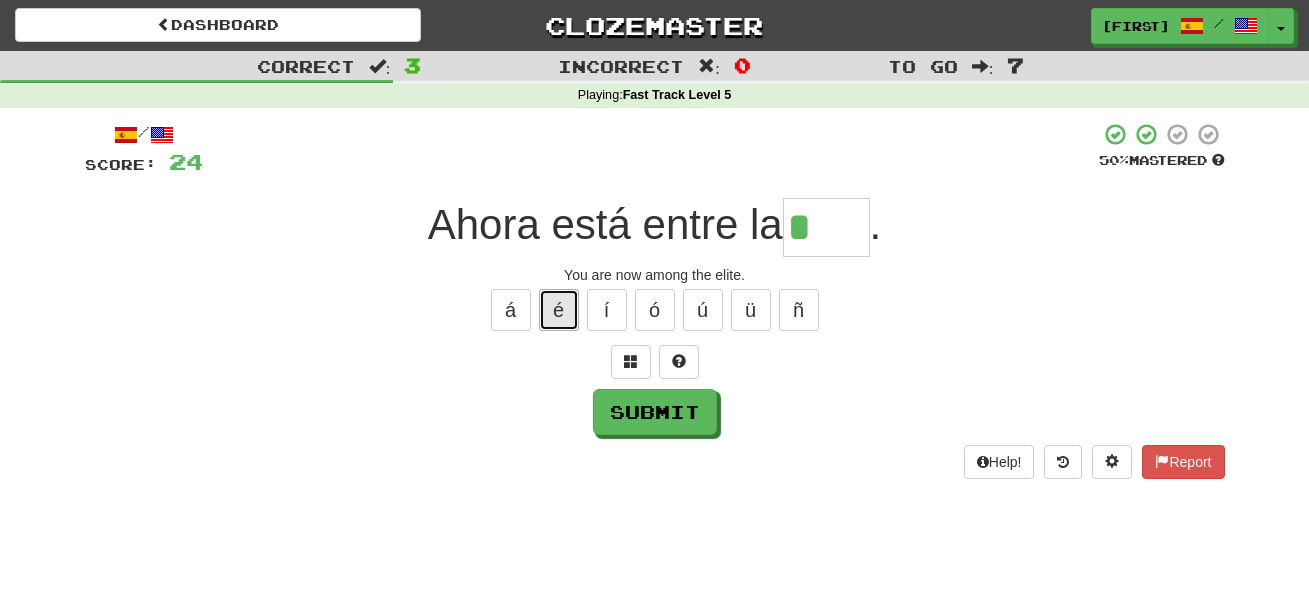click on "é" at bounding box center [559, 310] 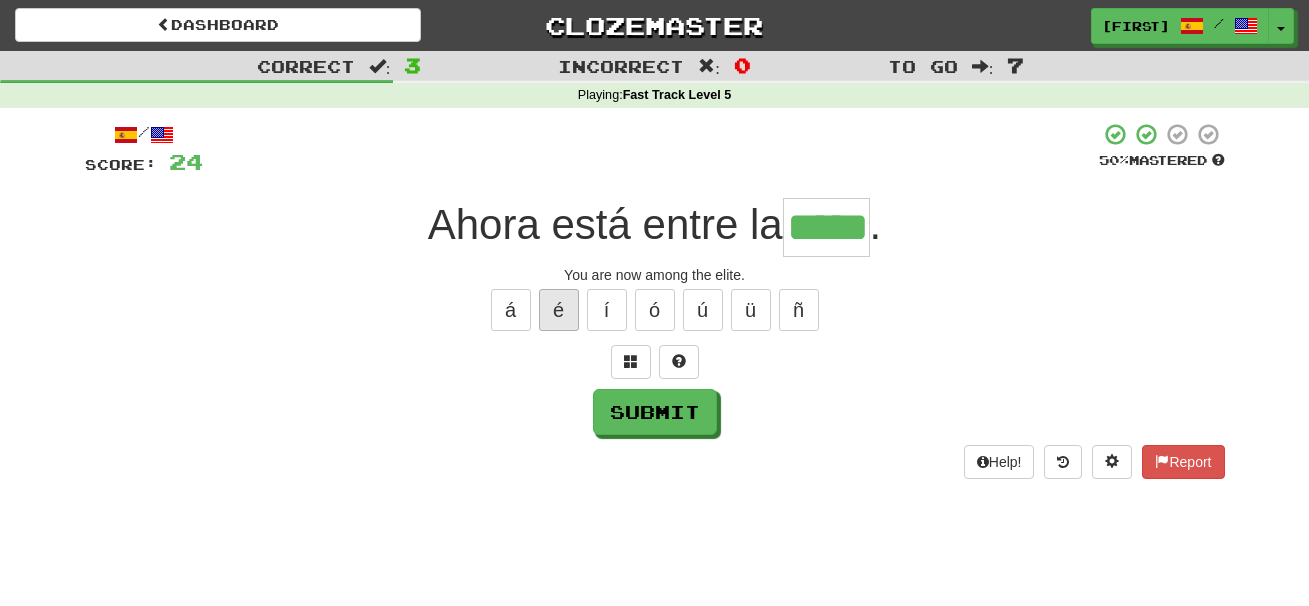 type on "*****" 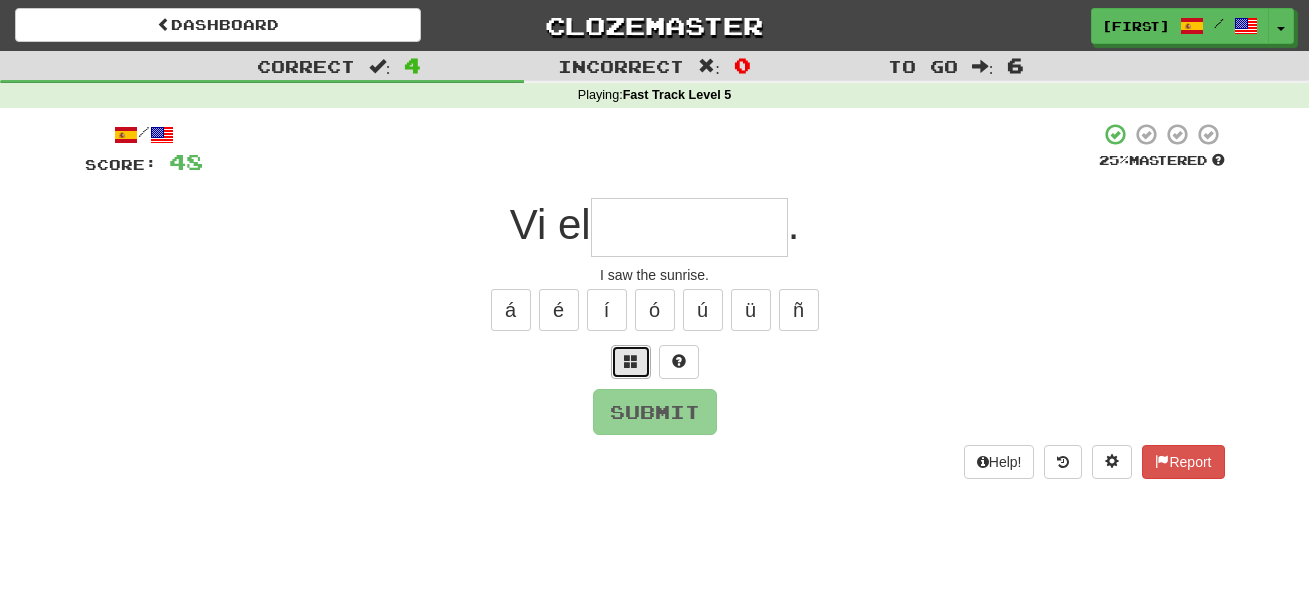 click at bounding box center (631, 361) 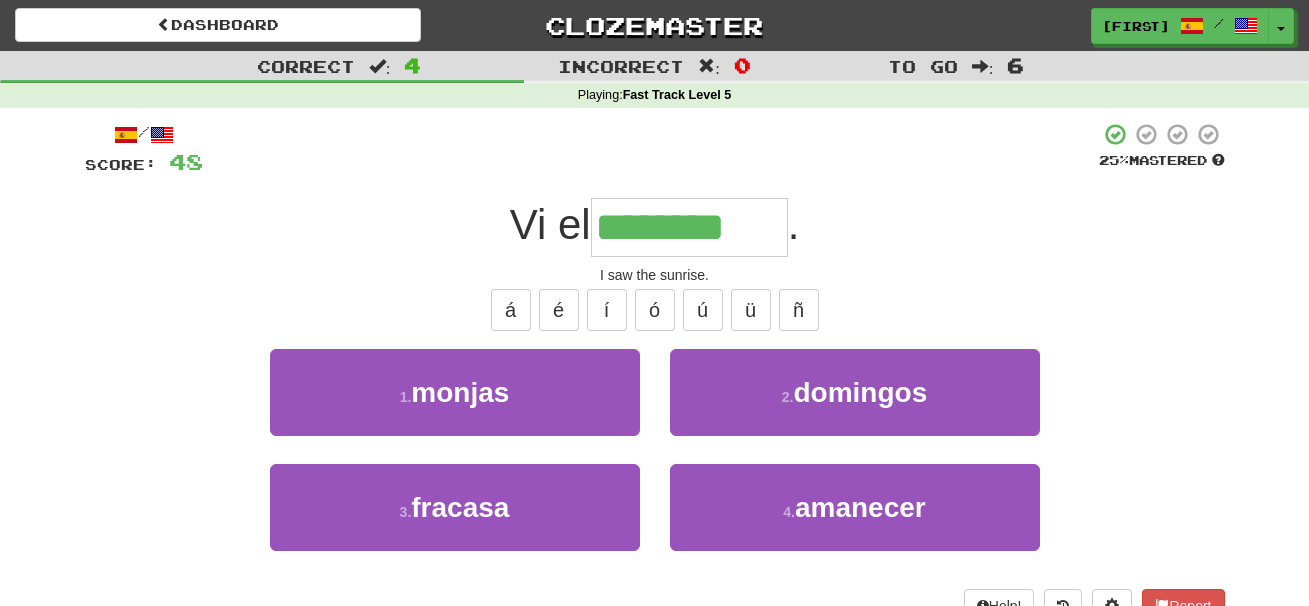 type on "********" 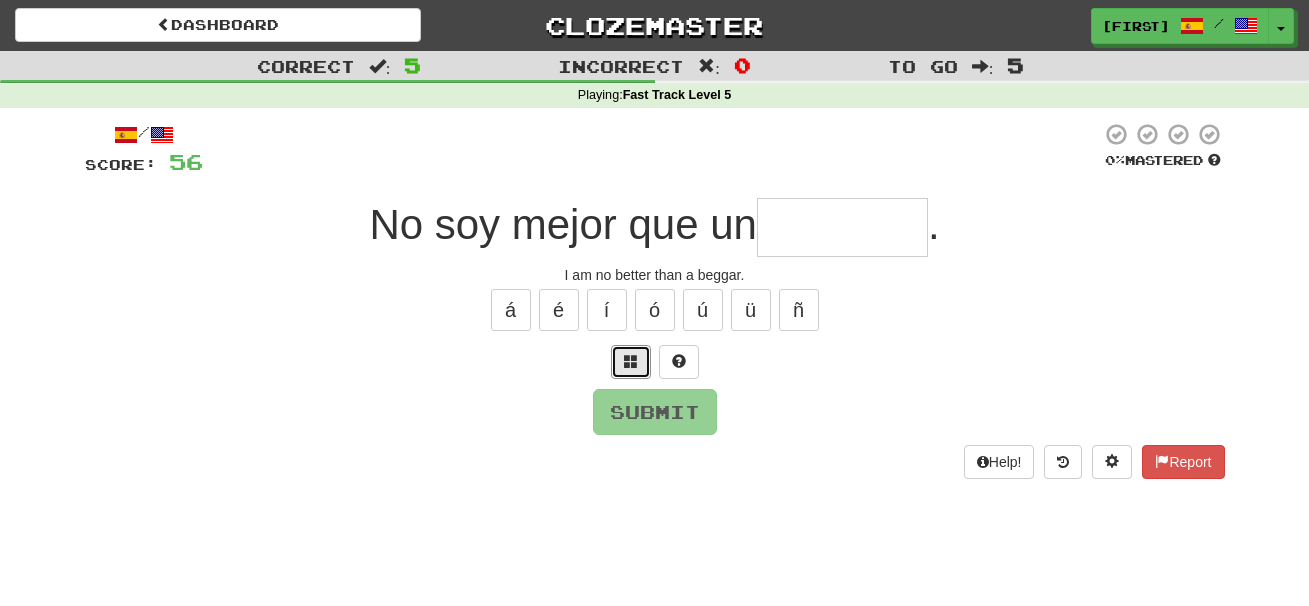 click at bounding box center (631, 361) 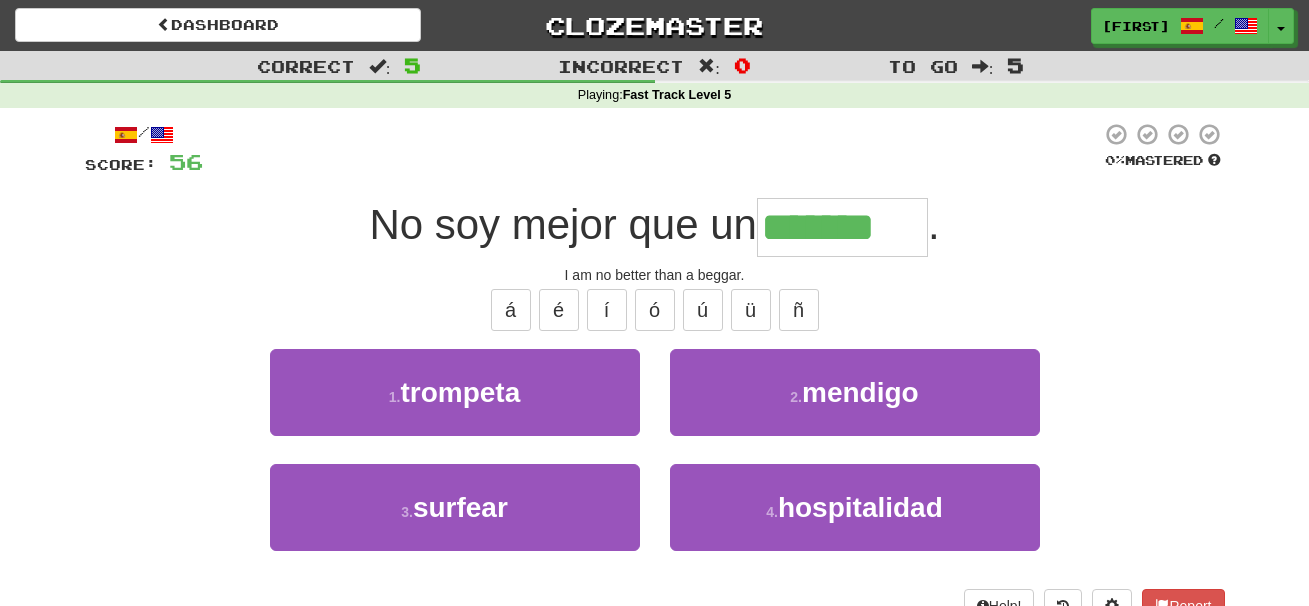 type on "*******" 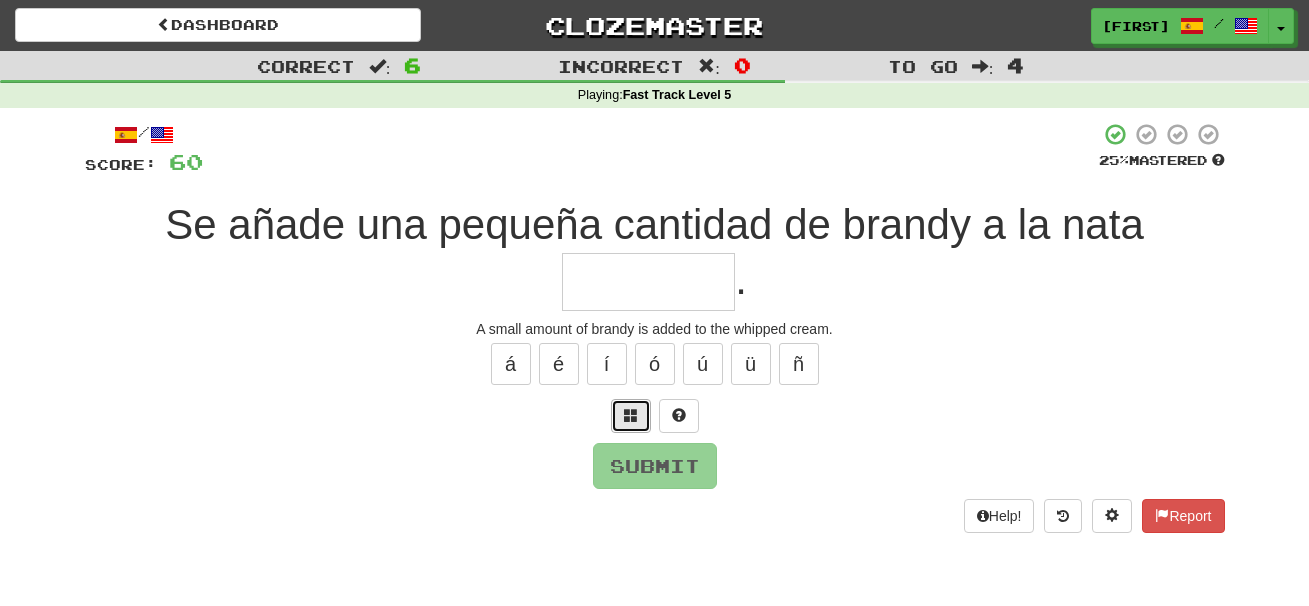 click at bounding box center [631, 415] 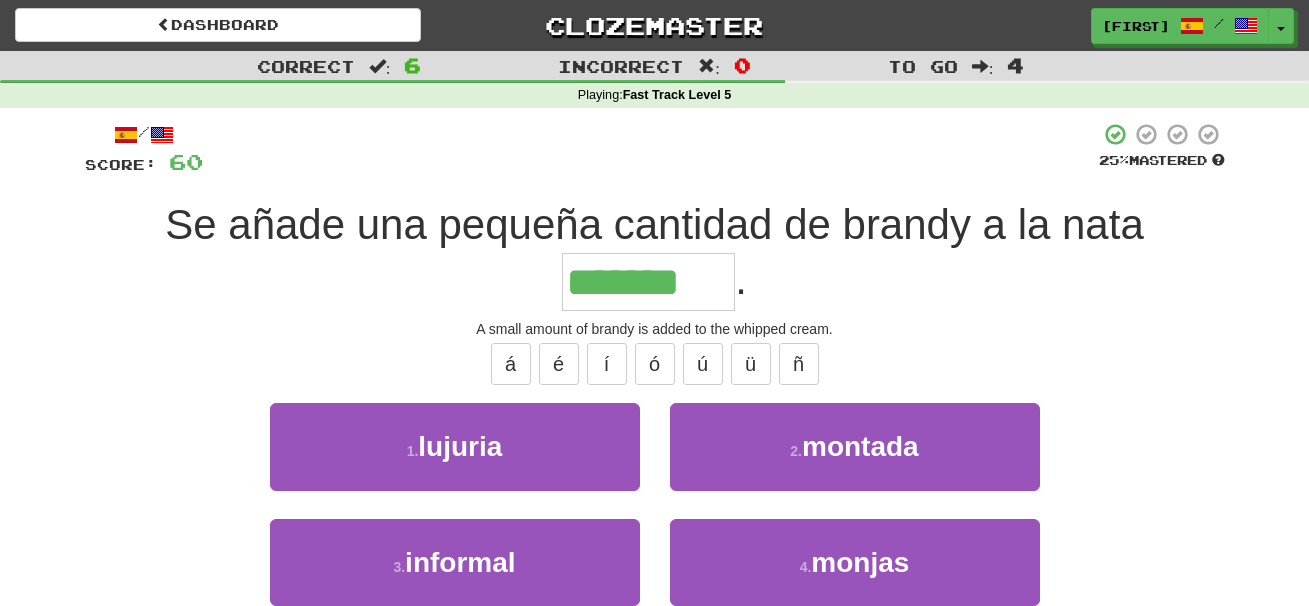 type on "*******" 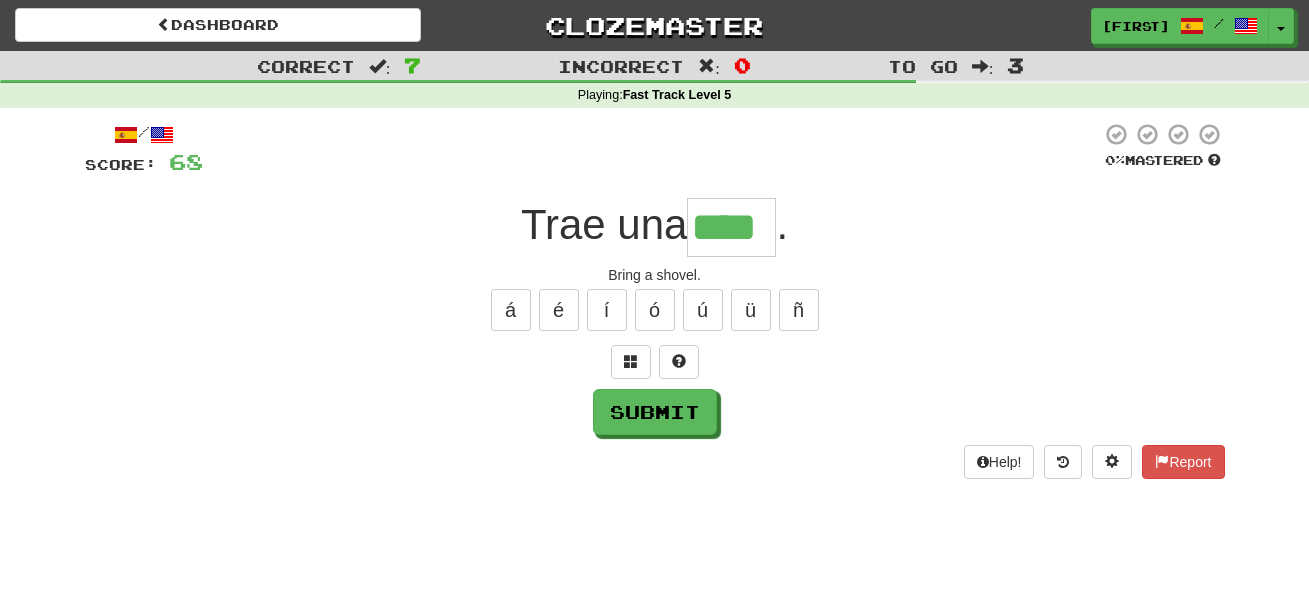 type on "****" 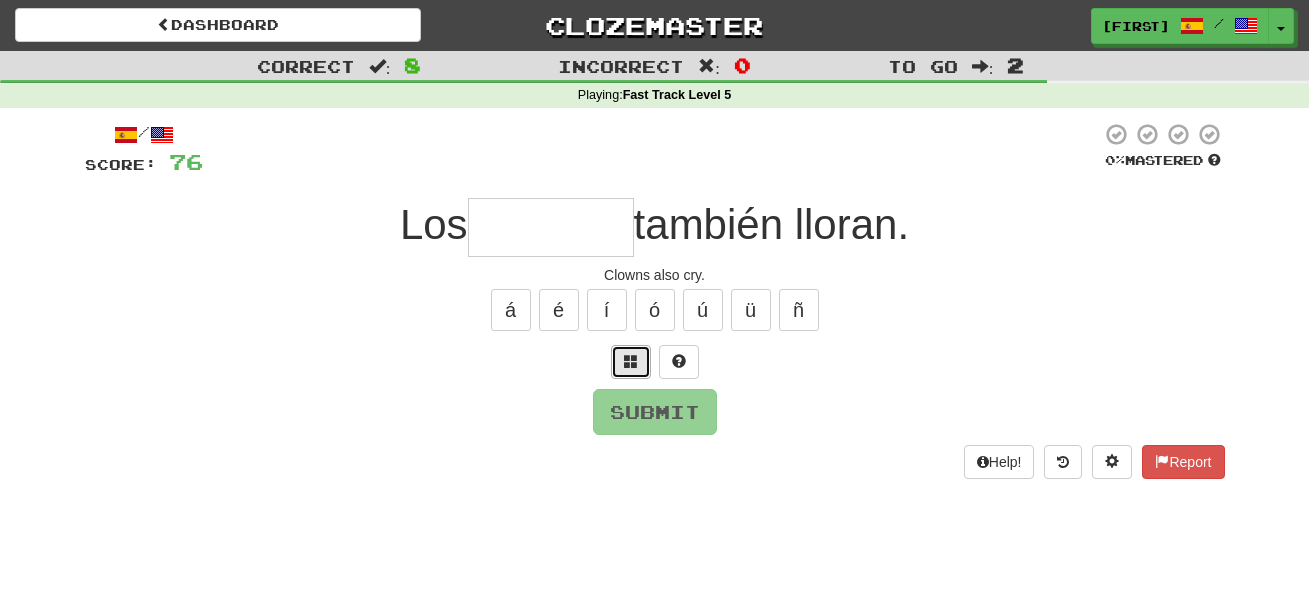 click at bounding box center [631, 361] 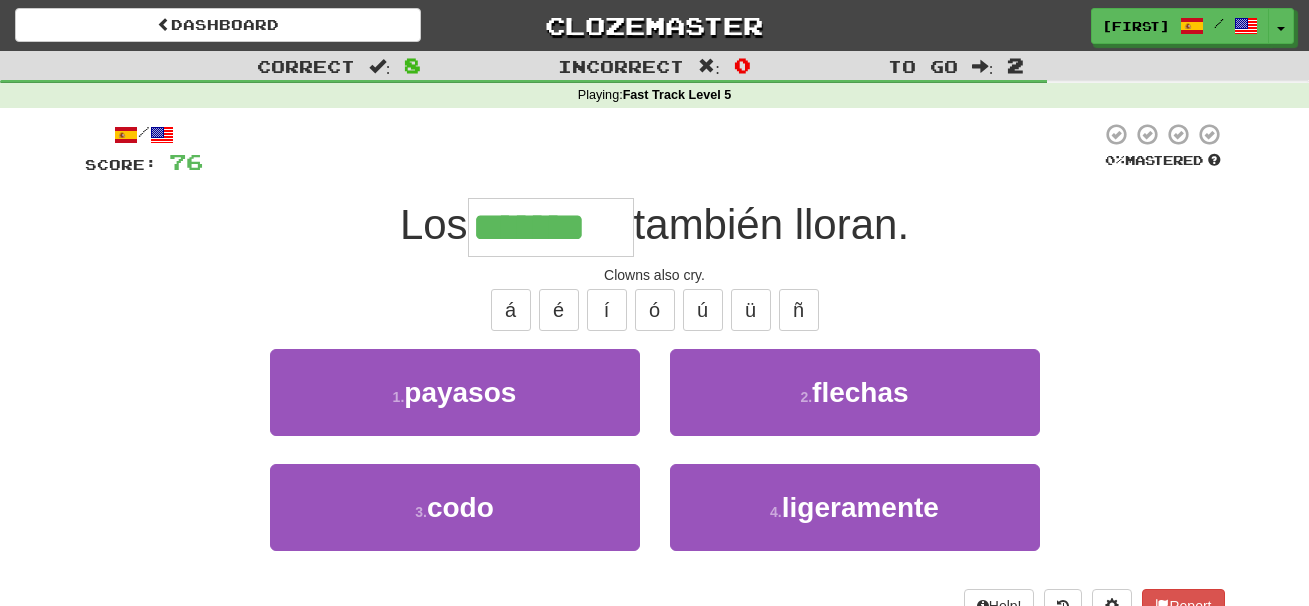 type on "*******" 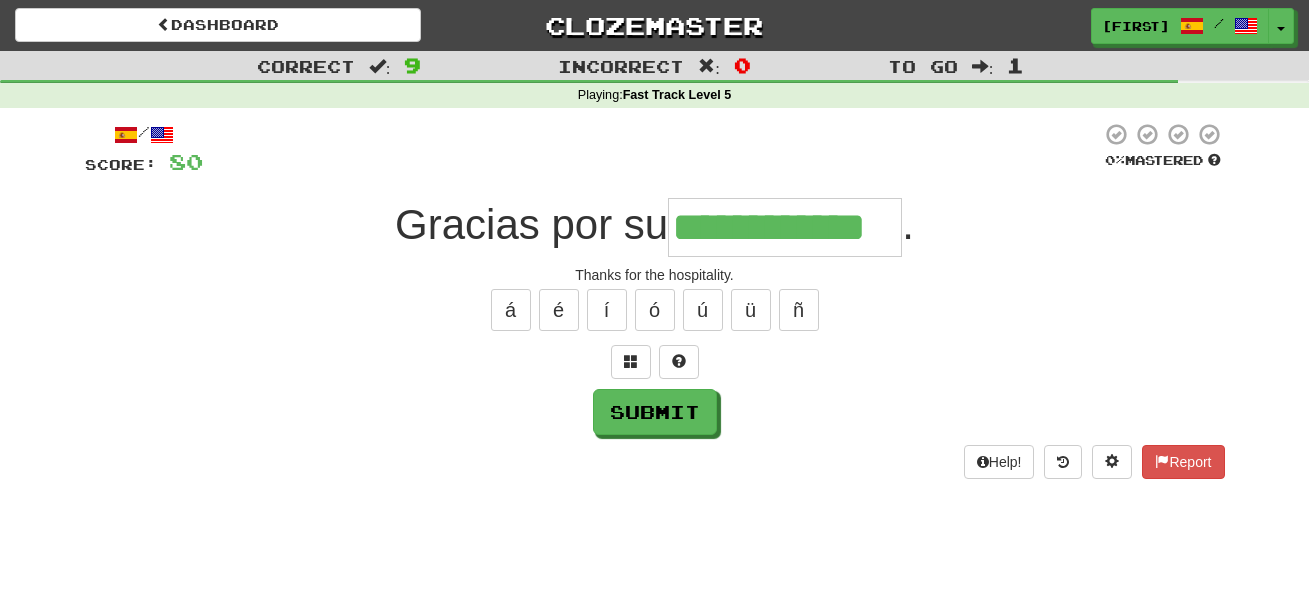 type on "**********" 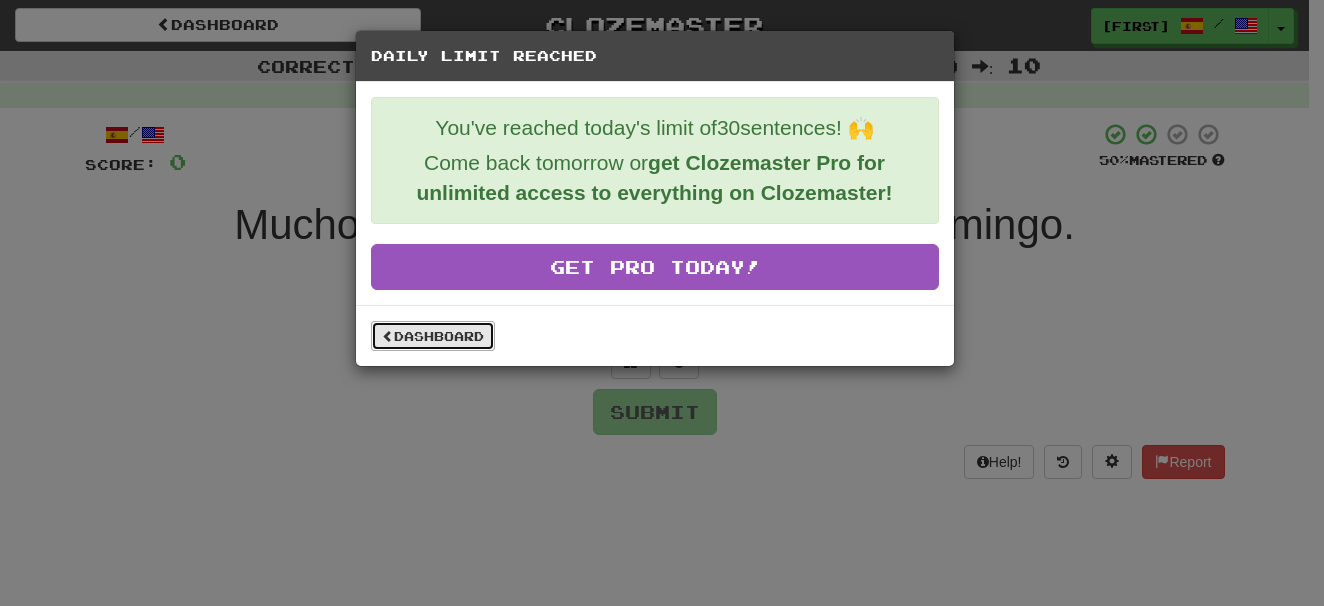 click on "Dashboard" at bounding box center [433, 336] 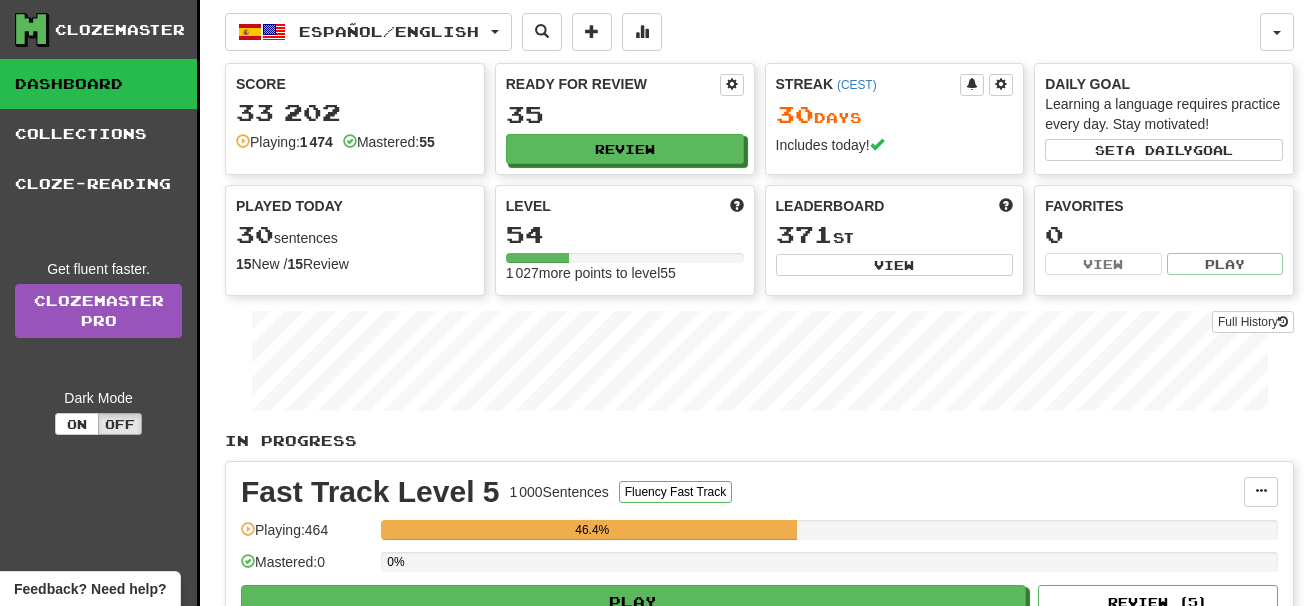 scroll, scrollTop: 0, scrollLeft: 0, axis: both 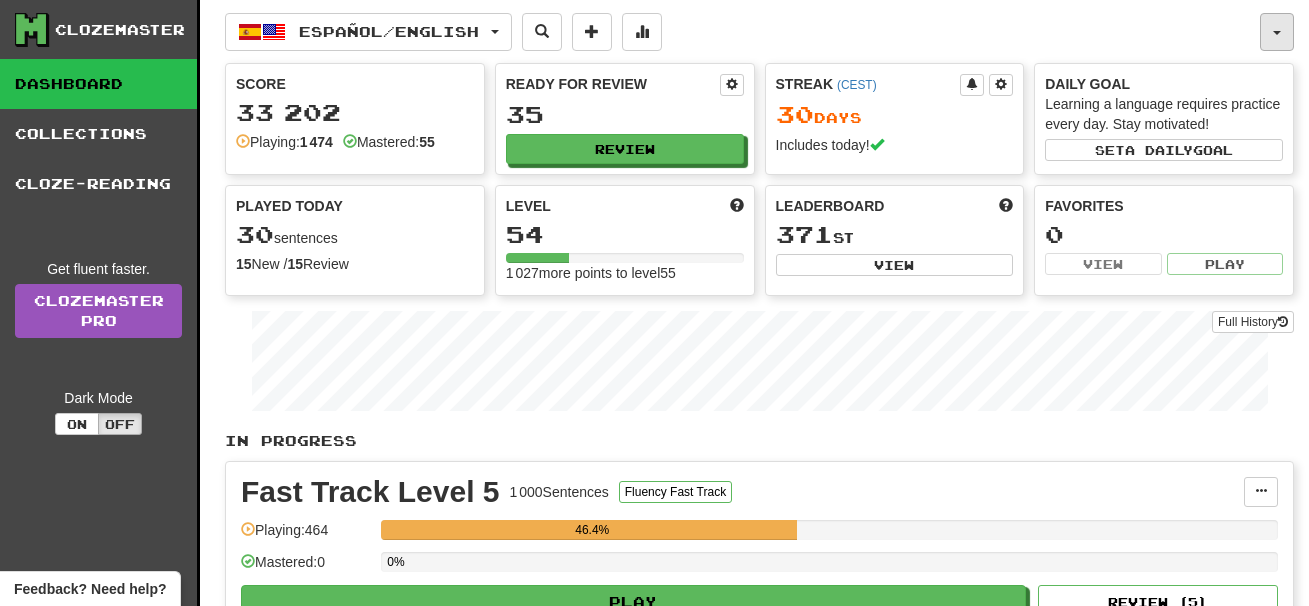 click at bounding box center (1277, 33) 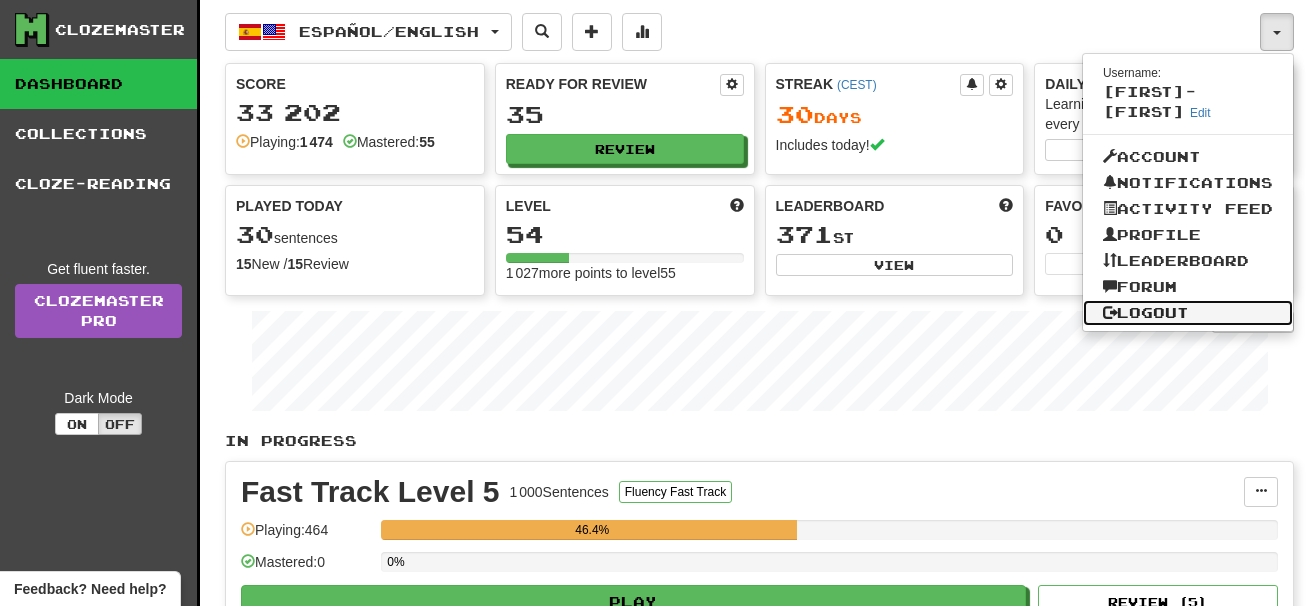 click on "Logout" at bounding box center [1188, 313] 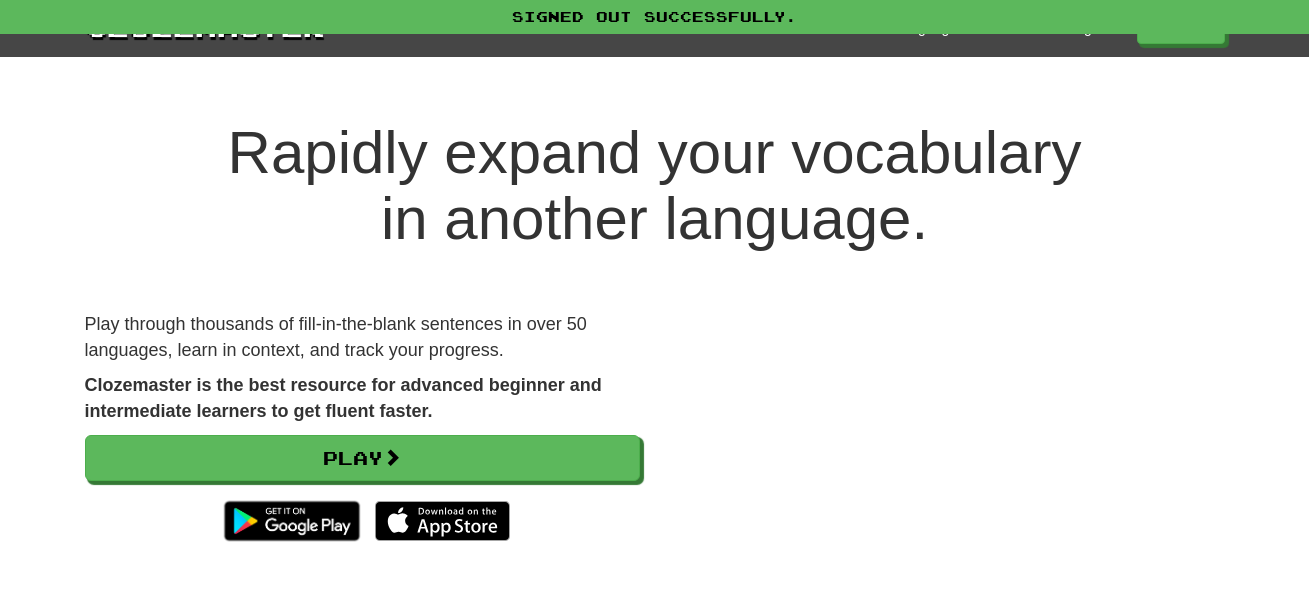 scroll, scrollTop: 0, scrollLeft: 0, axis: both 